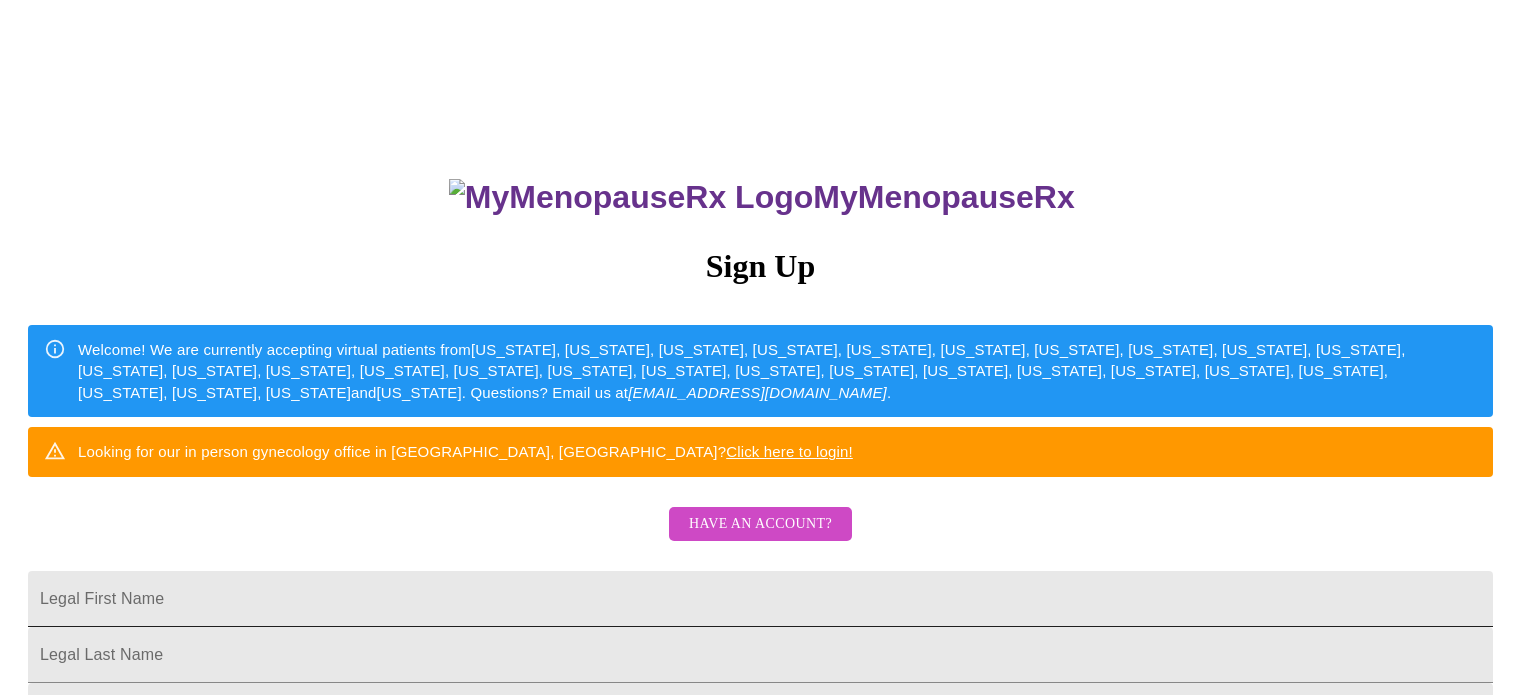 scroll, scrollTop: 0, scrollLeft: 0, axis: both 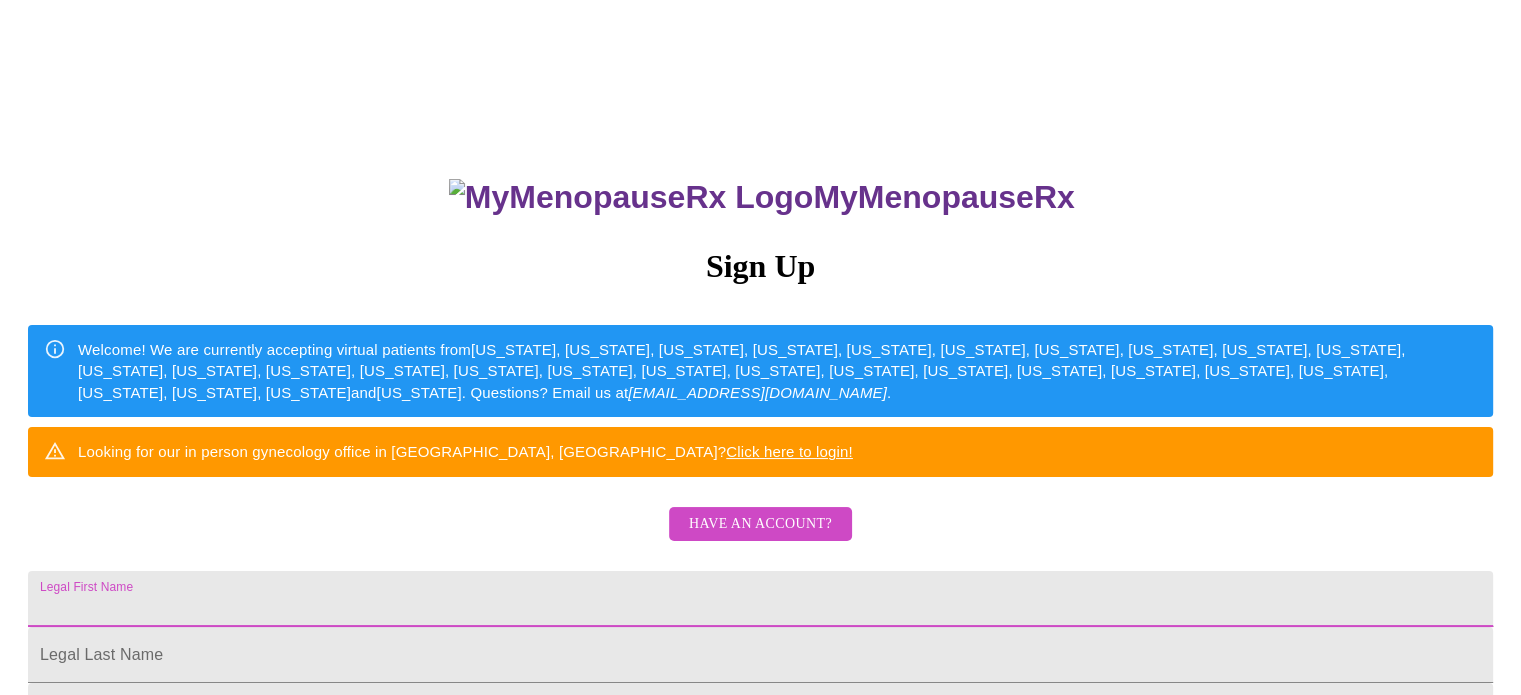 click on "Legal First Name" at bounding box center (760, 599) 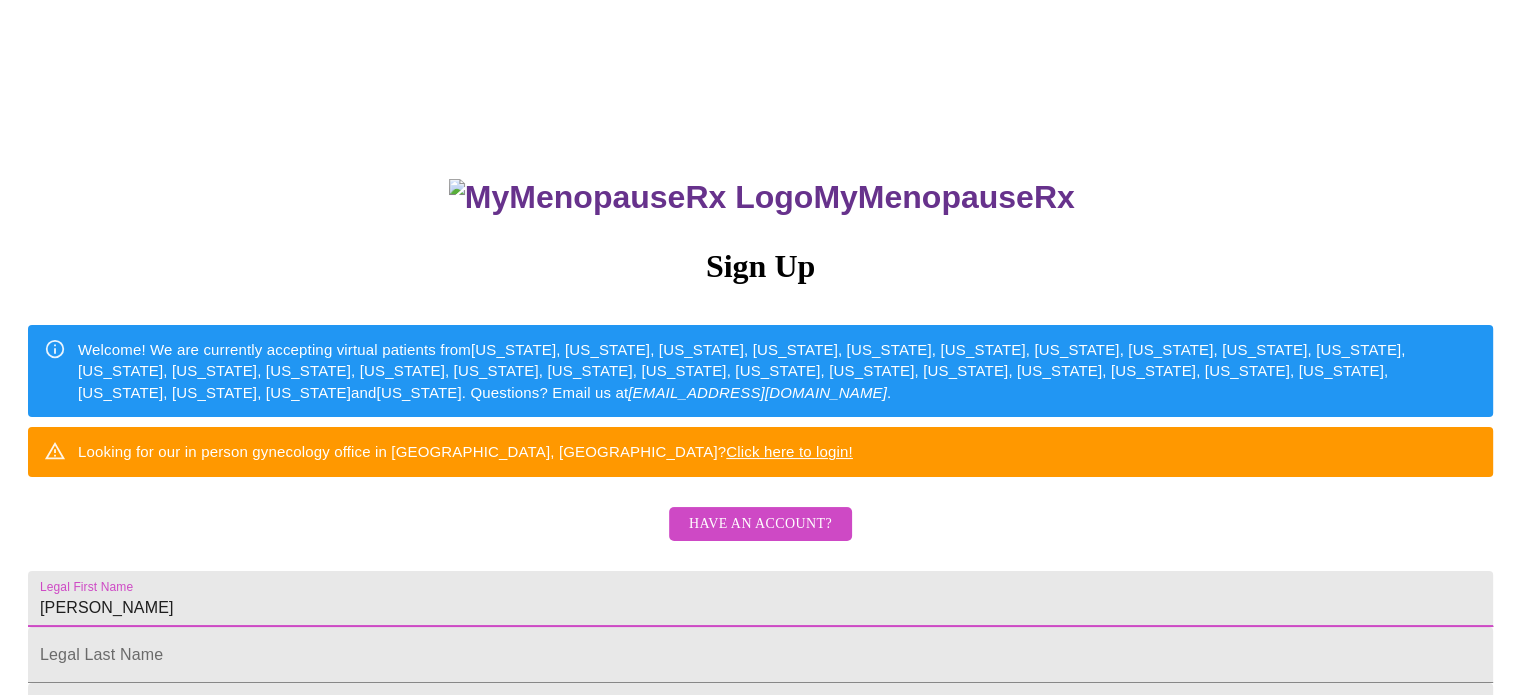 type on "[PERSON_NAME]" 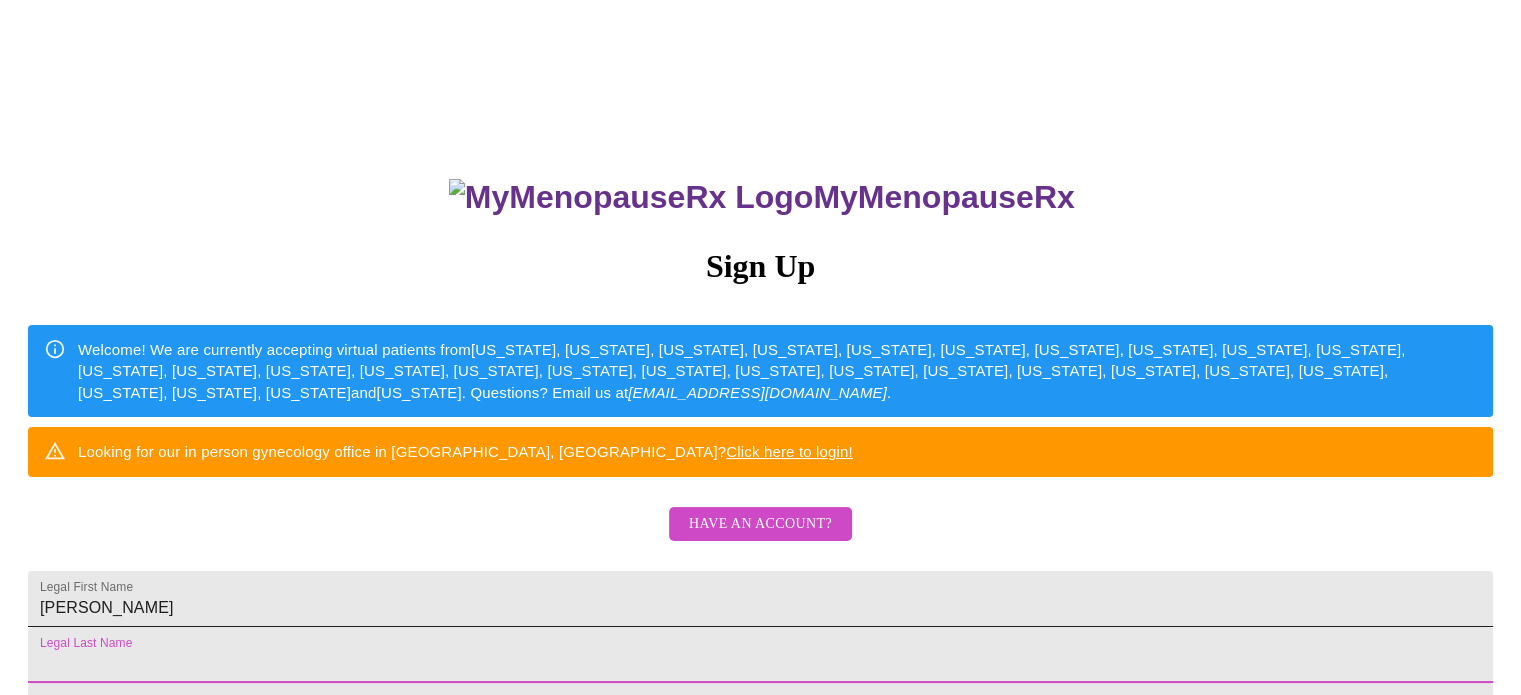 scroll, scrollTop: 382, scrollLeft: 0, axis: vertical 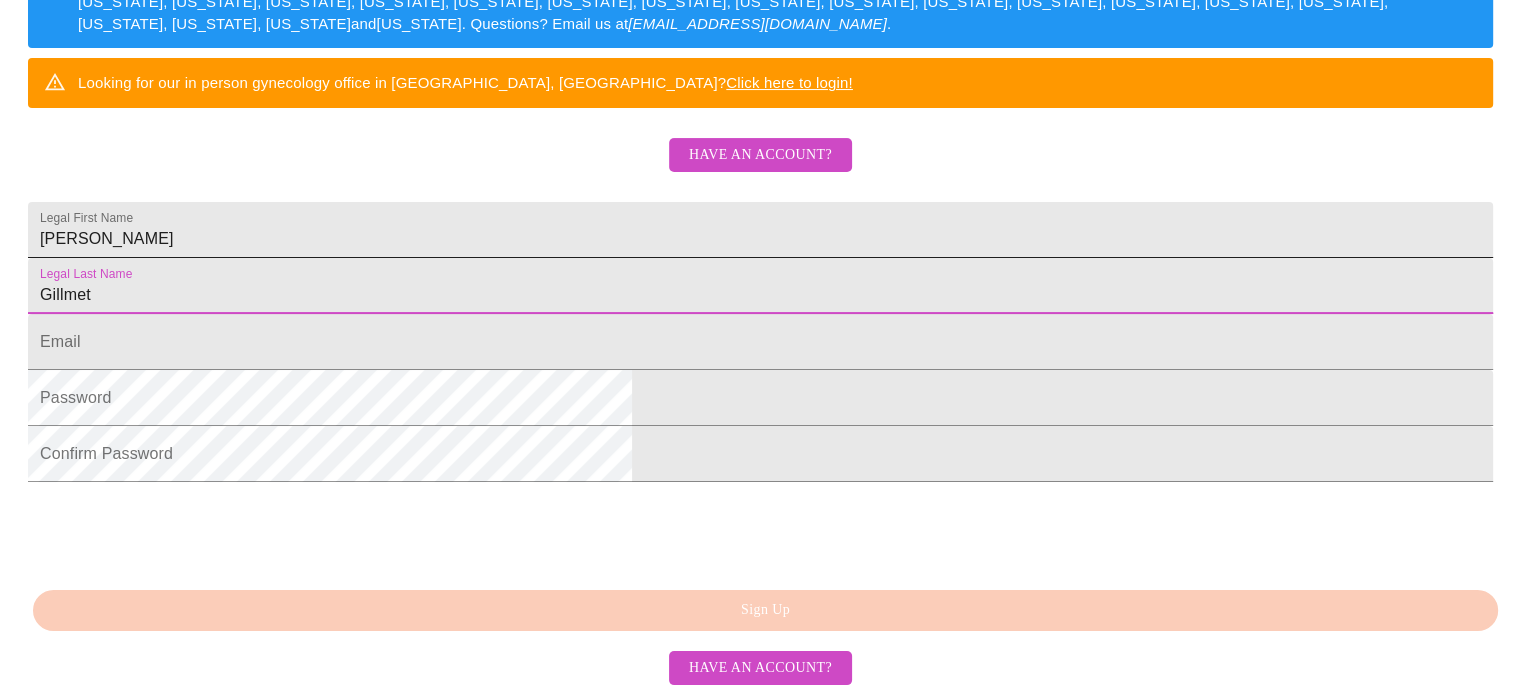 type on "Gillmet" 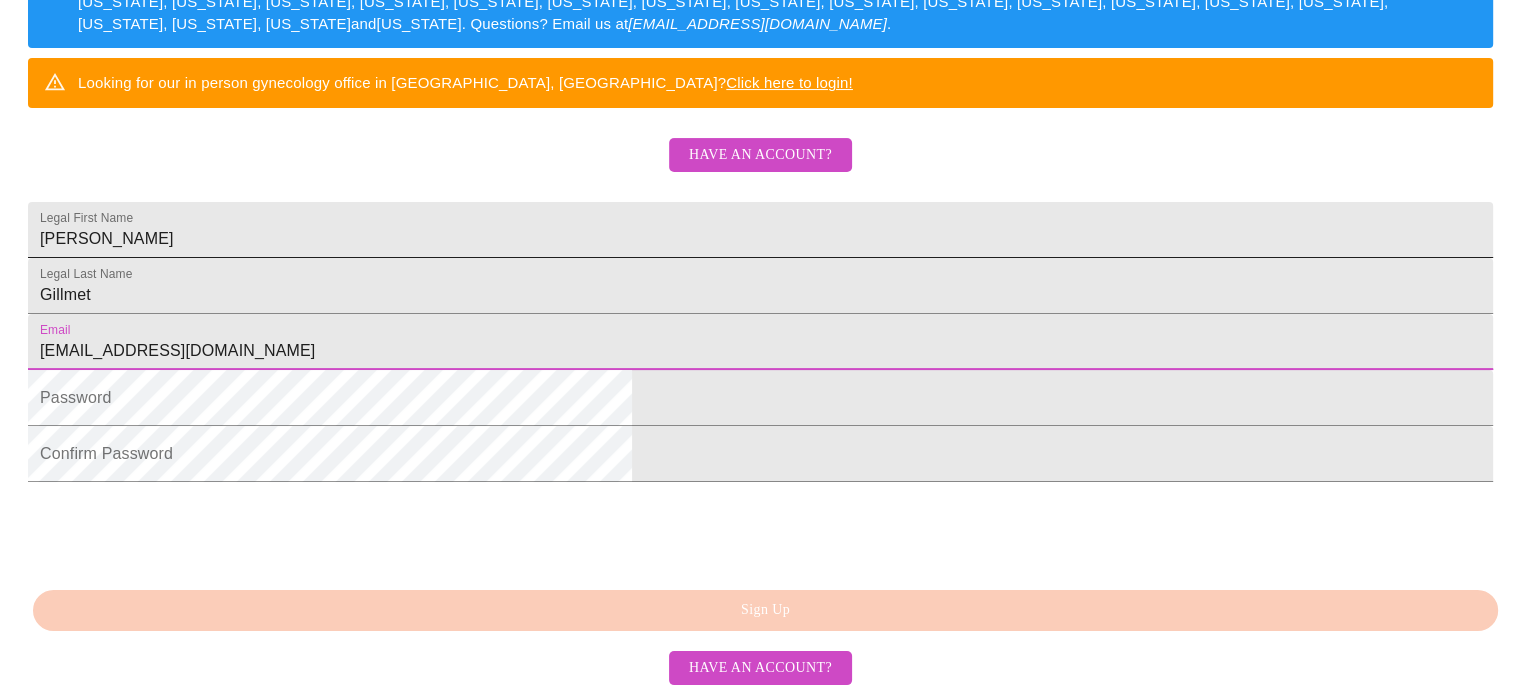 type on "[EMAIL_ADDRESS][DOMAIN_NAME]" 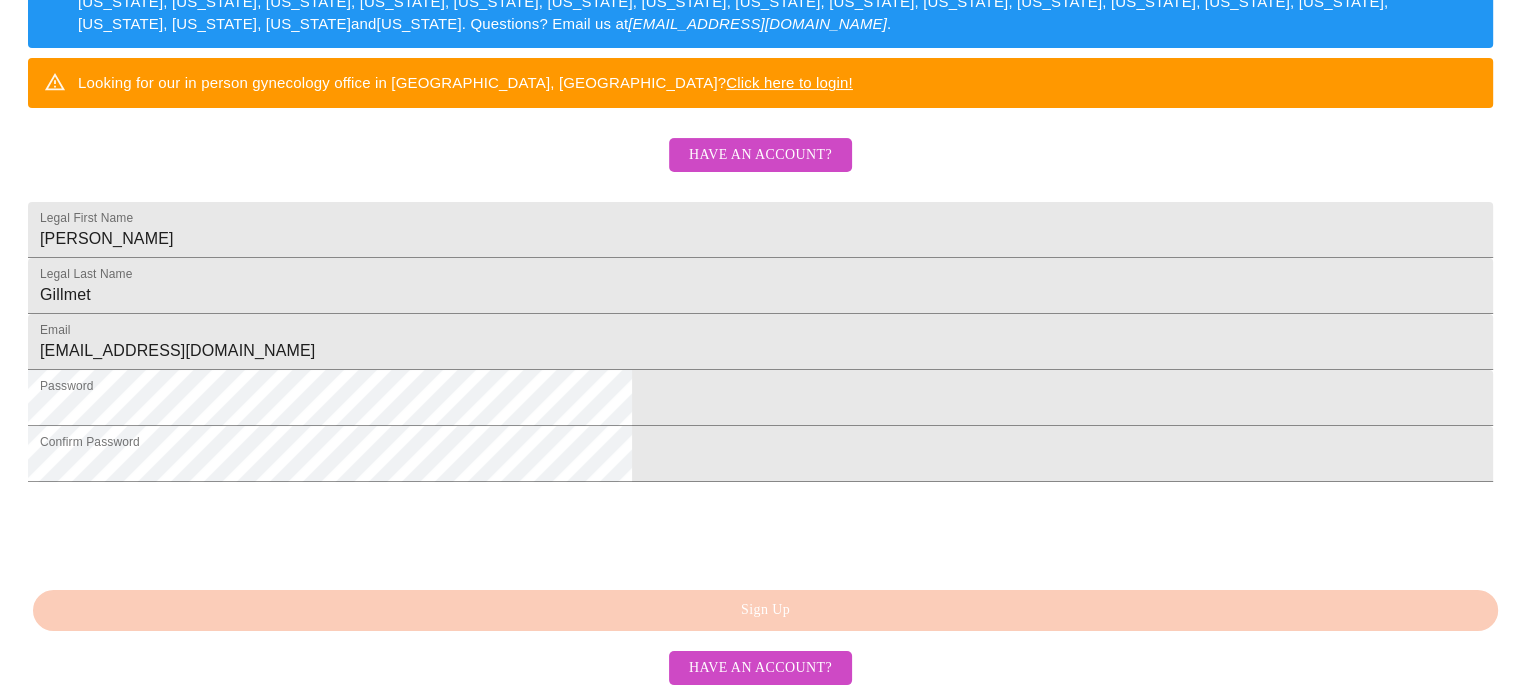 click on "MyMenopauseRx Sign Up Welcome! We are currently accepting virtual patients from  [US_STATE], [US_STATE], [US_STATE], [US_STATE], [US_STATE], [US_STATE], [US_STATE], [US_STATE], [US_STATE], [US_STATE], [US_STATE], [US_STATE], [US_STATE], [US_STATE], [US_STATE], [US_STATE], [US_STATE], [US_STATE], [US_STATE], [US_STATE], [US_STATE], [US_STATE], [US_STATE], [US_STATE], [US_STATE], [US_STATE], [US_STATE]  and  [US_STATE] . Questions? Email us at  [EMAIL_ADDRESS][DOMAIN_NAME] . Looking for our in person gynecology office in [GEOGRAPHIC_DATA], [GEOGRAPHIC_DATA]?  Click here to login! Have an account? Legal First Name [PERSON_NAME] Legal Last Name [PERSON_NAME] Email [EMAIL_ADDRESS][DOMAIN_NAME] Password Confirm Password Sign Up Have an account?" at bounding box center [760, 56] 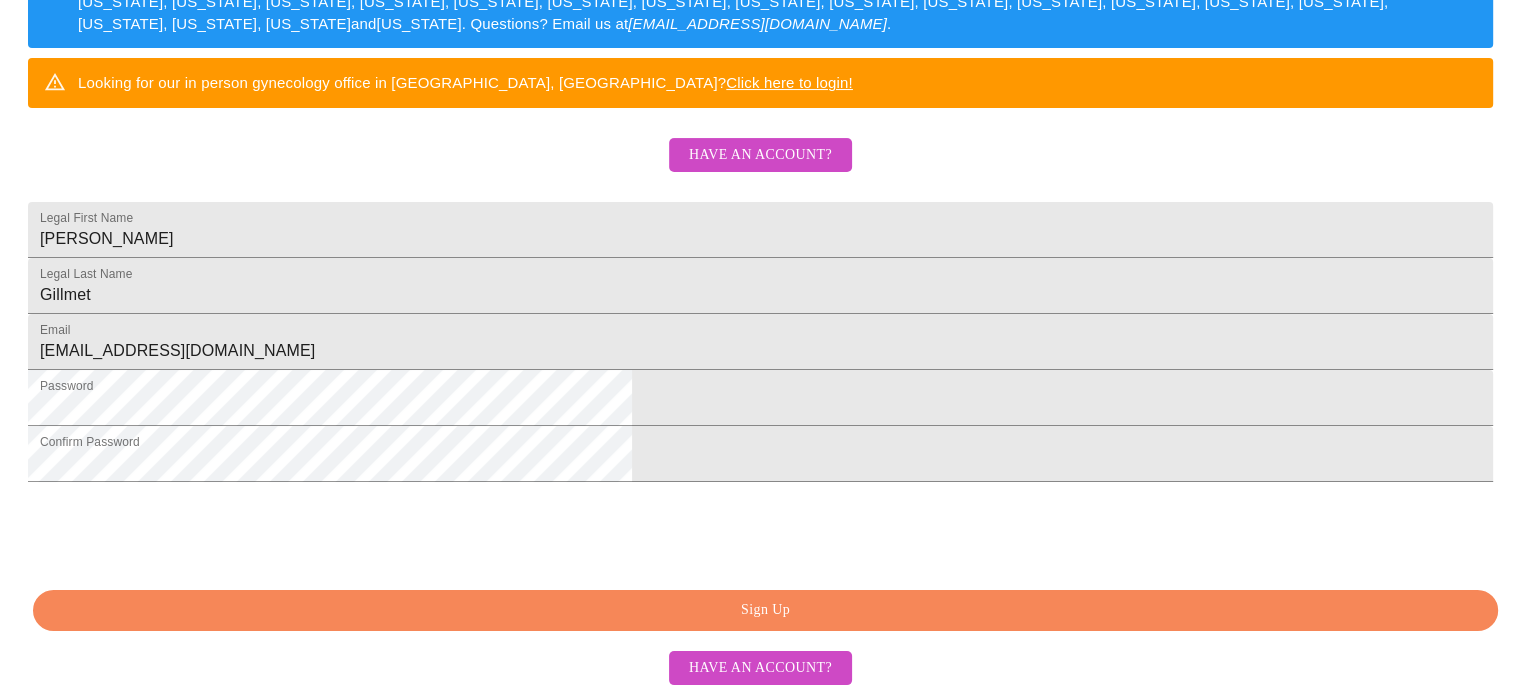 scroll, scrollTop: 522, scrollLeft: 0, axis: vertical 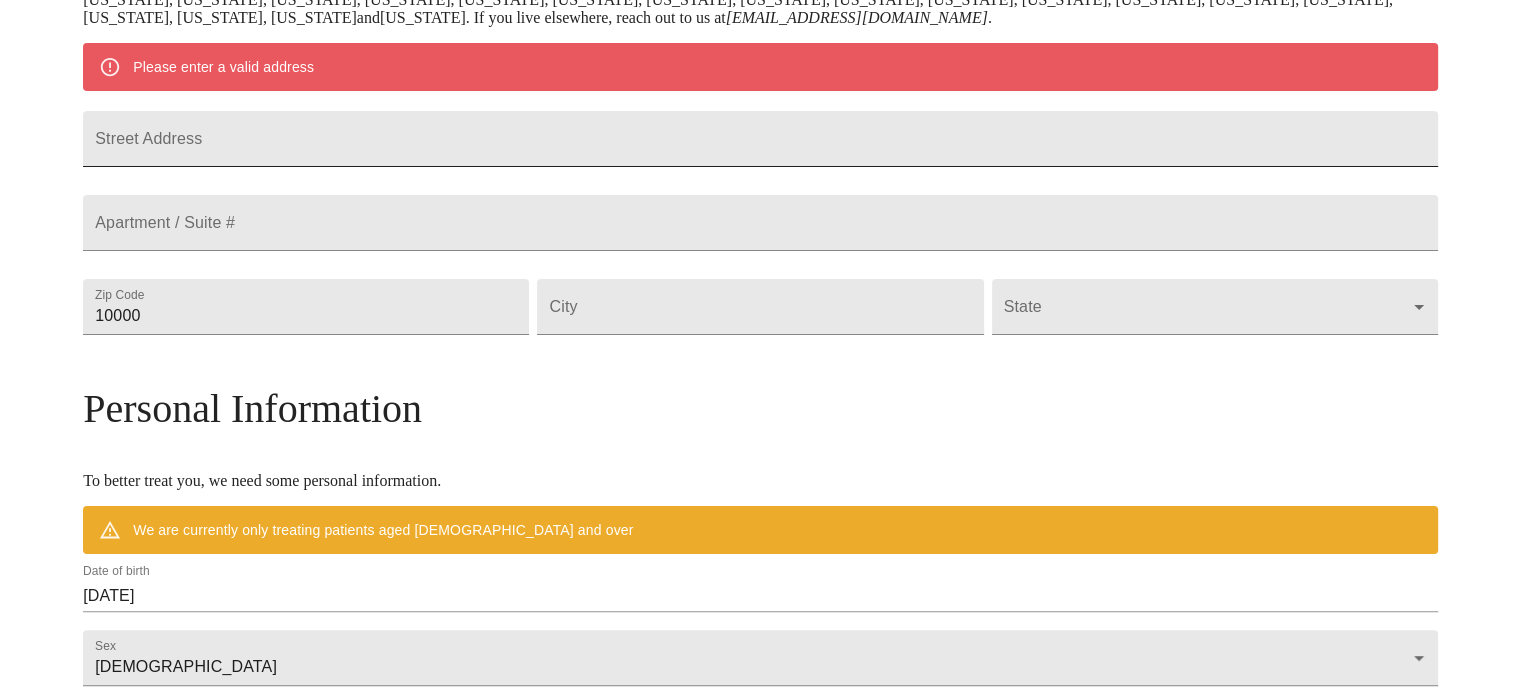 click on "Street Address" at bounding box center [760, 139] 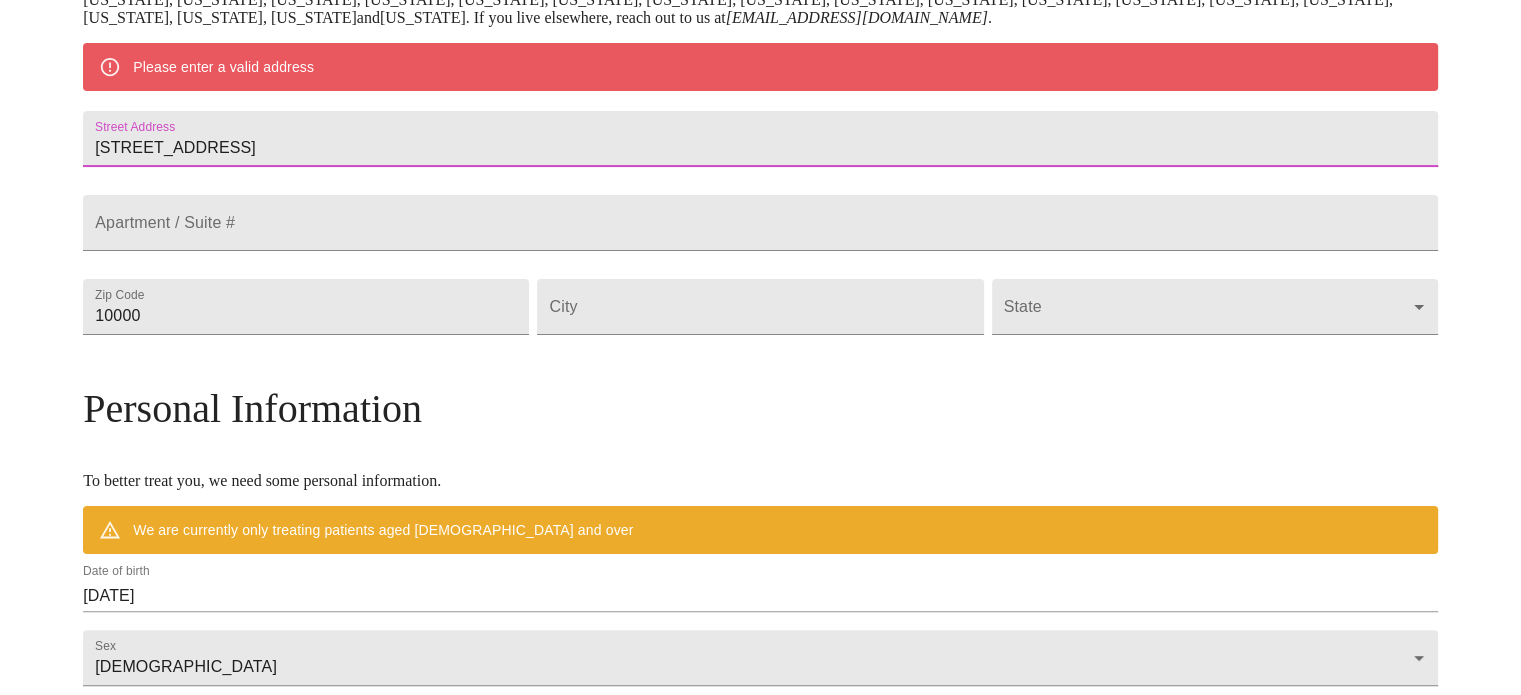 type on "[STREET_ADDRESS]" 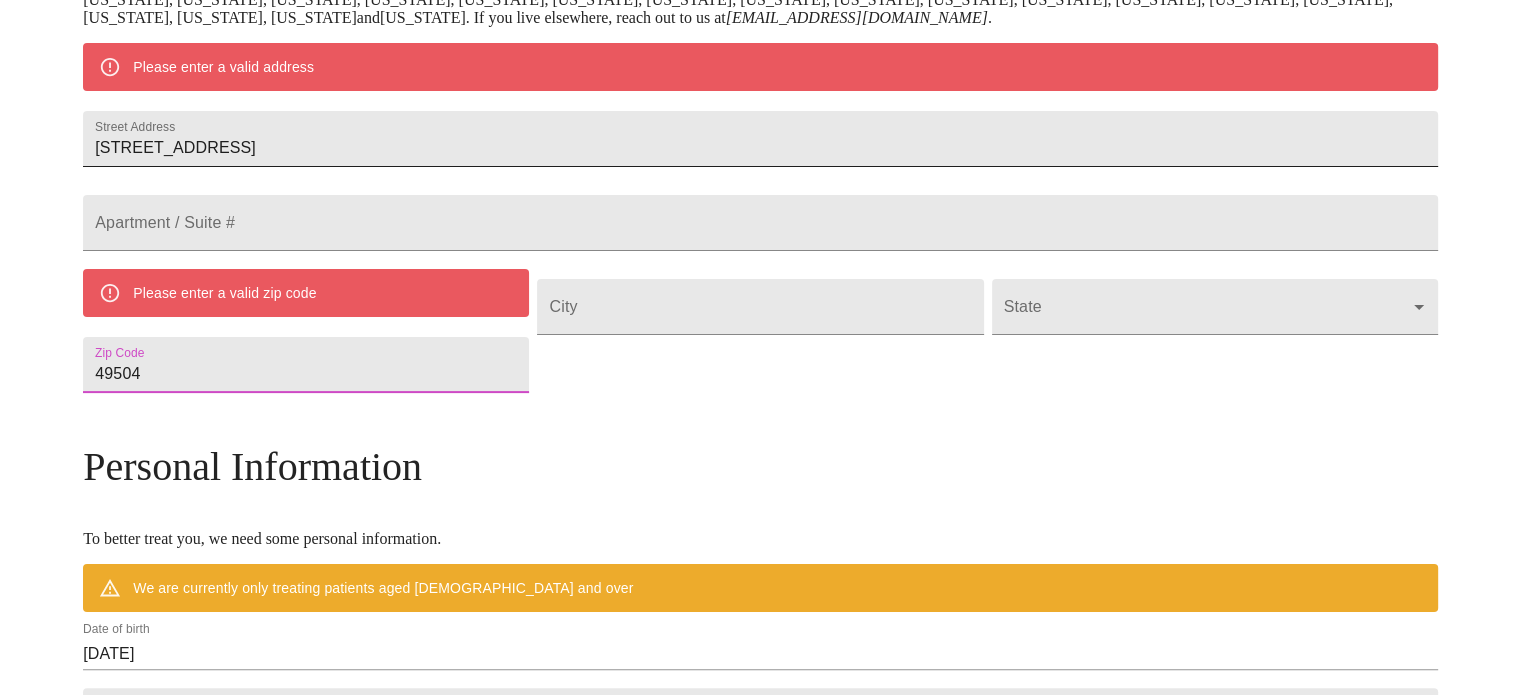 type on "49504" 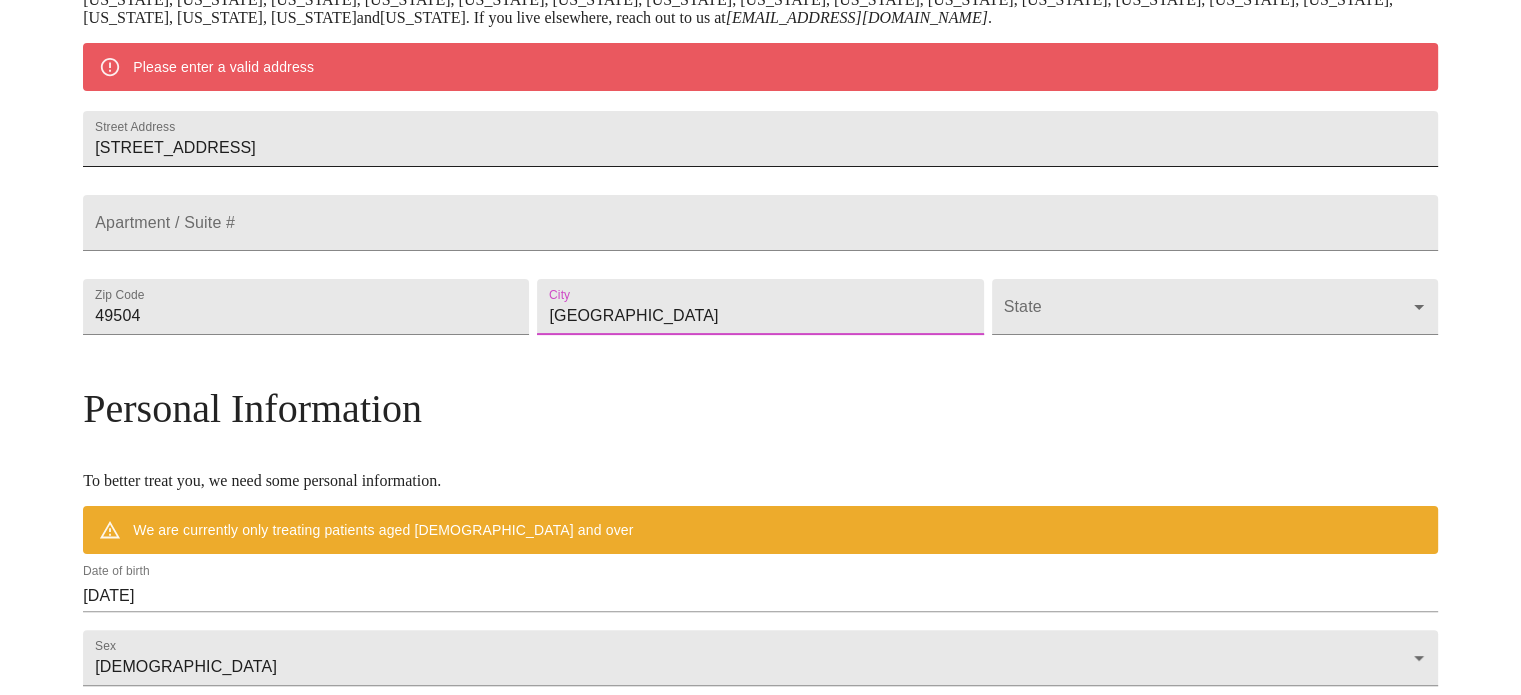 type on "[GEOGRAPHIC_DATA]" 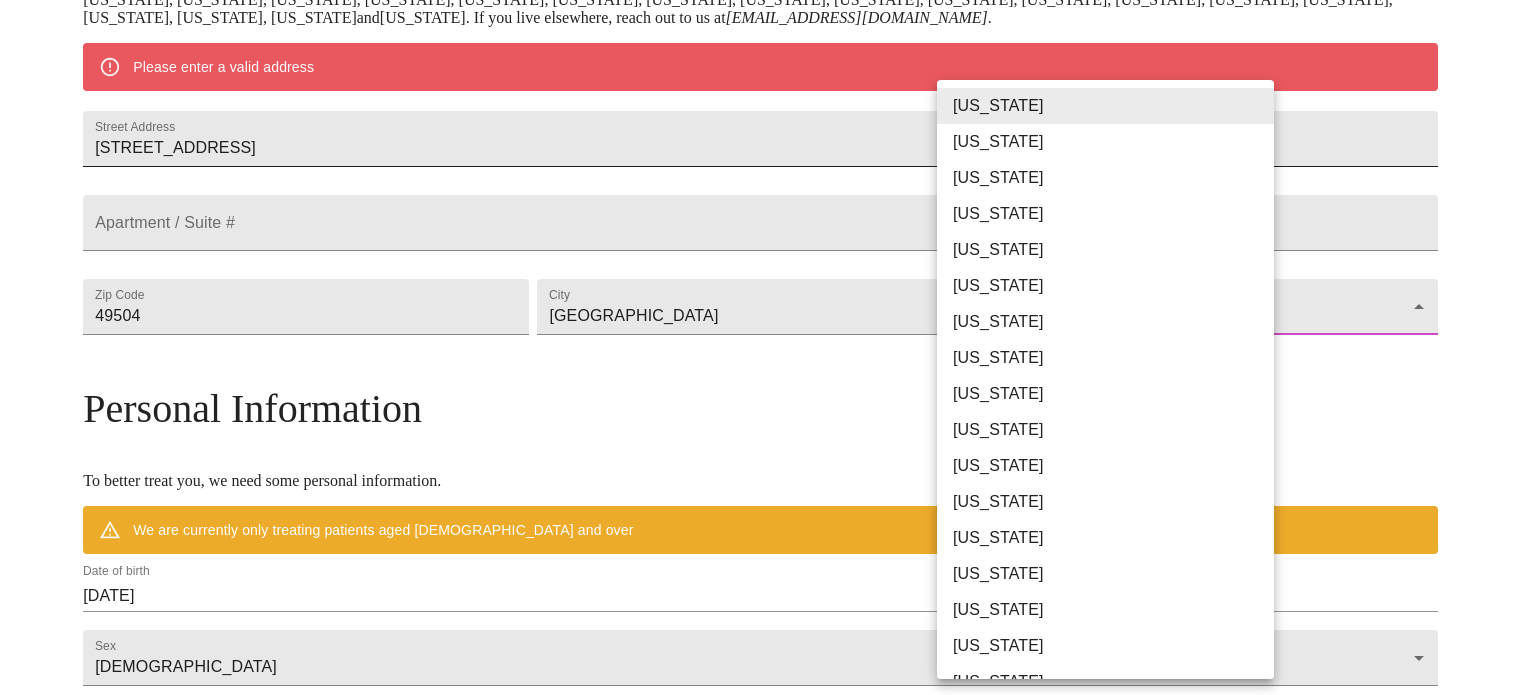 type 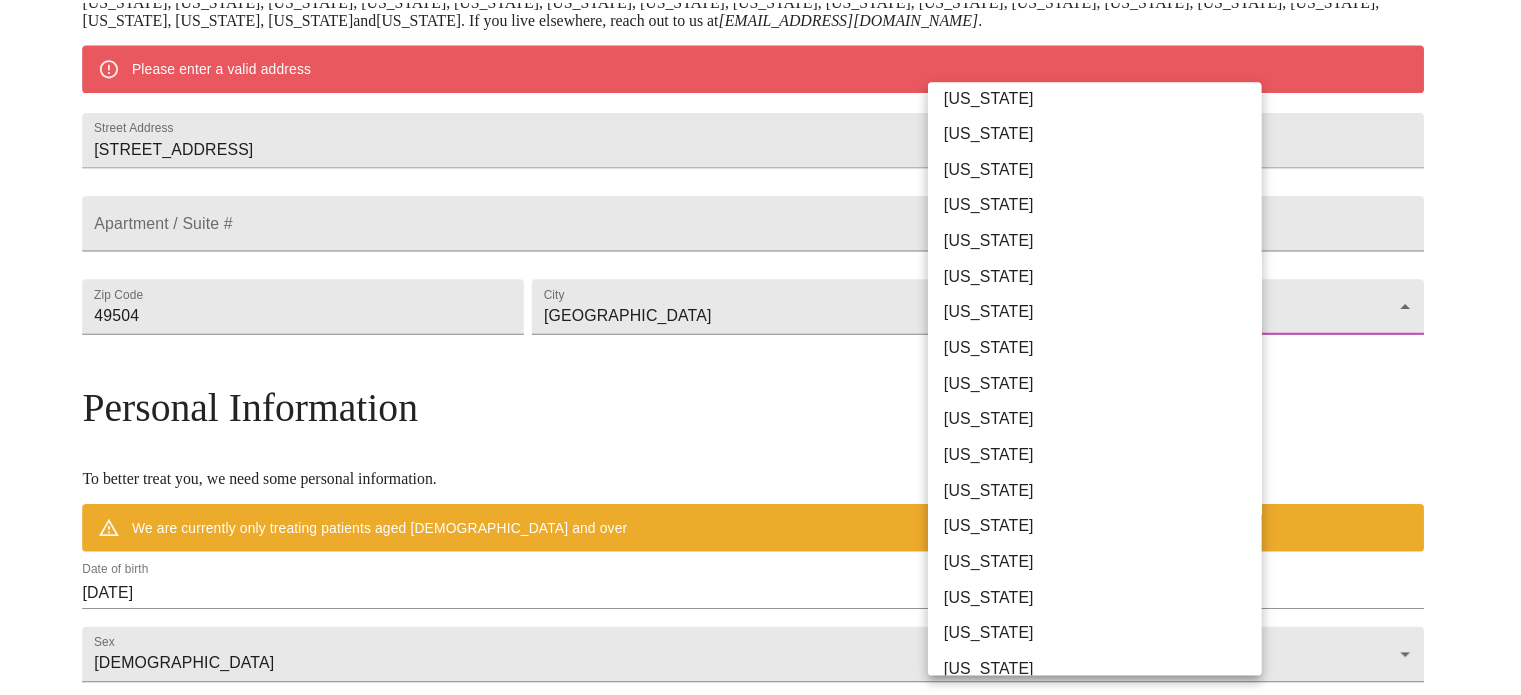 scroll, scrollTop: 336, scrollLeft: 0, axis: vertical 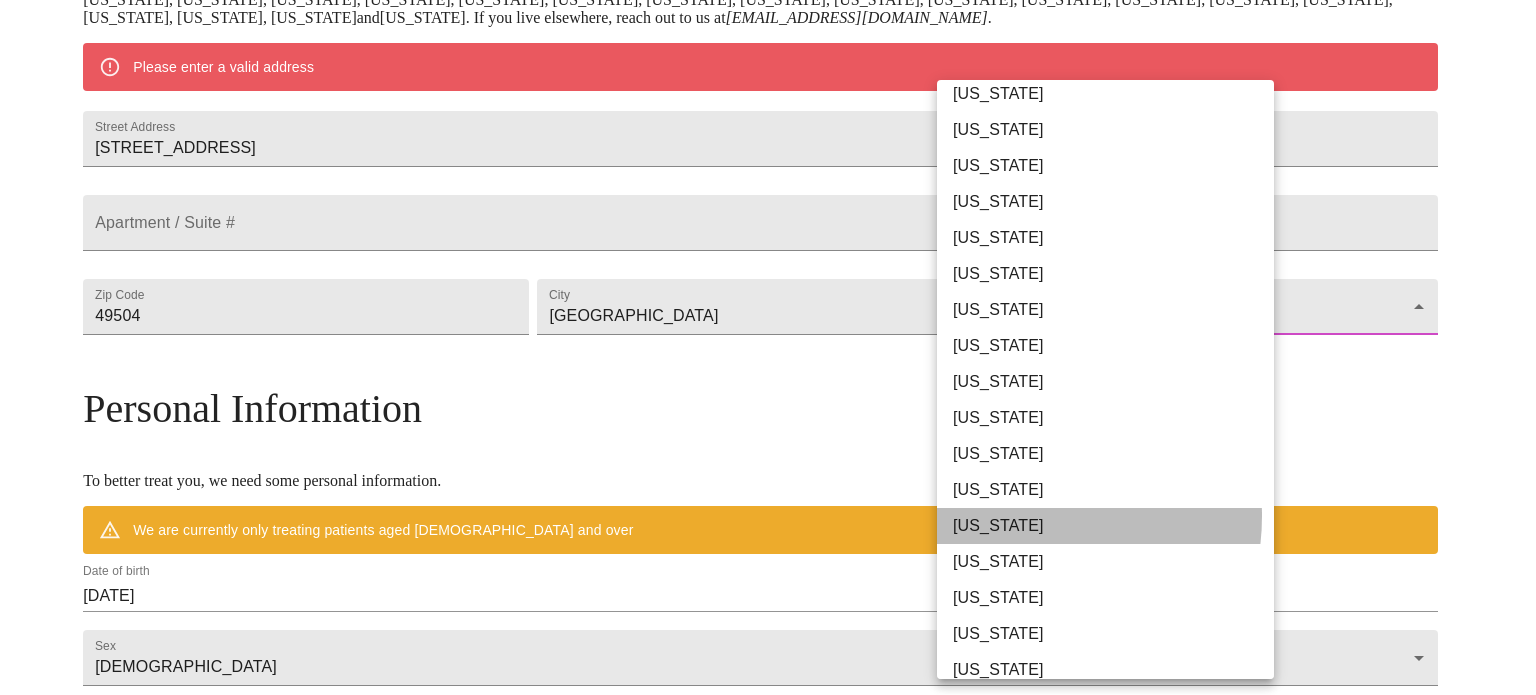 click on "[US_STATE]" at bounding box center [1113, 526] 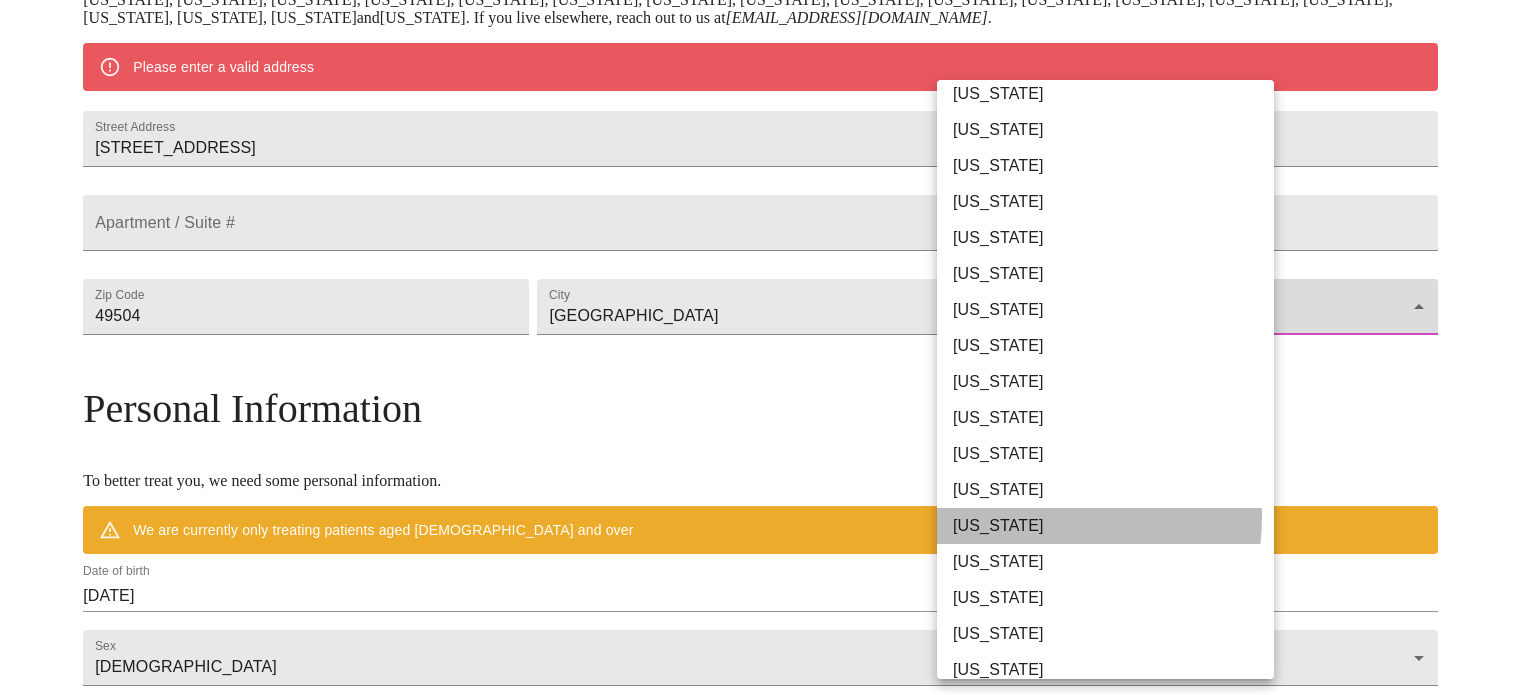 type on "[US_STATE]" 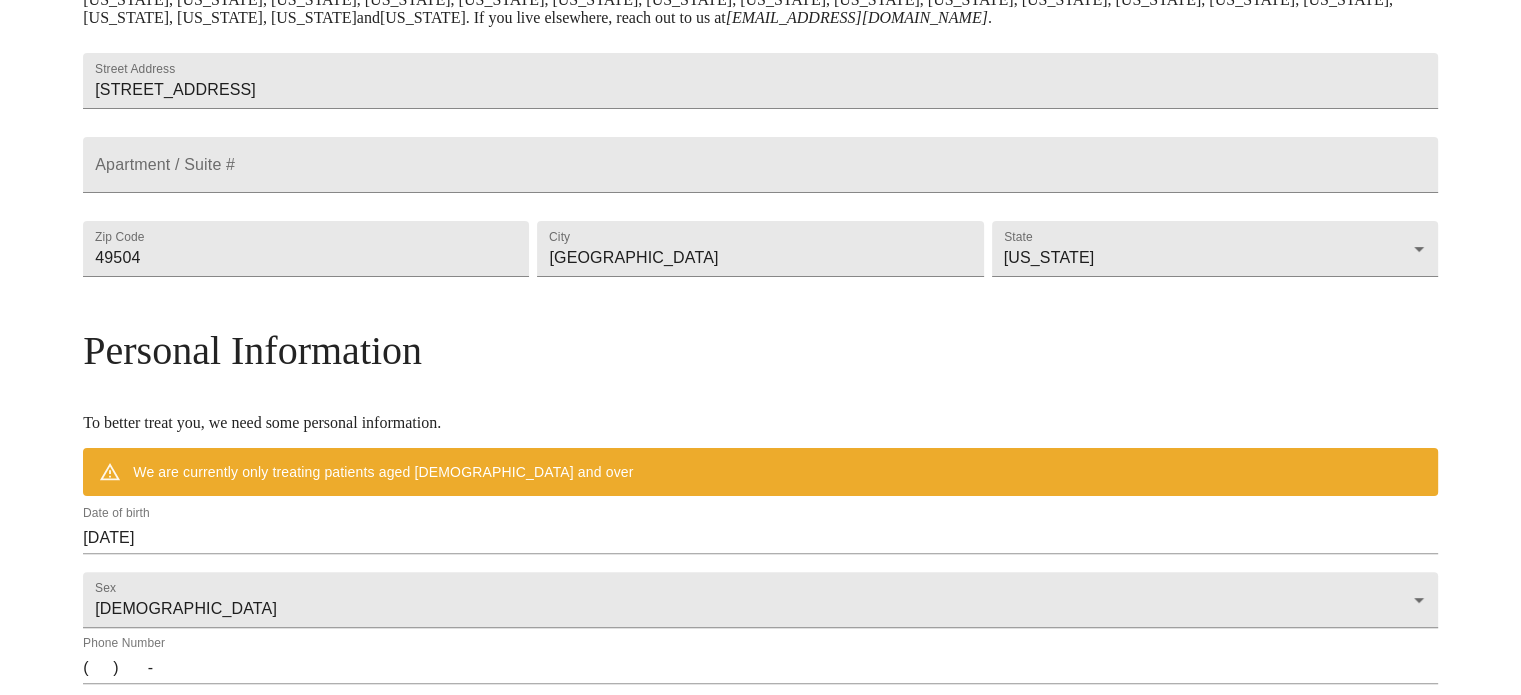 click on "MyMenopauseRx Welcome to MyMenopauseRx Since it's your first time here, you'll need to enter some medical and social information.  We'll guide you through it! Mailing Address We currently are only supporting patients from  [US_STATE], [US_STATE], [US_STATE], [US_STATE], [US_STATE], [US_STATE], [US_STATE], [US_STATE], [US_STATE], [US_STATE], [US_STATE], [US_STATE], [US_STATE], [US_STATE], [US_STATE], [US_STATE], [US_STATE], [US_STATE], [US_STATE], [US_STATE], [US_STATE], [US_STATE], [US_STATE], [US_STATE], [US_STATE], [US_STATE], [US_STATE], [US_STATE]  and  [US_STATE] . If you live elsewhere, reach out to us at  [EMAIL_ADDRESS][DOMAIN_NAME] . Street Address [STREET_ADDRESS][GEOGRAPHIC_DATA] # Zip Code [GEOGRAPHIC_DATA][US_STATE] [US_STATE] Personal Information To better treat you, we need some personal information. We are currently only treating patients aged [DEMOGRAPHIC_DATA] and over Date of birth [DEMOGRAPHIC_DATA] Sex [DEMOGRAPHIC_DATA] [DEMOGRAPHIC_DATA] Phone Number (   )    - Receive Text Message Notifications Terms of Service & Privacy Policy By  Continuing Terms of Service  and our  . Logout" at bounding box center [760, 314] 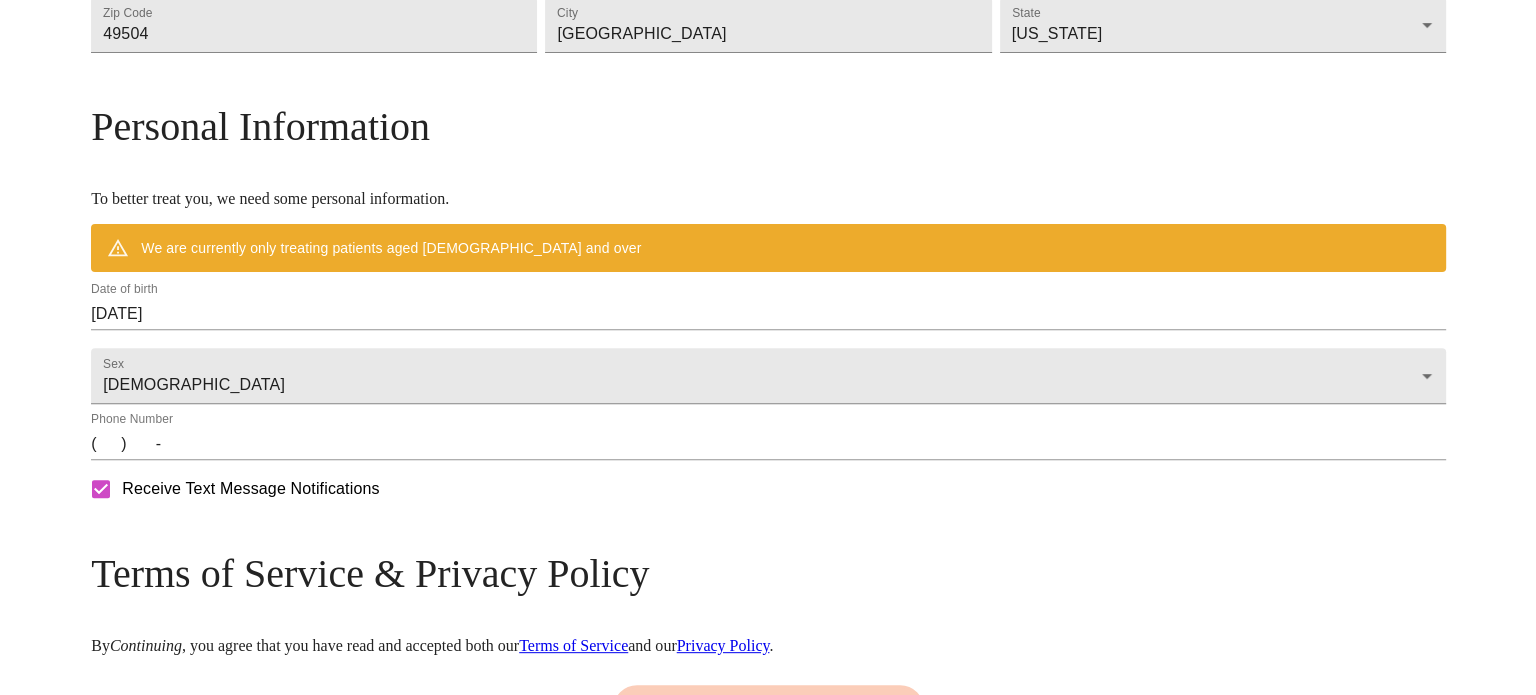 scroll, scrollTop: 684, scrollLeft: 0, axis: vertical 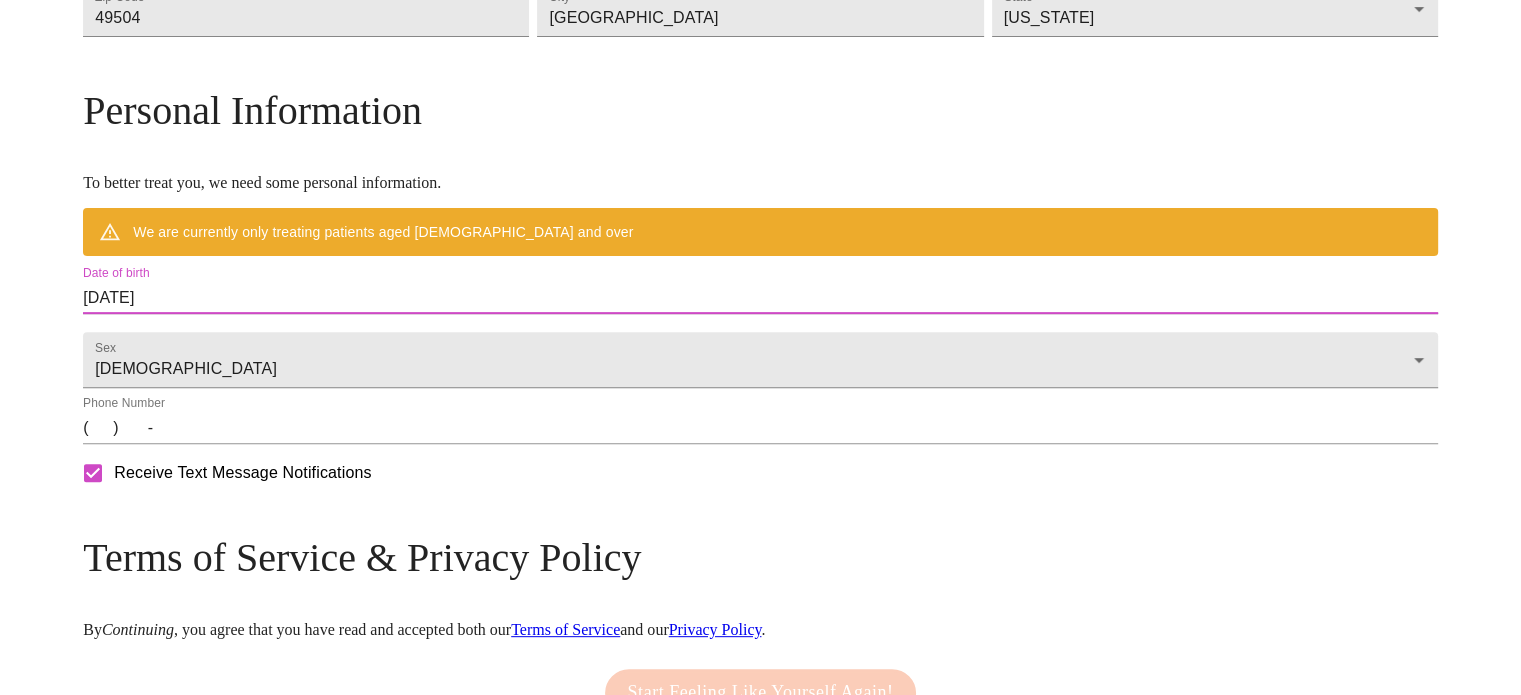 drag, startPoint x: 349, startPoint y: 337, endPoint x: 181, endPoint y: 350, distance: 168.50223 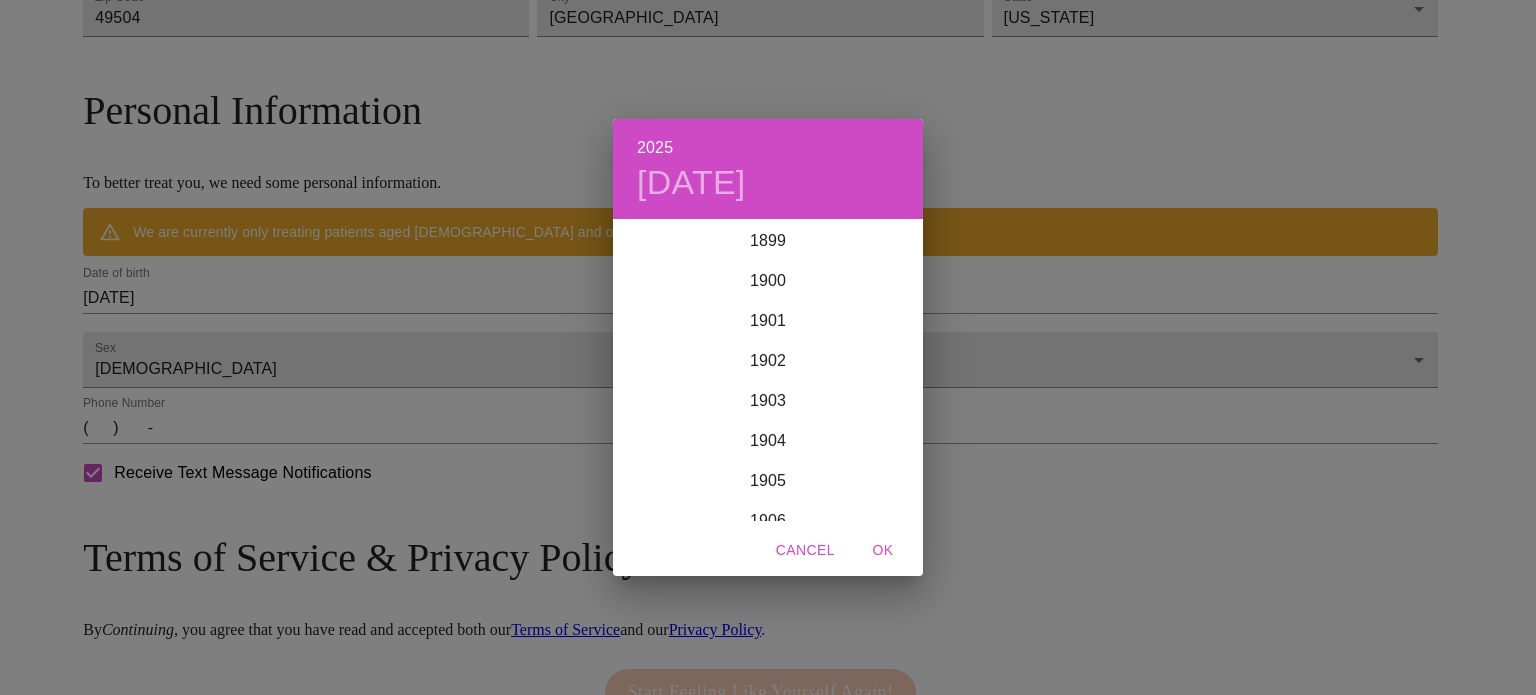 scroll, scrollTop: 4920, scrollLeft: 0, axis: vertical 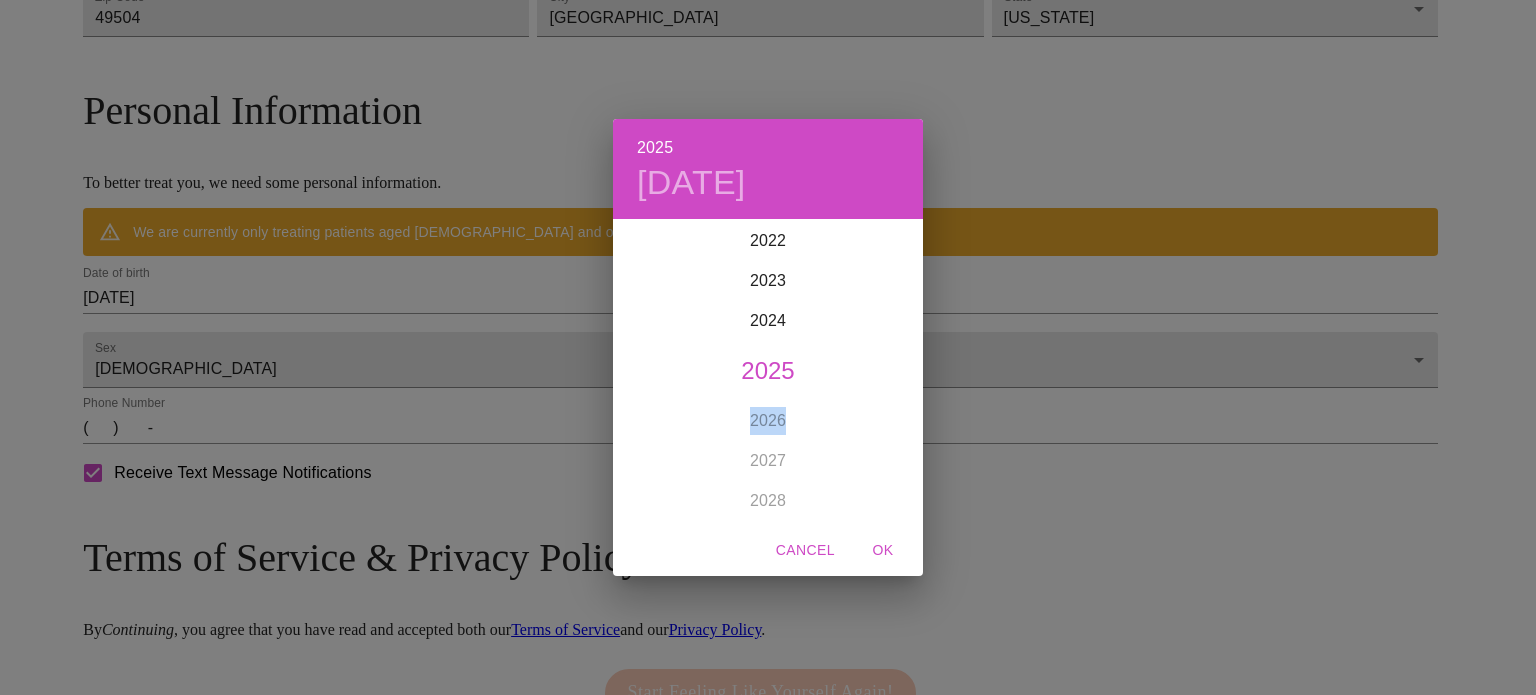 drag, startPoint x: 907, startPoint y: 399, endPoint x: 920, endPoint y: 350, distance: 50.695168 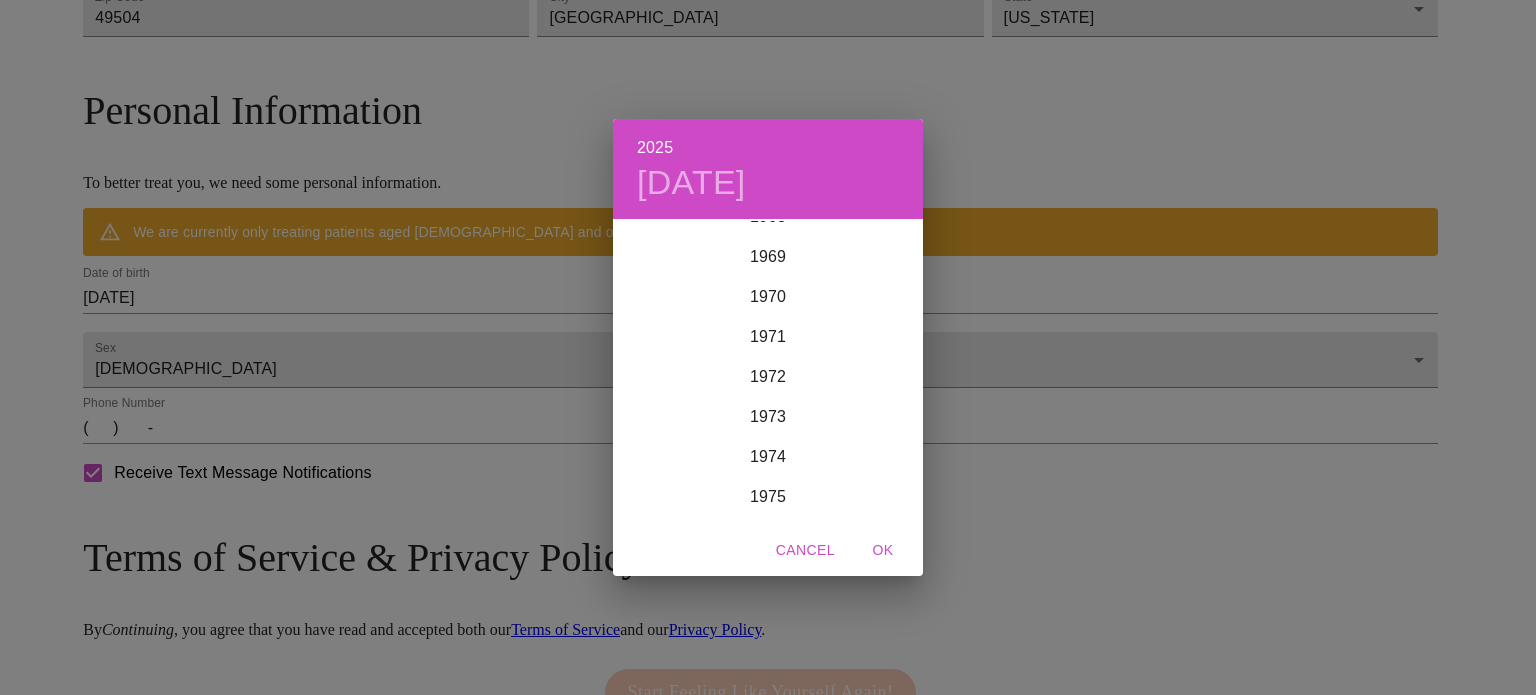 scroll, scrollTop: 2835, scrollLeft: 0, axis: vertical 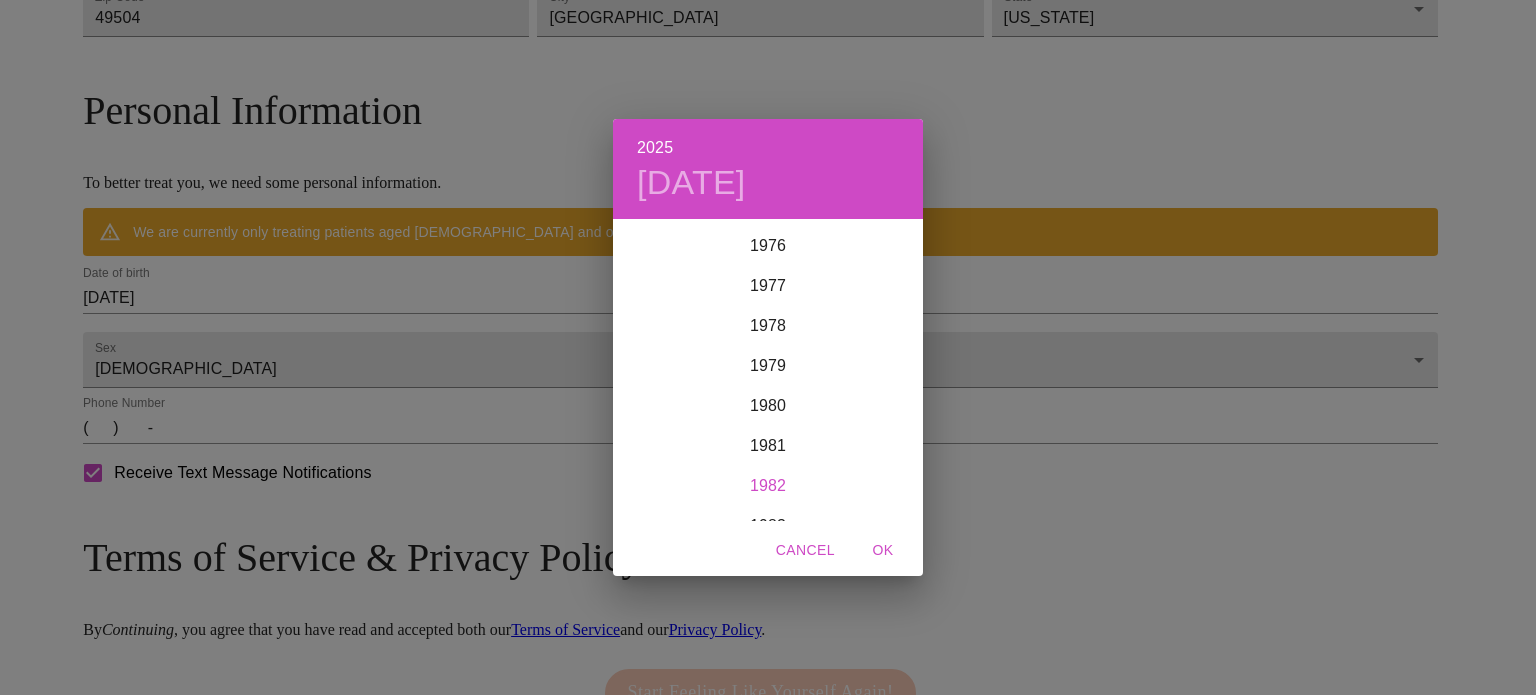 click on "1982" at bounding box center (768, 486) 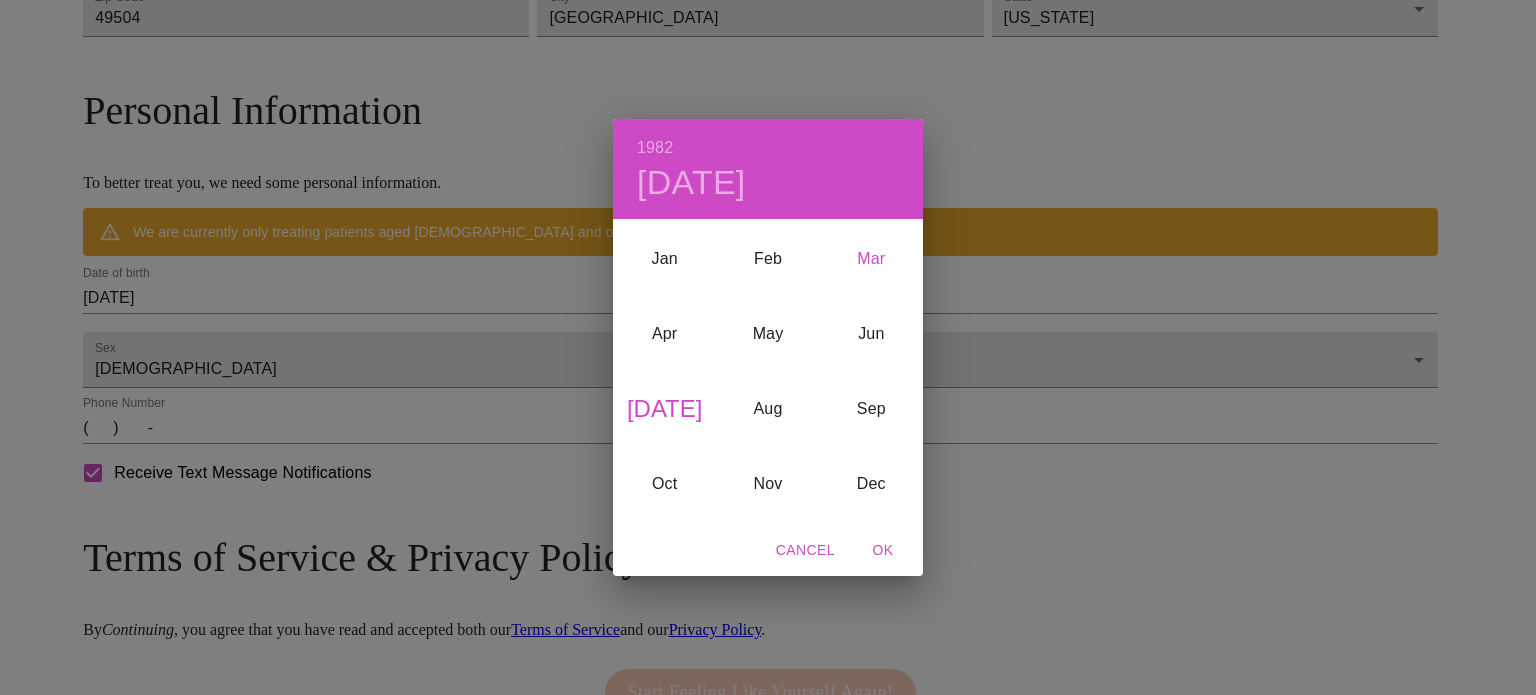click on "Mar" at bounding box center [871, 258] 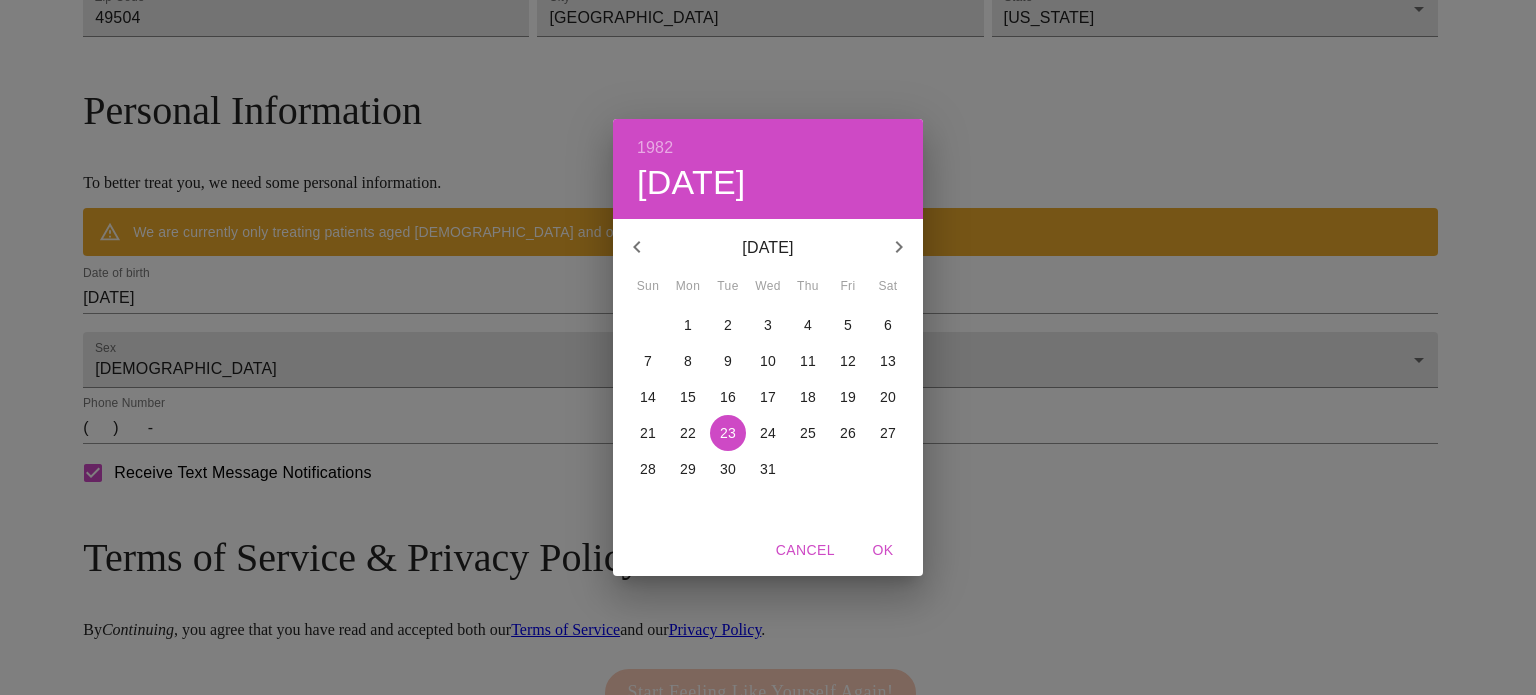 click on "17" at bounding box center (768, 397) 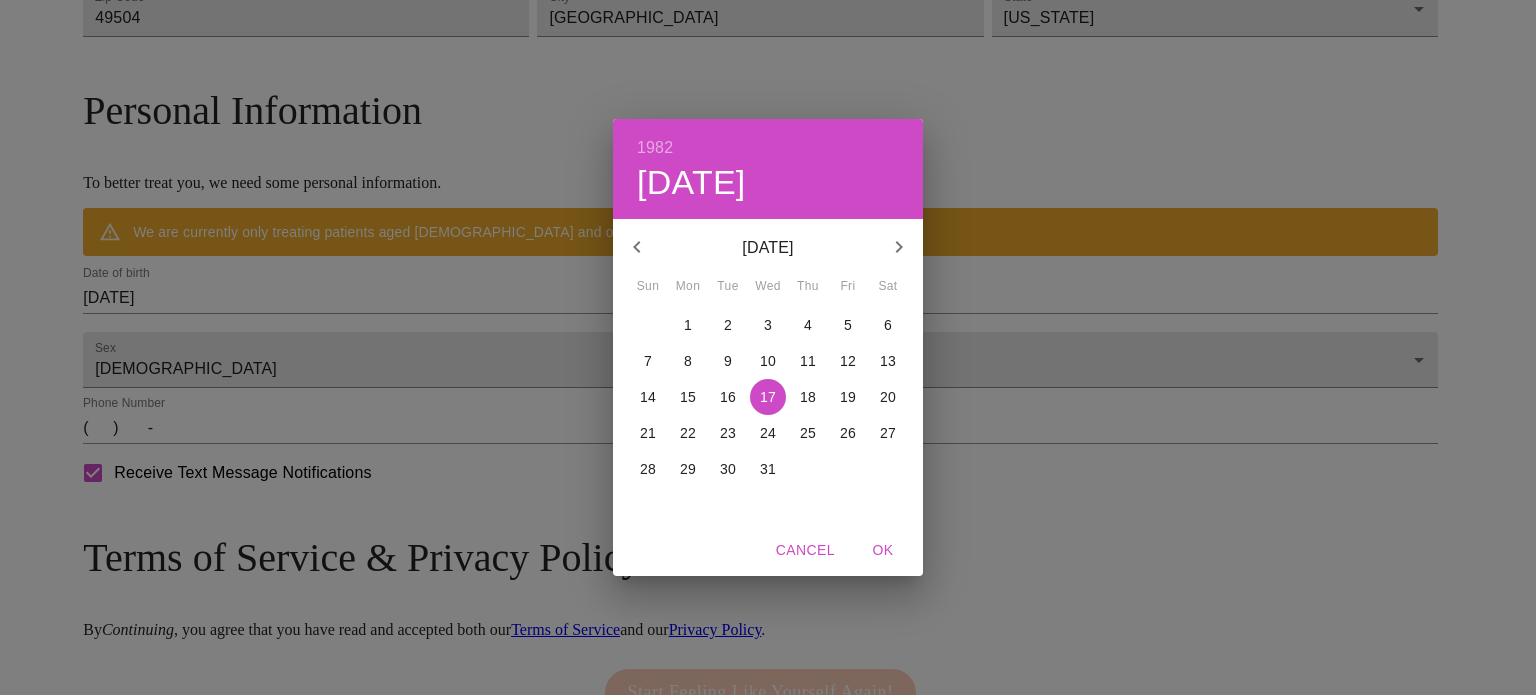 click on "OK" at bounding box center [883, 550] 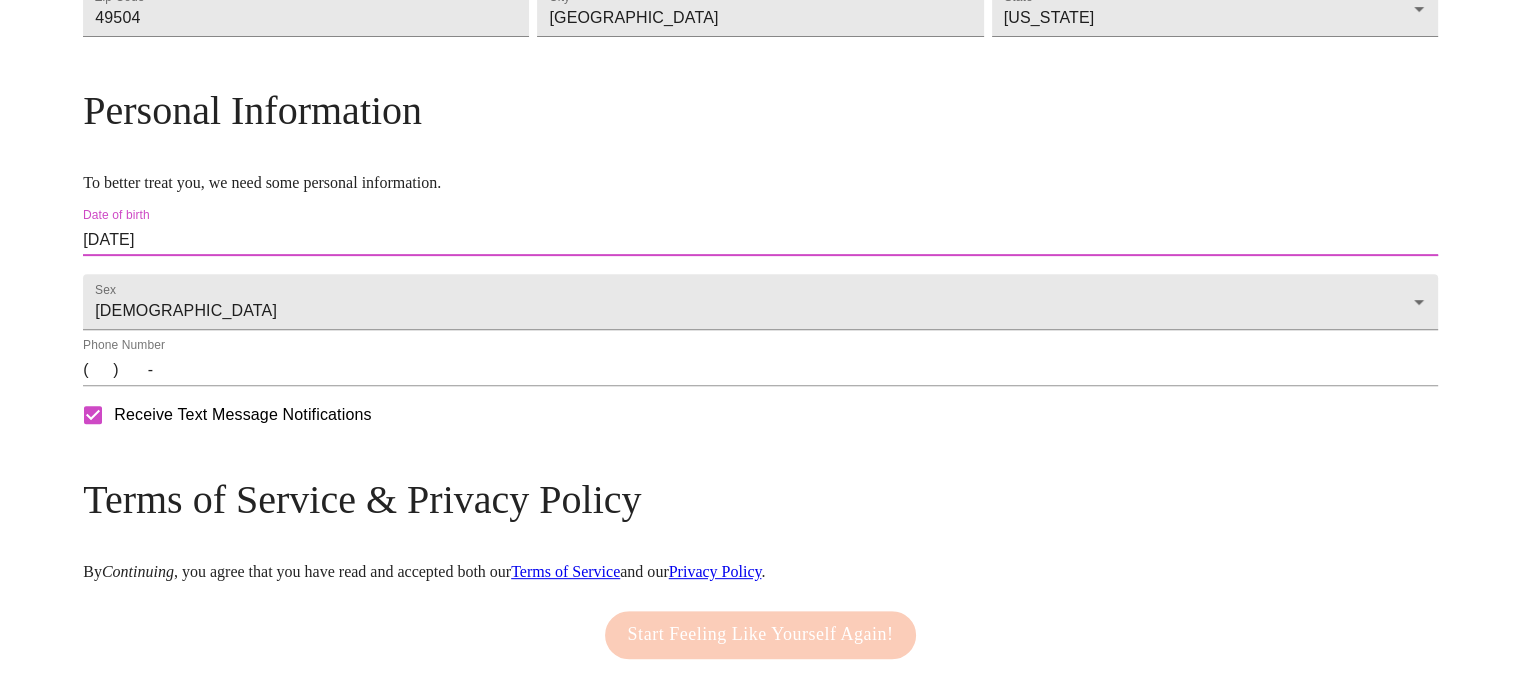 click on "(   )    -" at bounding box center [760, 370] 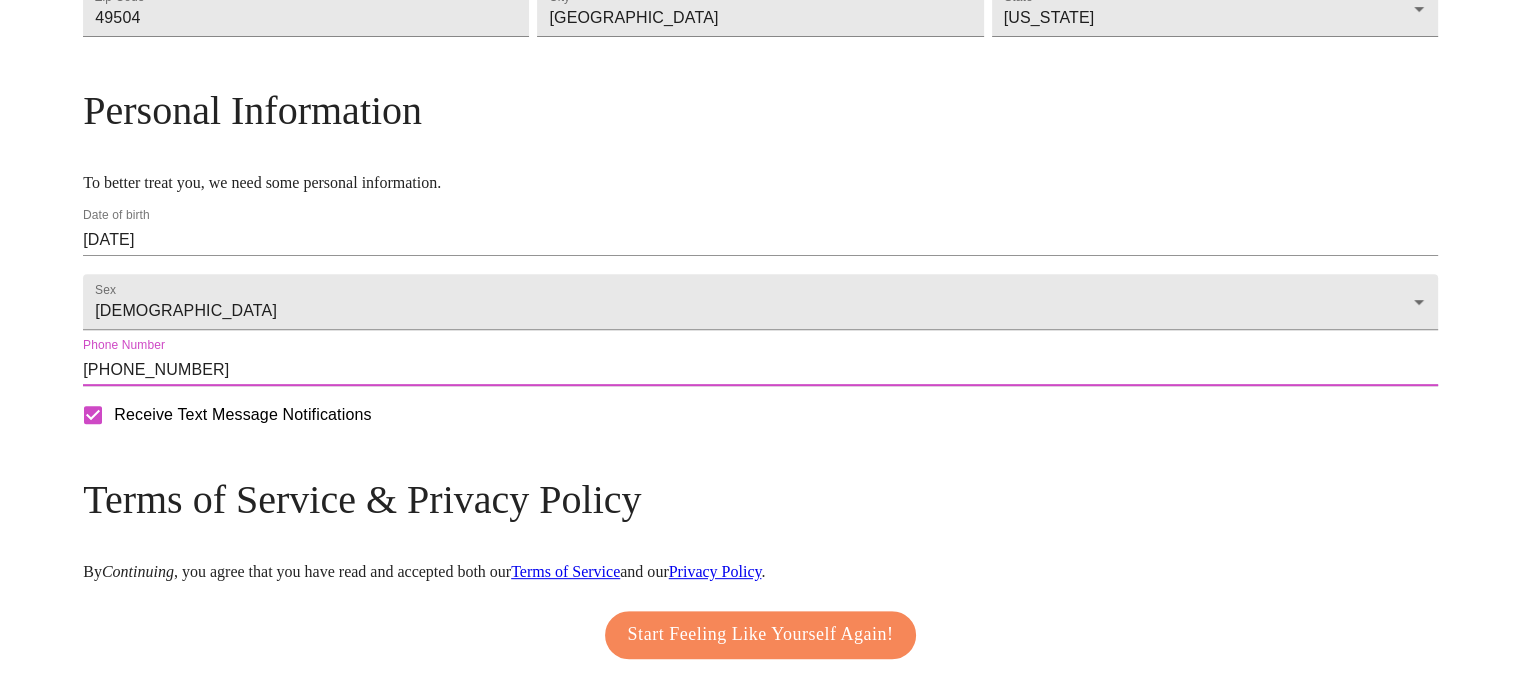 type on "(616) 274-9922" 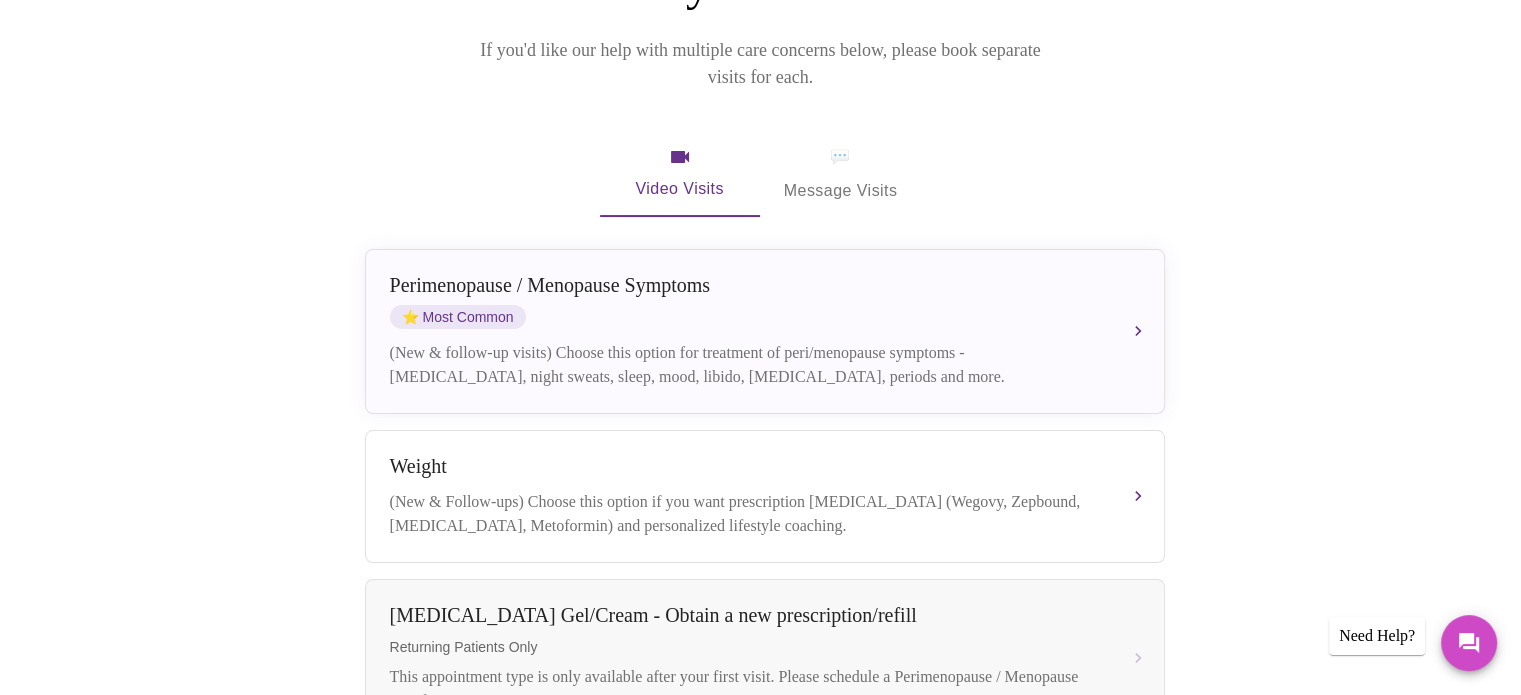 scroll, scrollTop: 320, scrollLeft: 0, axis: vertical 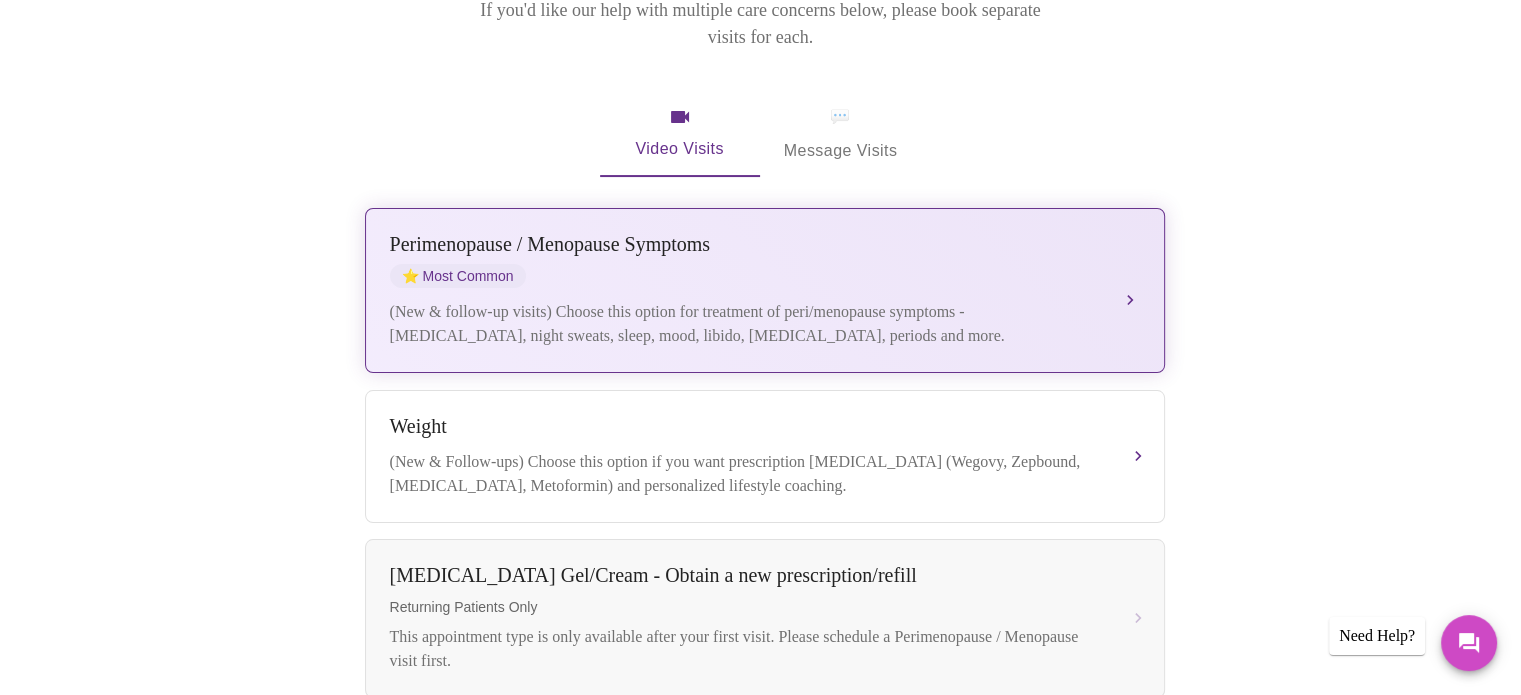 click on "(New & follow-up visits) Choose this option for treatment of peri/menopause symptoms - [MEDICAL_DATA], night sweats, sleep, mood, libido, [MEDICAL_DATA], periods and more." at bounding box center [745, 324] 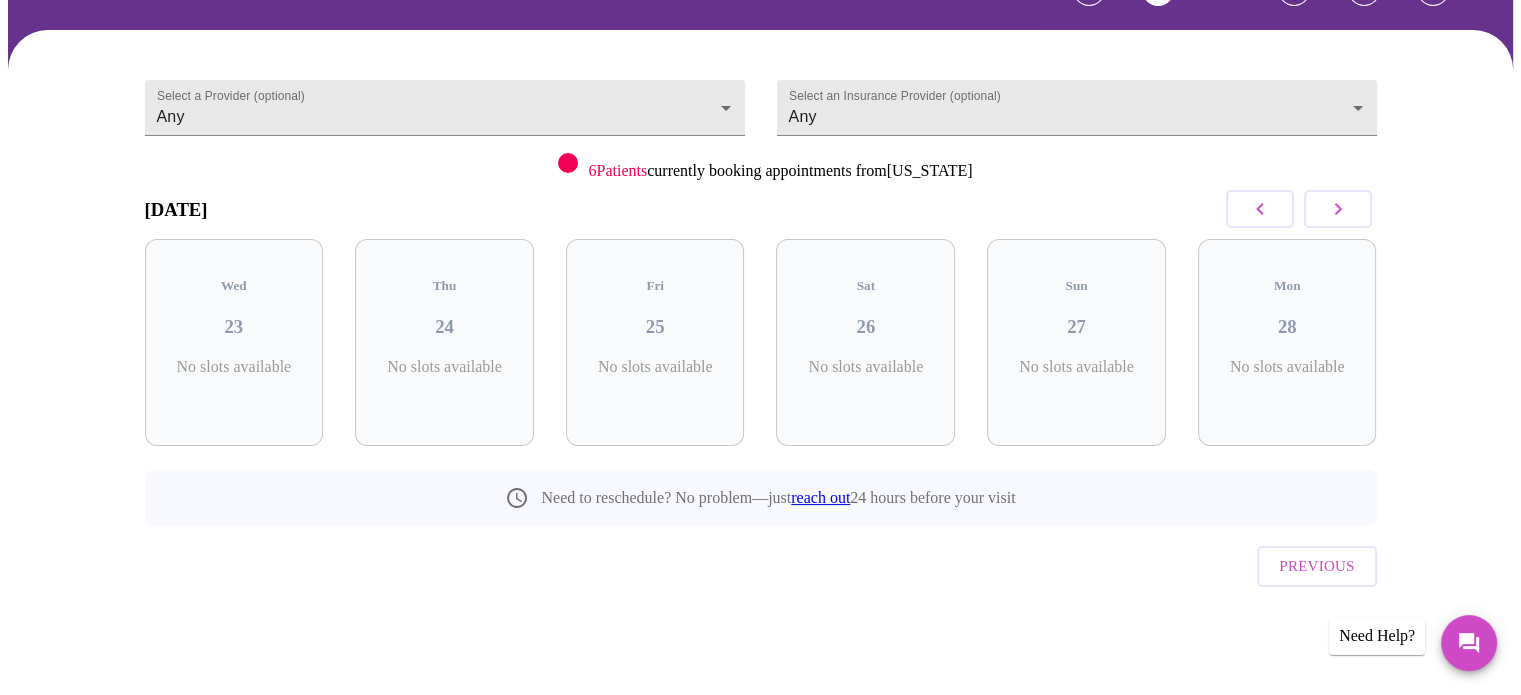 scroll, scrollTop: 89, scrollLeft: 0, axis: vertical 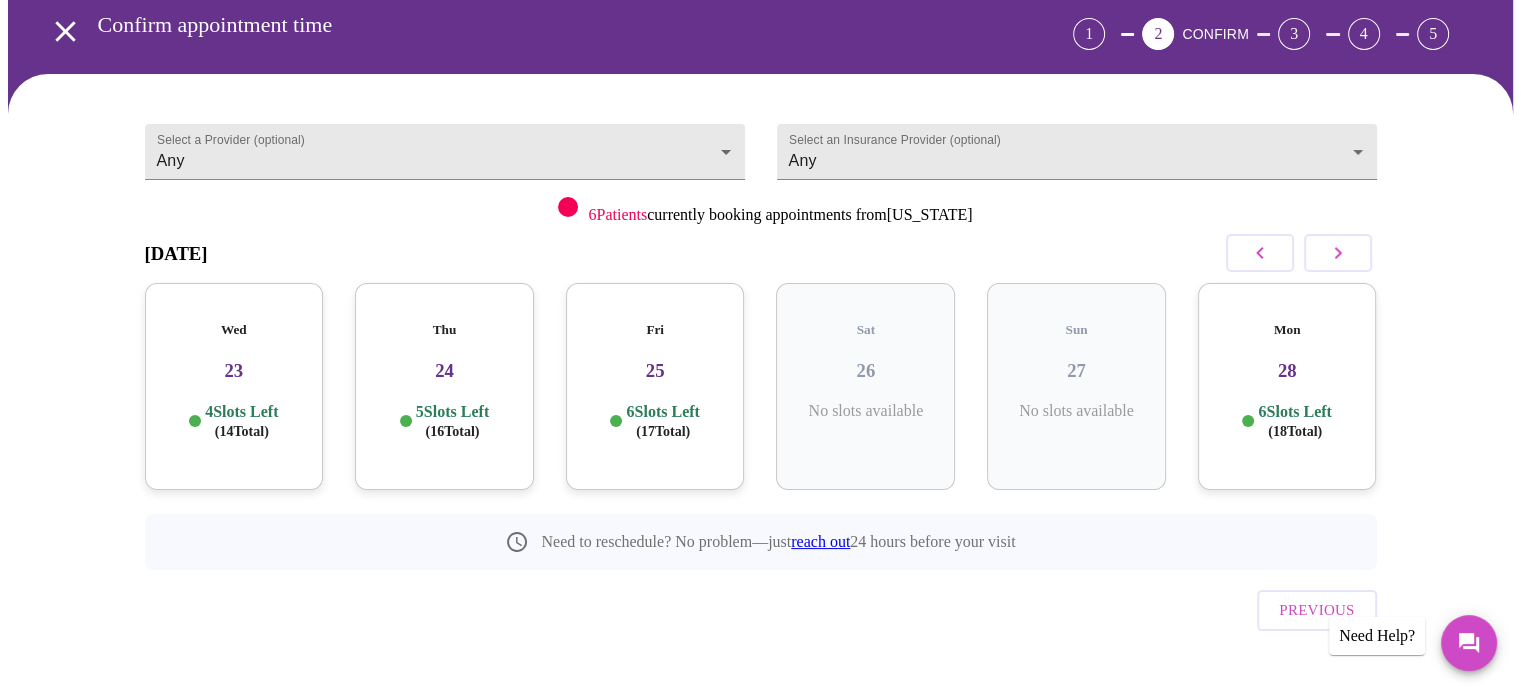 click on "Mon 28 6  Slots Left ( 18  Total)" at bounding box center (1287, 386) 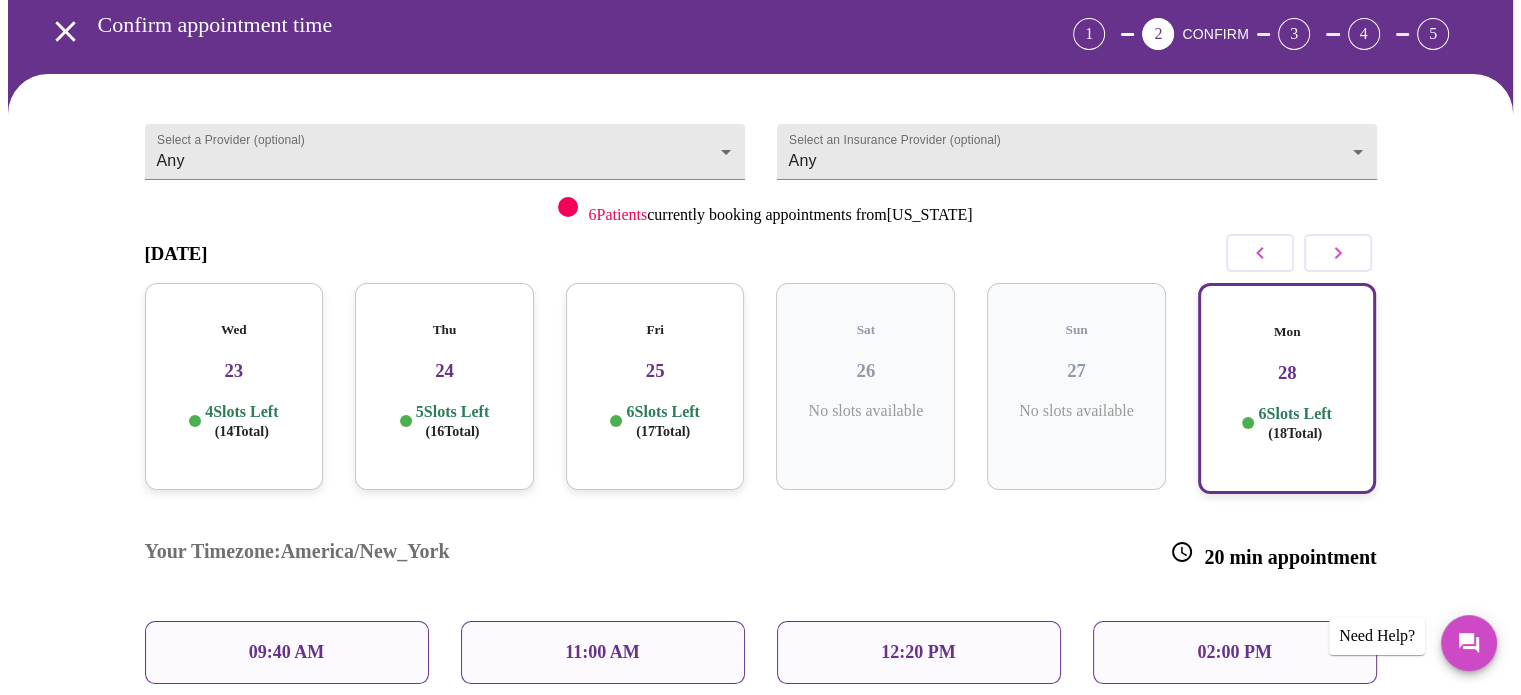 click on "Select a Provider (optional) Any Any Select an Insurance Provider (optional) Any Any 6  Patients  currently booking appointments from  Michigan July 2025 Wed 23 4  Slots Left ( 14  Total) Thu 24 5  Slots Left ( 16  Total) Fri 25 6  Slots Left ( 17  Total) Sat 26 No slots available Sun 27 No slots available Mon 28 6  Slots Left ( 18  Total) Your Timezone:  America/New_York 20 min appointment 09:40 AM 11:00 AM 12:20 PM 02:00 PM 03:20 PM 04:20 PM Need to reschedule? No problem—just  reach out  24 hours before your visit Previous Need Help?" at bounding box center (760, 547) 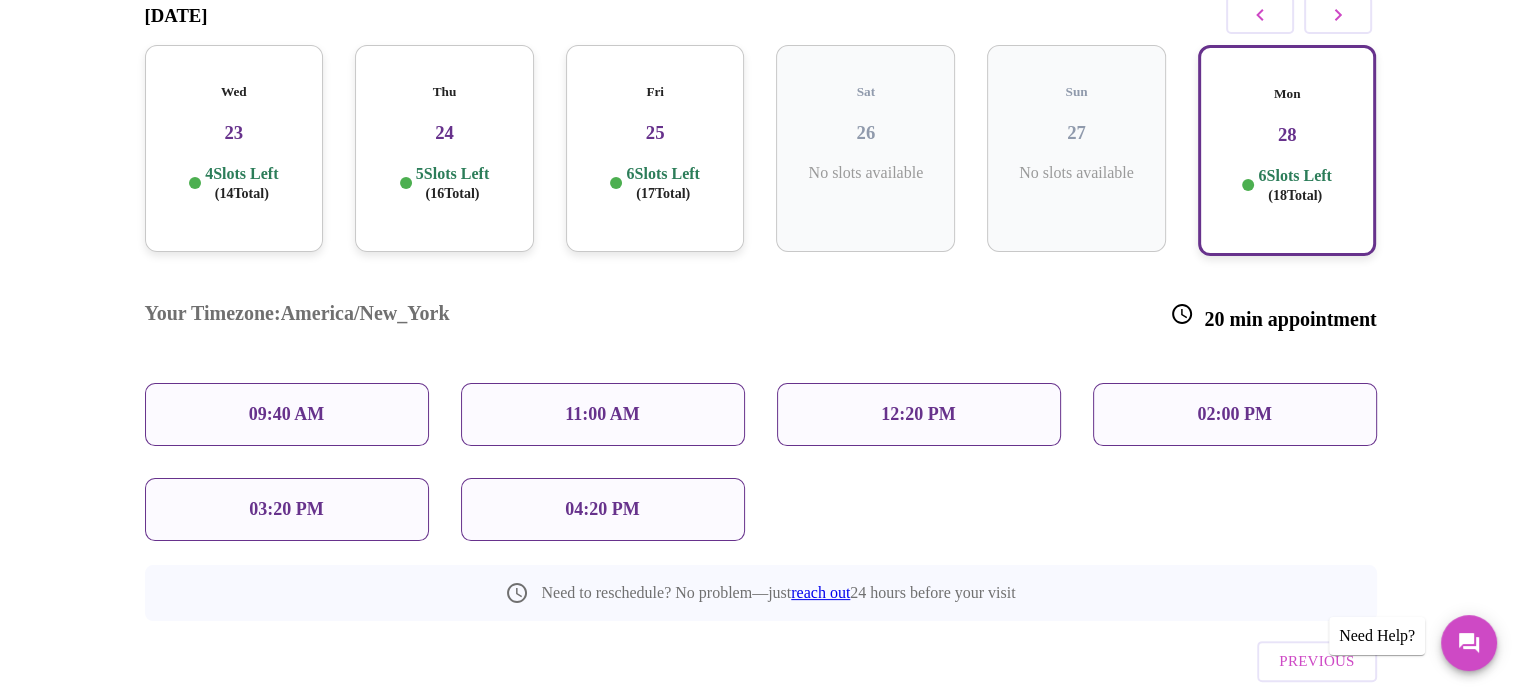 scroll, scrollTop: 329, scrollLeft: 0, axis: vertical 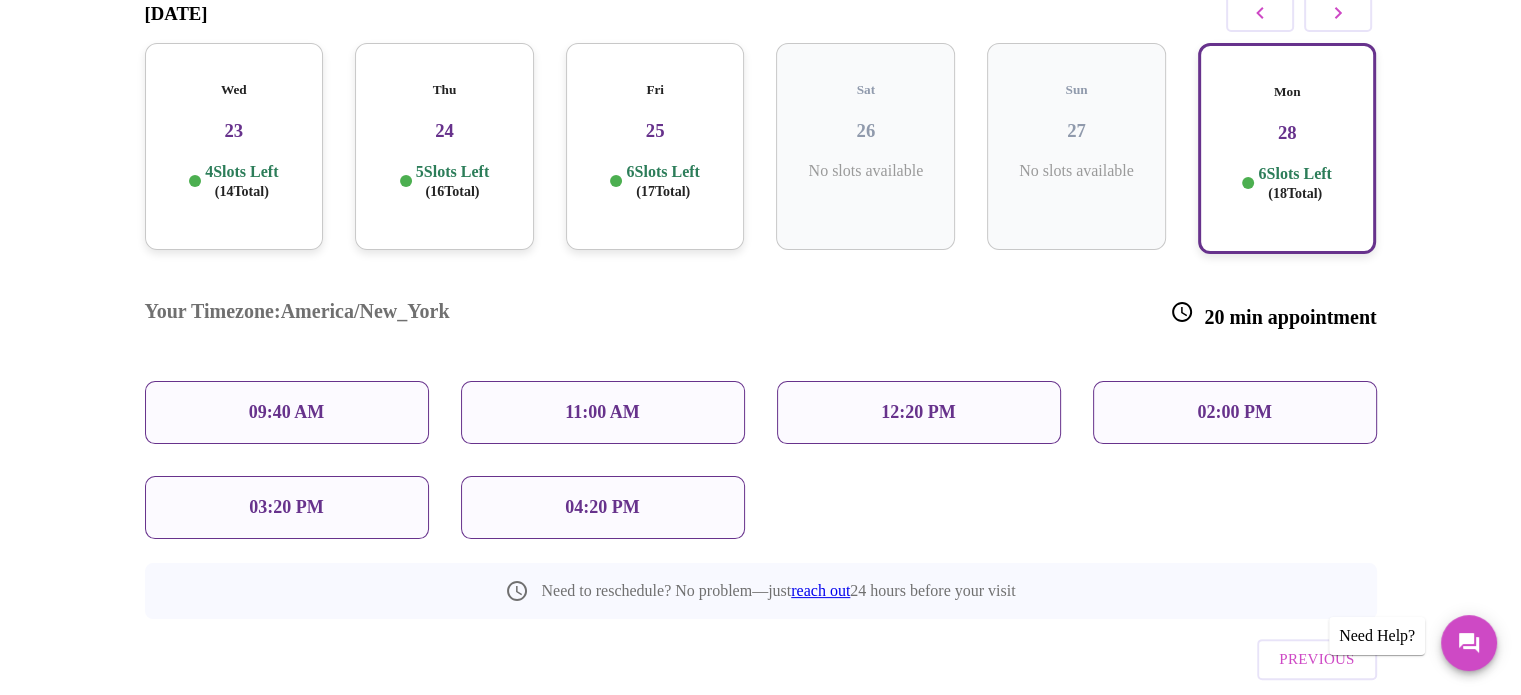 click on "09:40 AM" at bounding box center (287, 412) 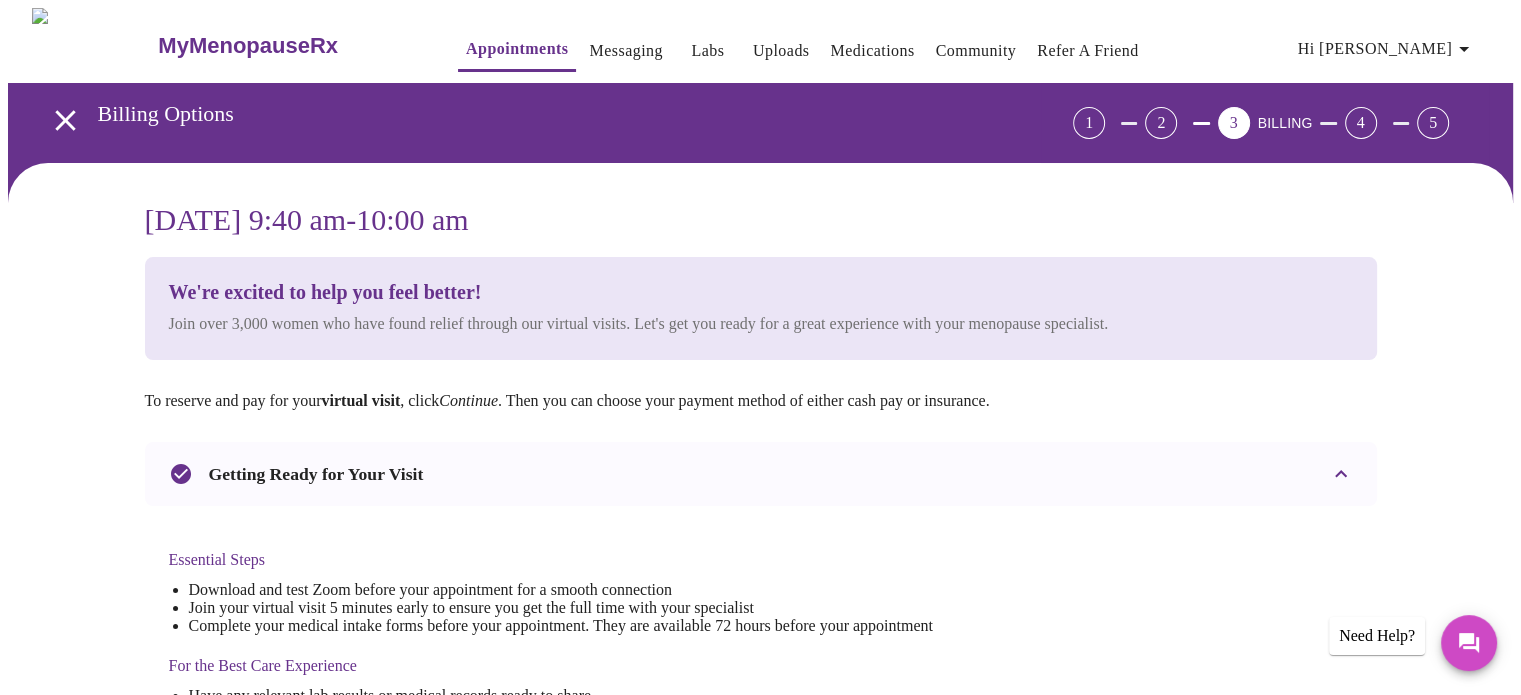 click on "Monday, July 28th @ 9:40 am  -  10:00 am We're excited to help you feel better! Join over 3,000 women who have found relief through our virtual visits. Let's get you ready for a great experience with your menopause specialist. To reserve and pay for your  virtual visit , click  Continue . Then you can choose your payment method of either cash pay or insurance. Getting Ready for Your Visit Essential Steps Download and test Zoom before your appointment for a smooth connection Join your virtual visit 5 minutes early to ensure you get the full time with your specialist Complete your medical intake forms before your appointment. They are available 72 hours before your appointment For the Best Care Experience Have any relevant lab results or medical records ready to share Plan to spend 20 minutes filling out your medical intake forms if you're a new patient Scheduling Policies To ensure quality care for all patients: Need to reschedule? Simply contact us 24 hours in advance Your Virtual Visit . Previous Continue" at bounding box center (760, 783) 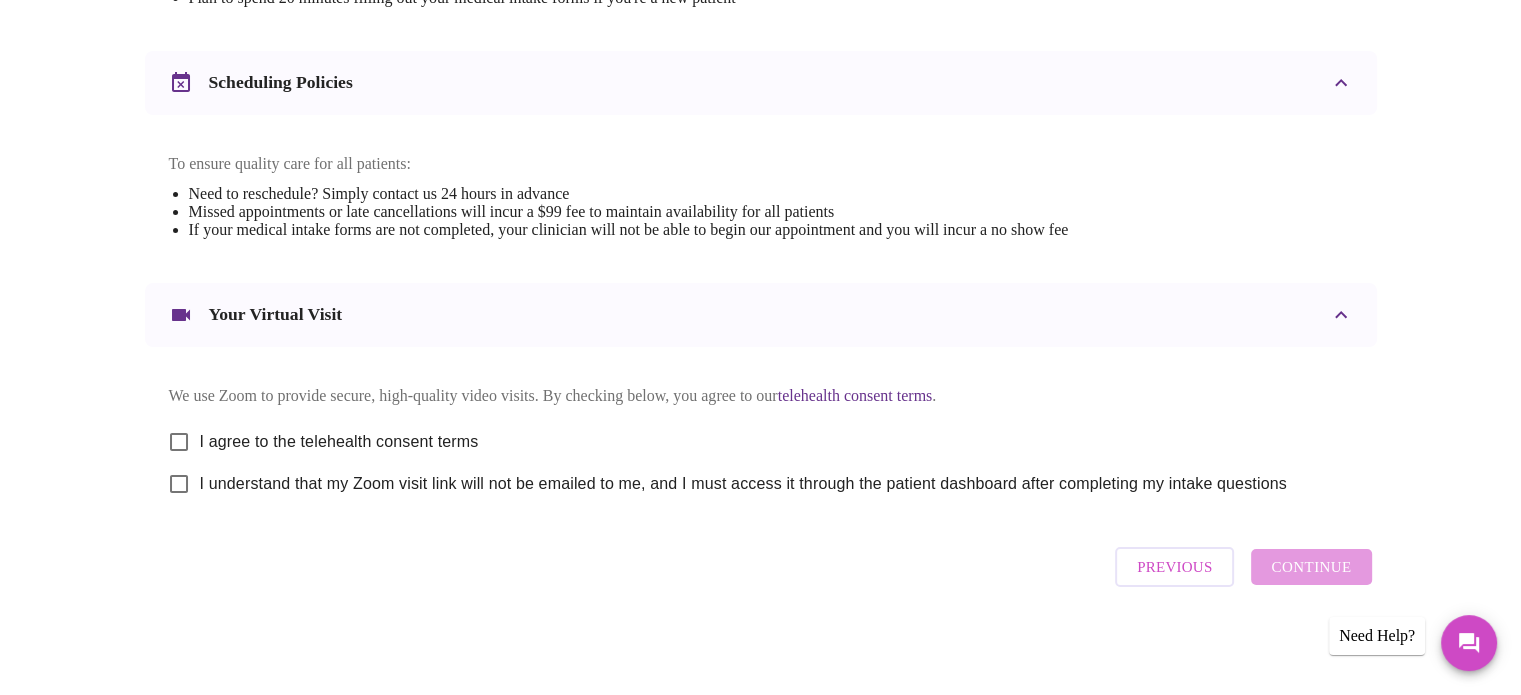scroll, scrollTop: 729, scrollLeft: 0, axis: vertical 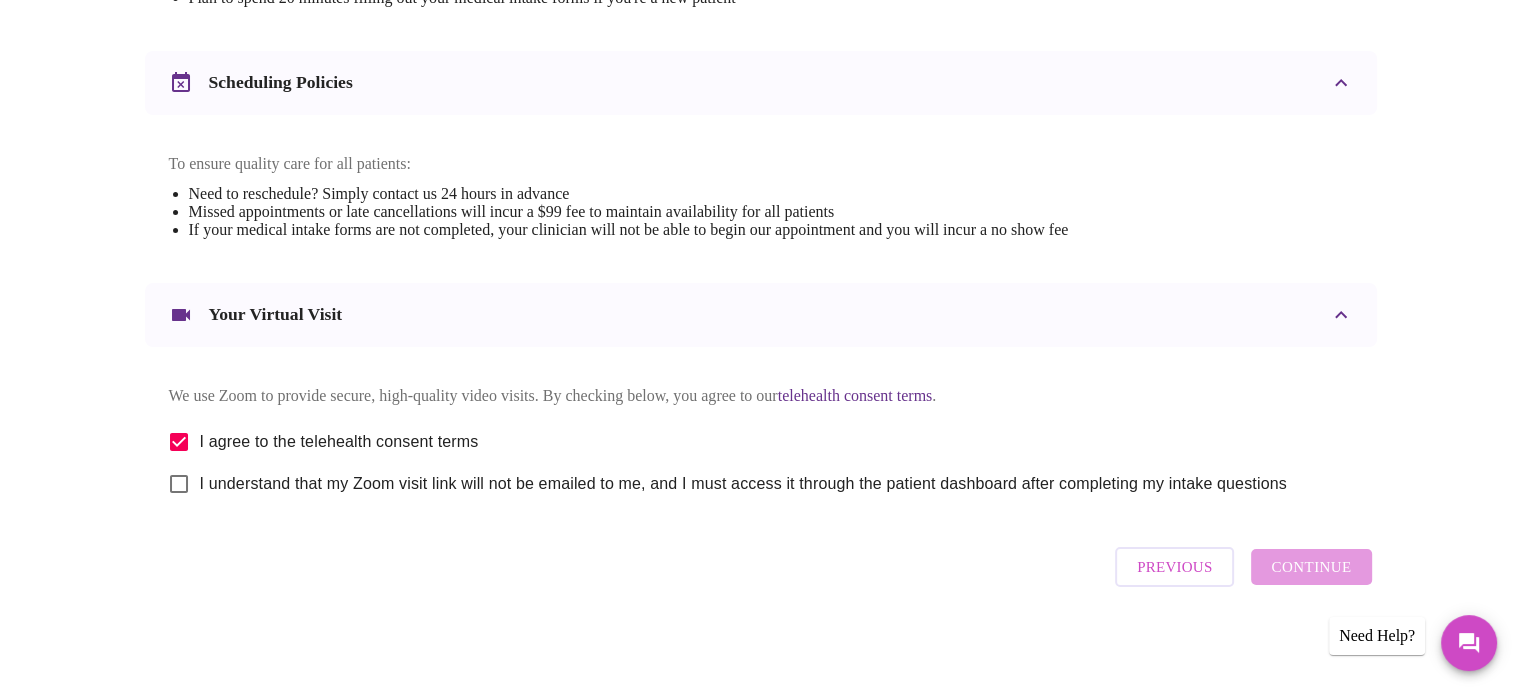 click on "I understand that my Zoom visit link will not be emailed to me, and I must access it through the patient dashboard after completing my intake questions" at bounding box center (179, 484) 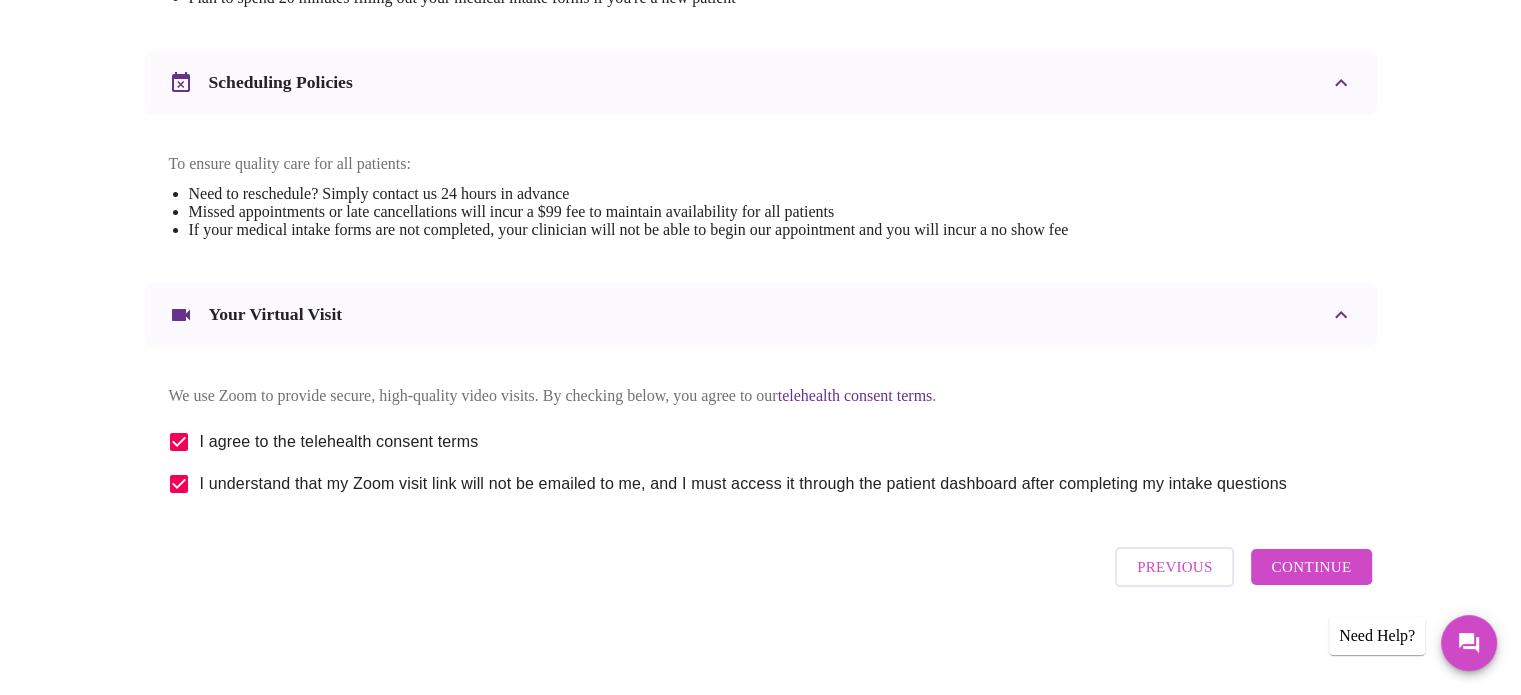 click on "Continue" at bounding box center (1311, 567) 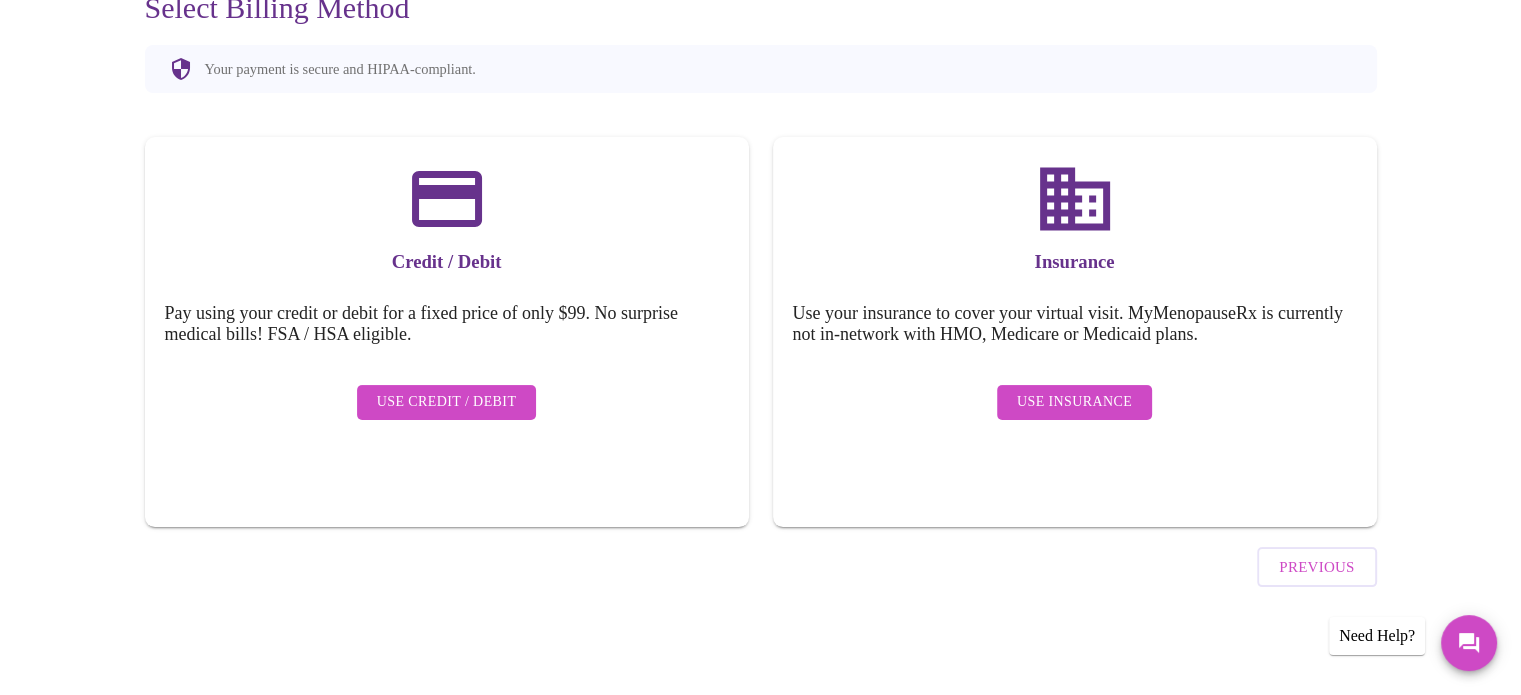 scroll, scrollTop: 155, scrollLeft: 0, axis: vertical 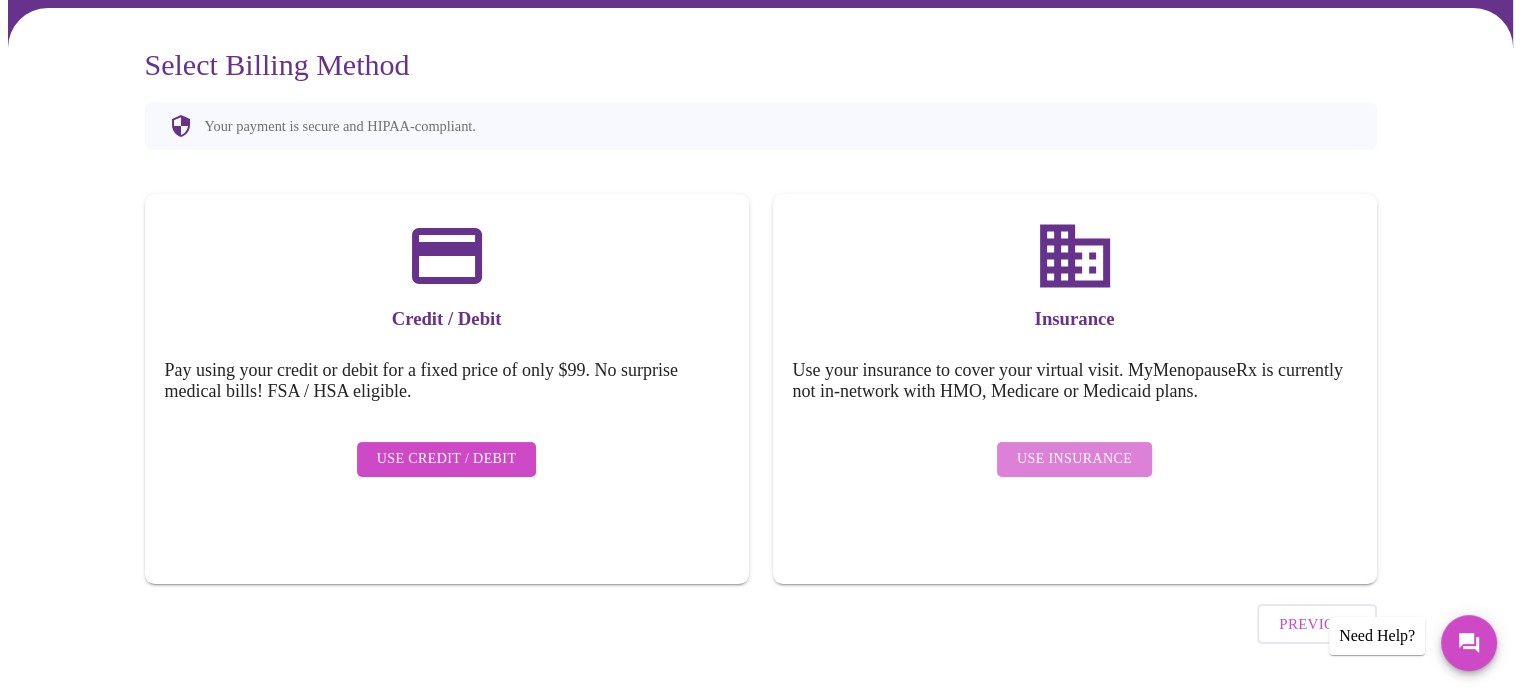 click on "Use Insurance" at bounding box center (1074, 459) 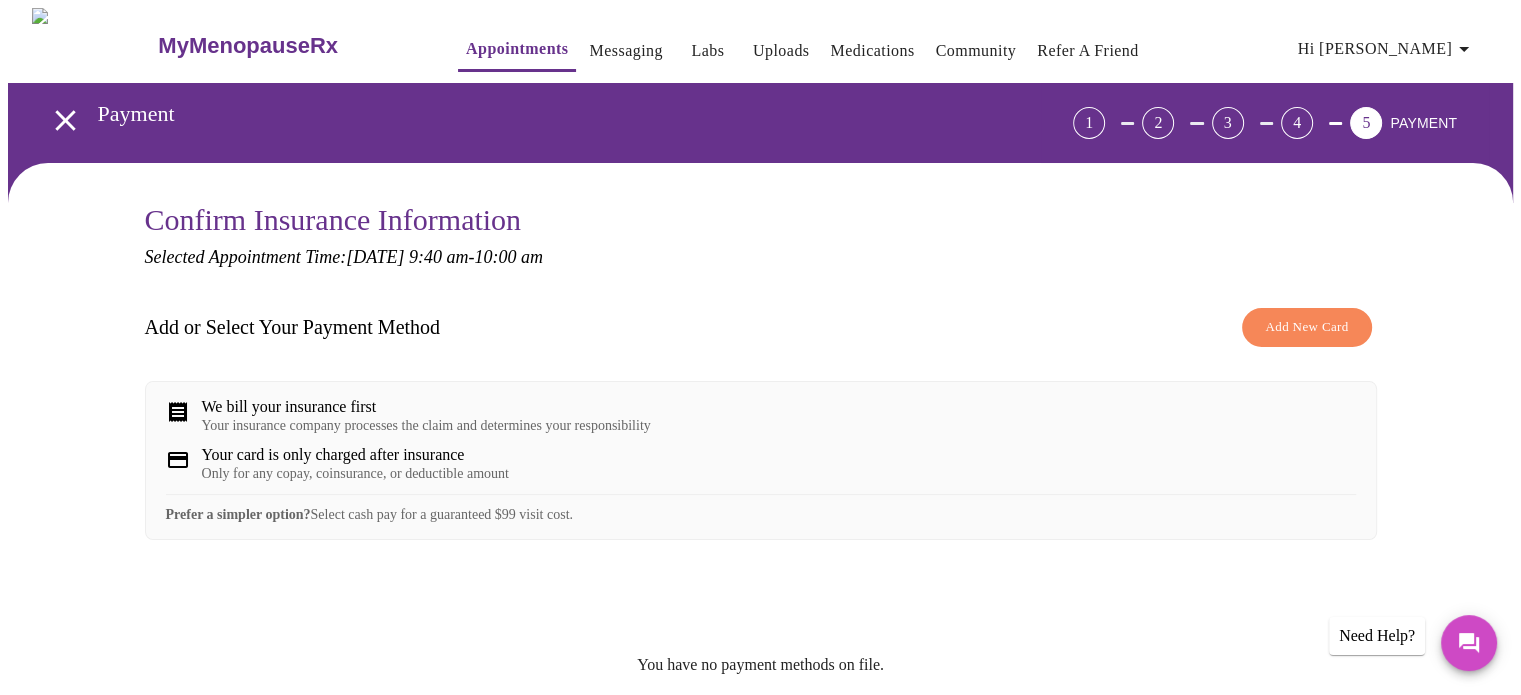 click on "Add New Card" at bounding box center (1306, 327) 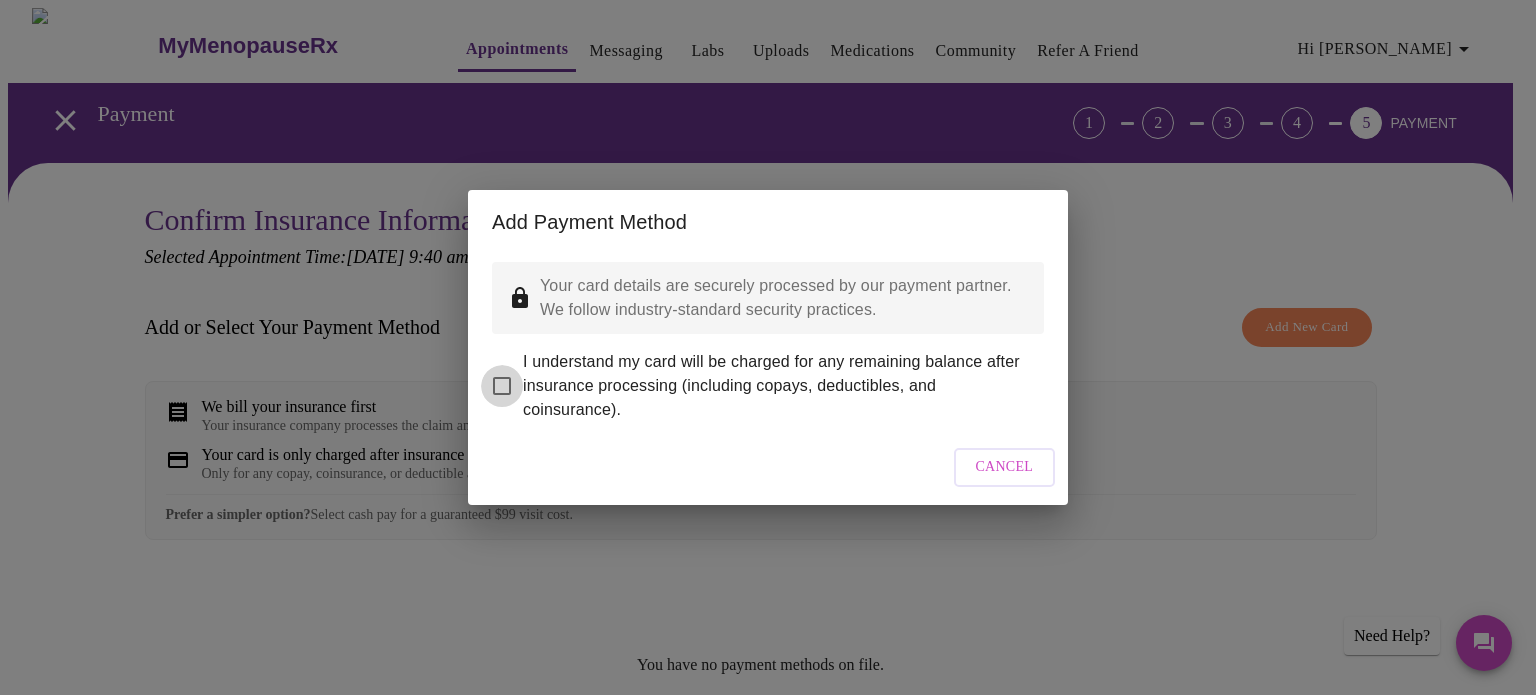 click on "I understand my card will be charged for any remaining balance after insurance processing (including copays, deductibles, and coinsurance)." at bounding box center [502, 386] 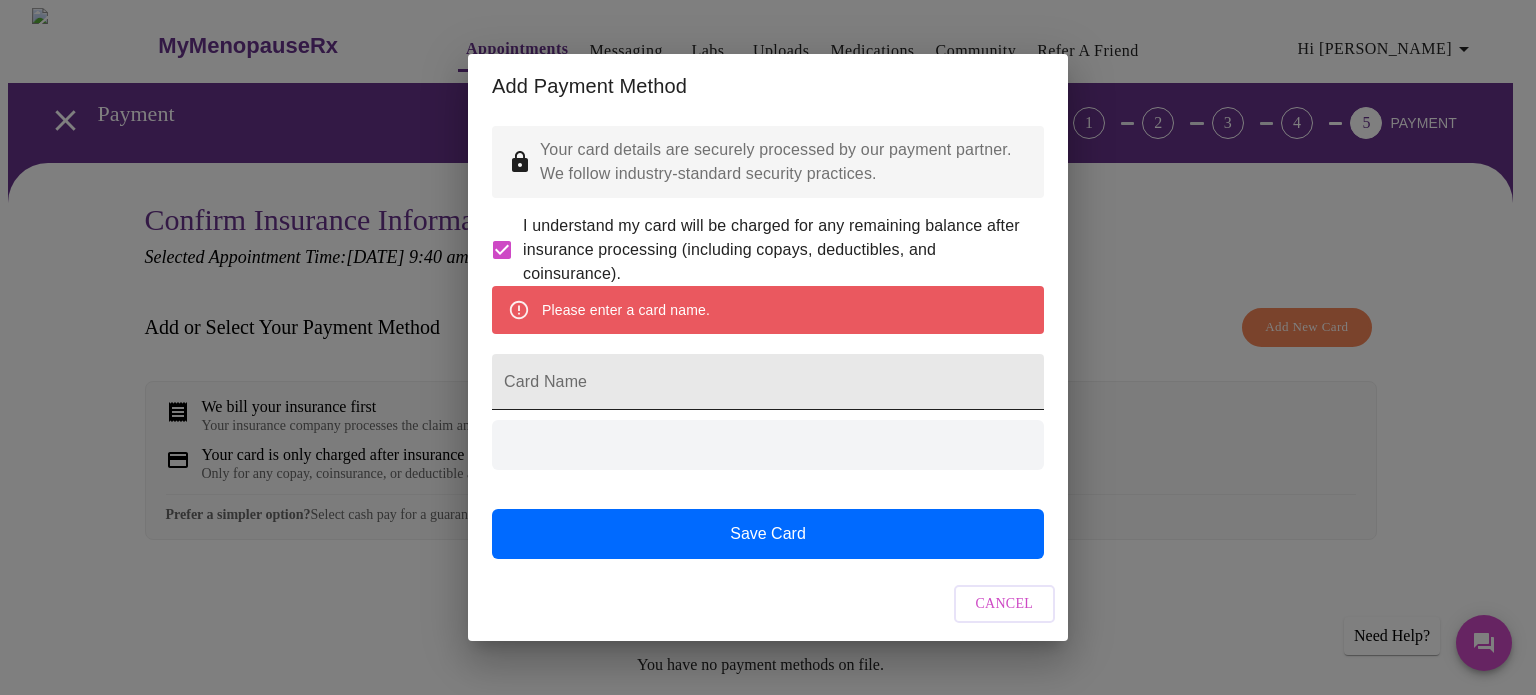 click on "Card Name" at bounding box center (768, 382) 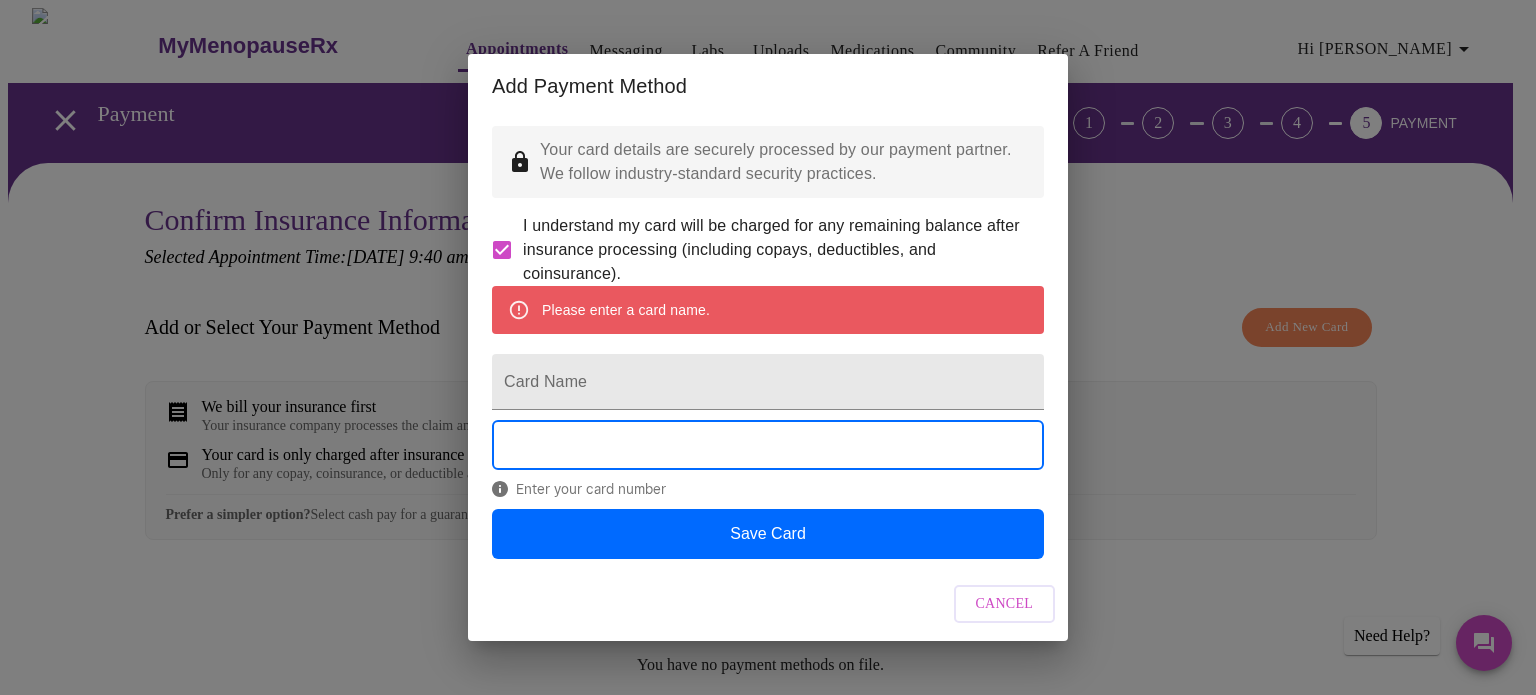 click on "Cancel" at bounding box center [768, 604] 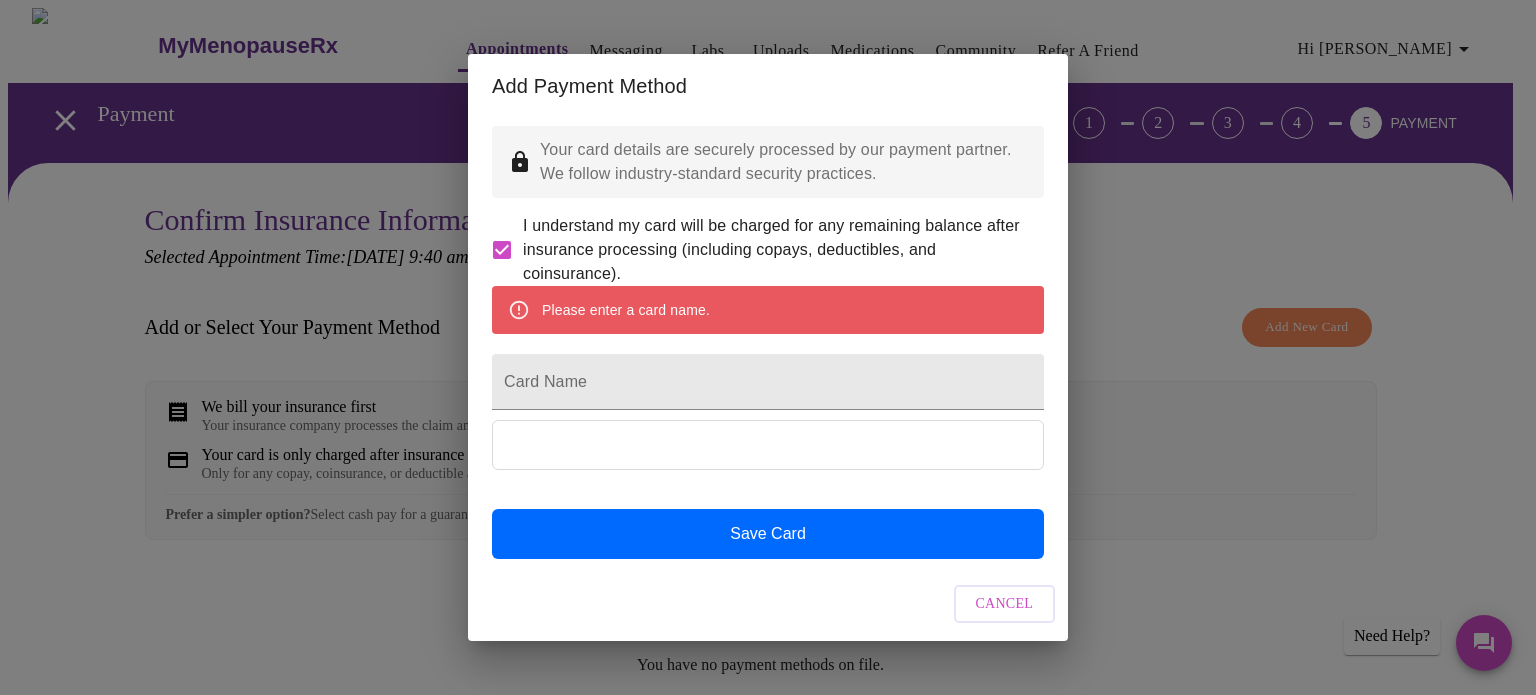 click on "Cancel" at bounding box center [1005, 604] 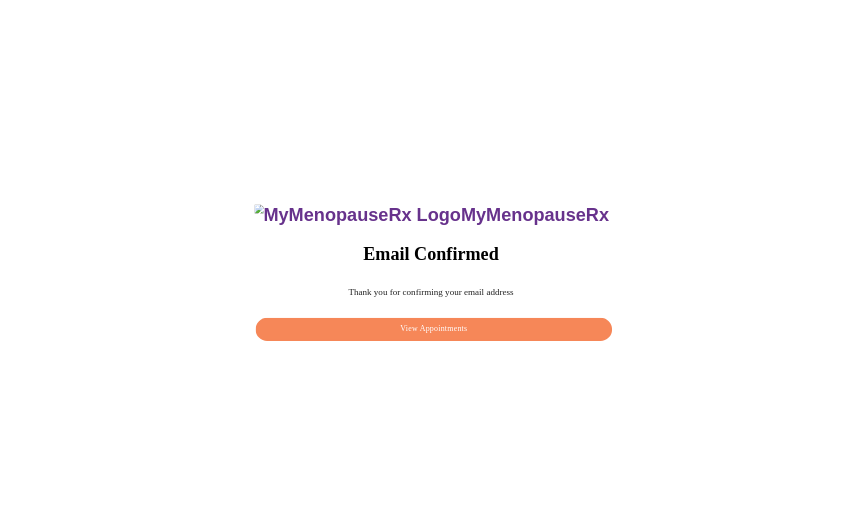 scroll, scrollTop: 0, scrollLeft: 0, axis: both 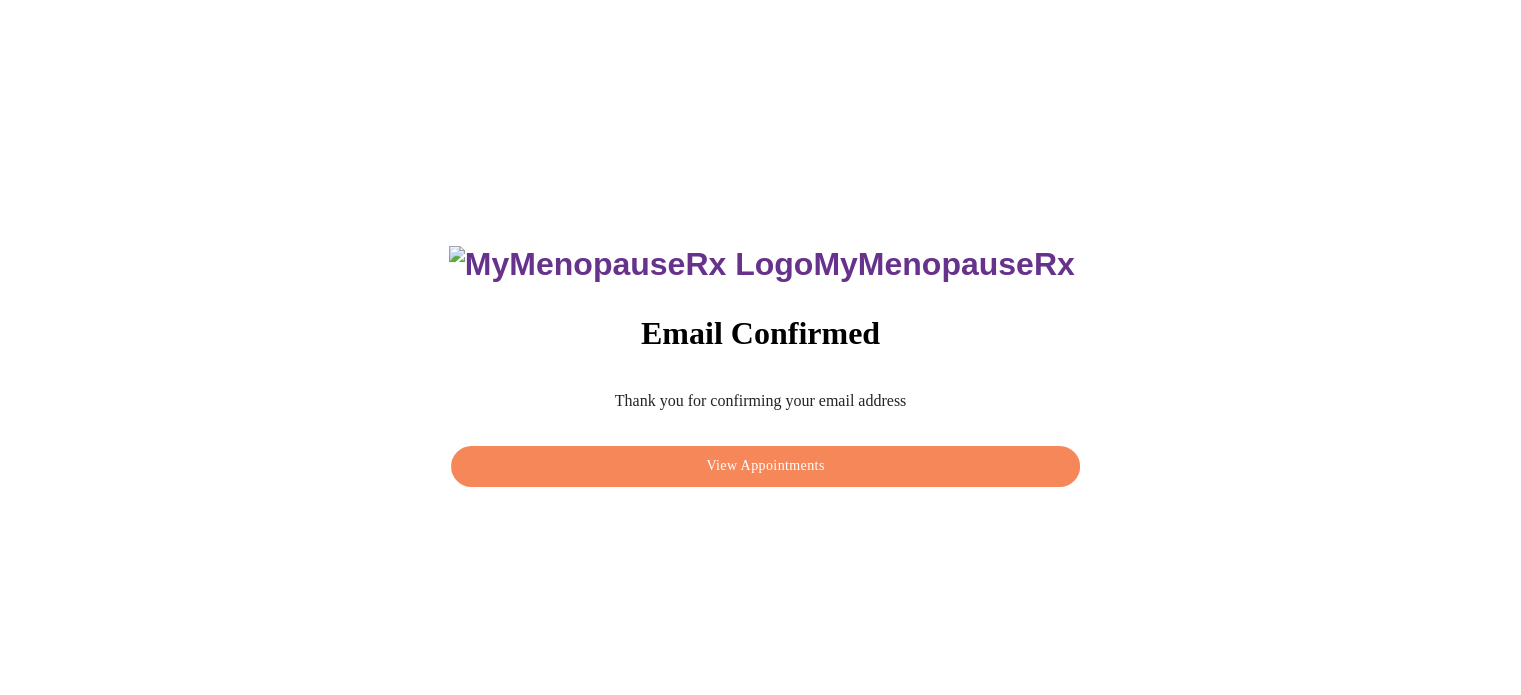 click on "View Appointments" at bounding box center (765, 466) 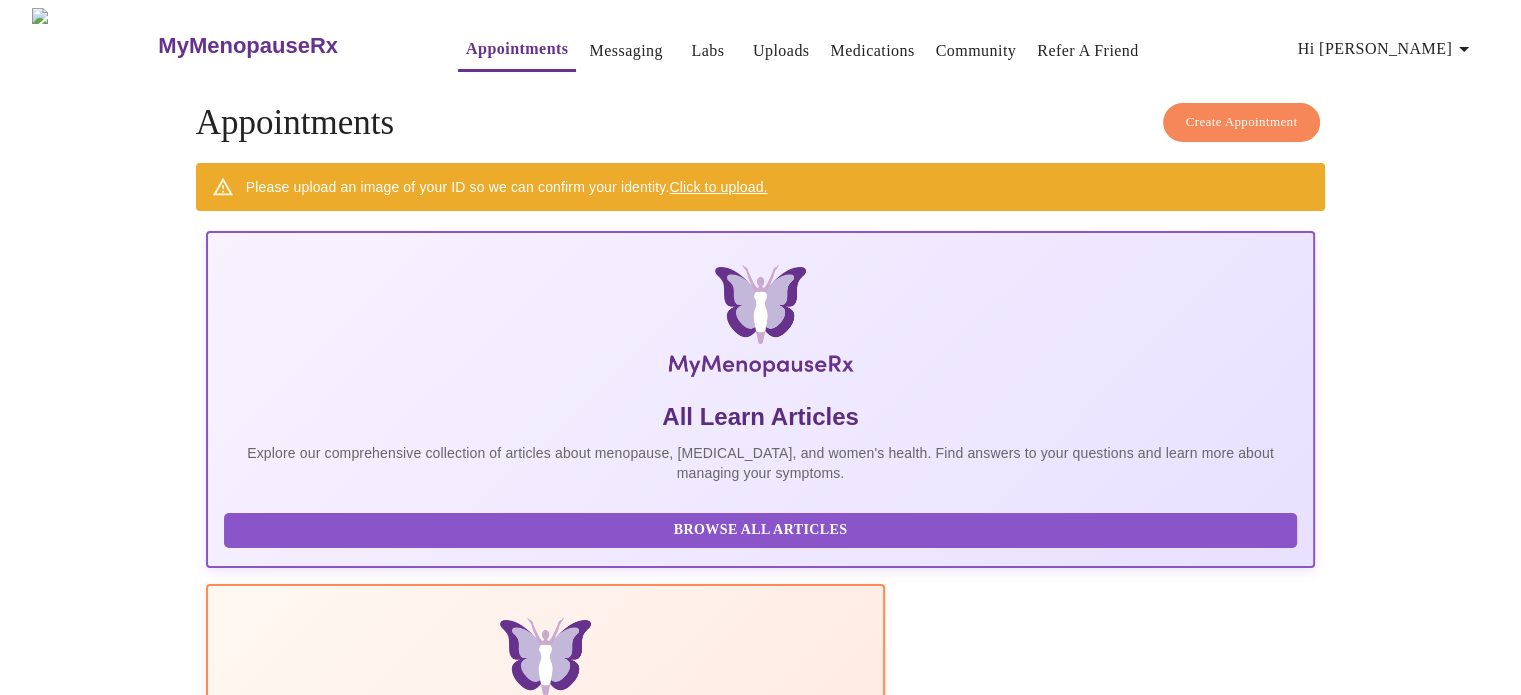 click on "Click to upload." at bounding box center [718, 187] 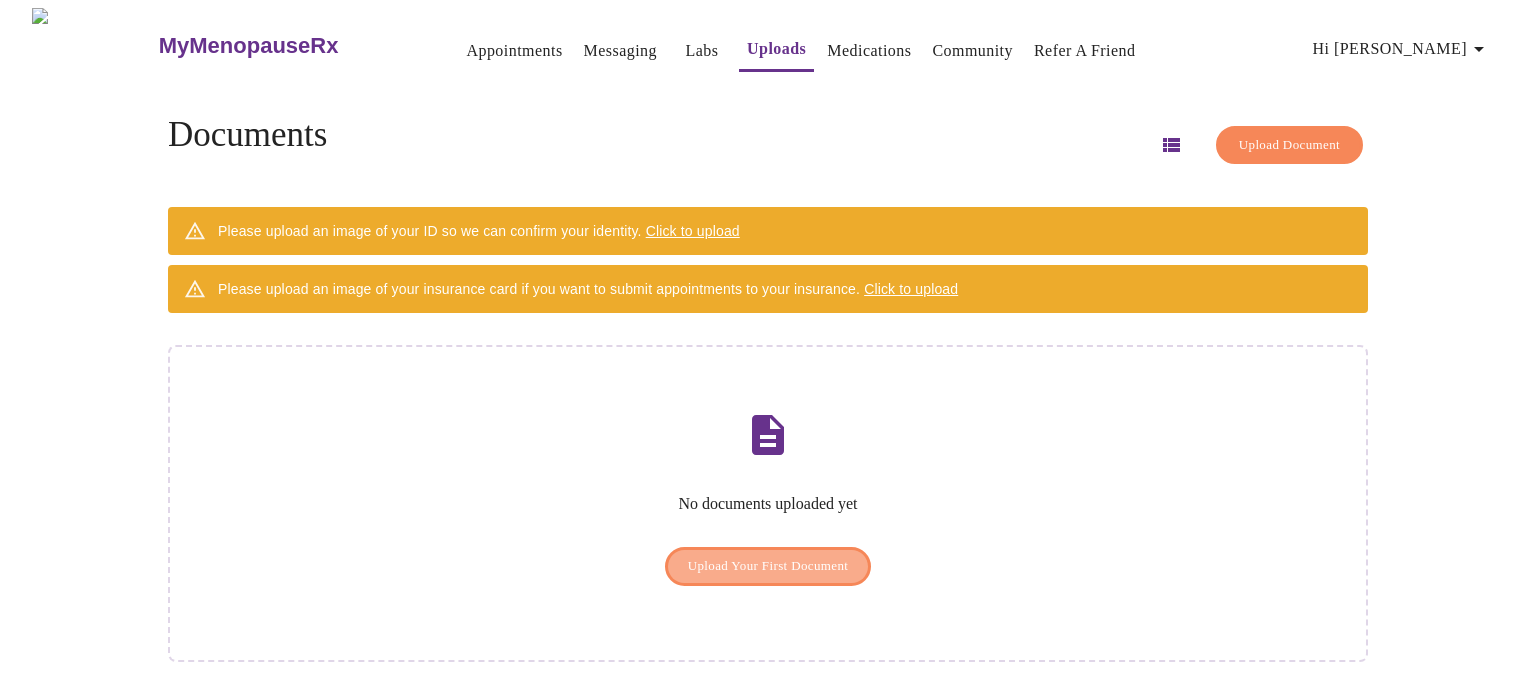 click on "Upload Your First Document" at bounding box center (768, 566) 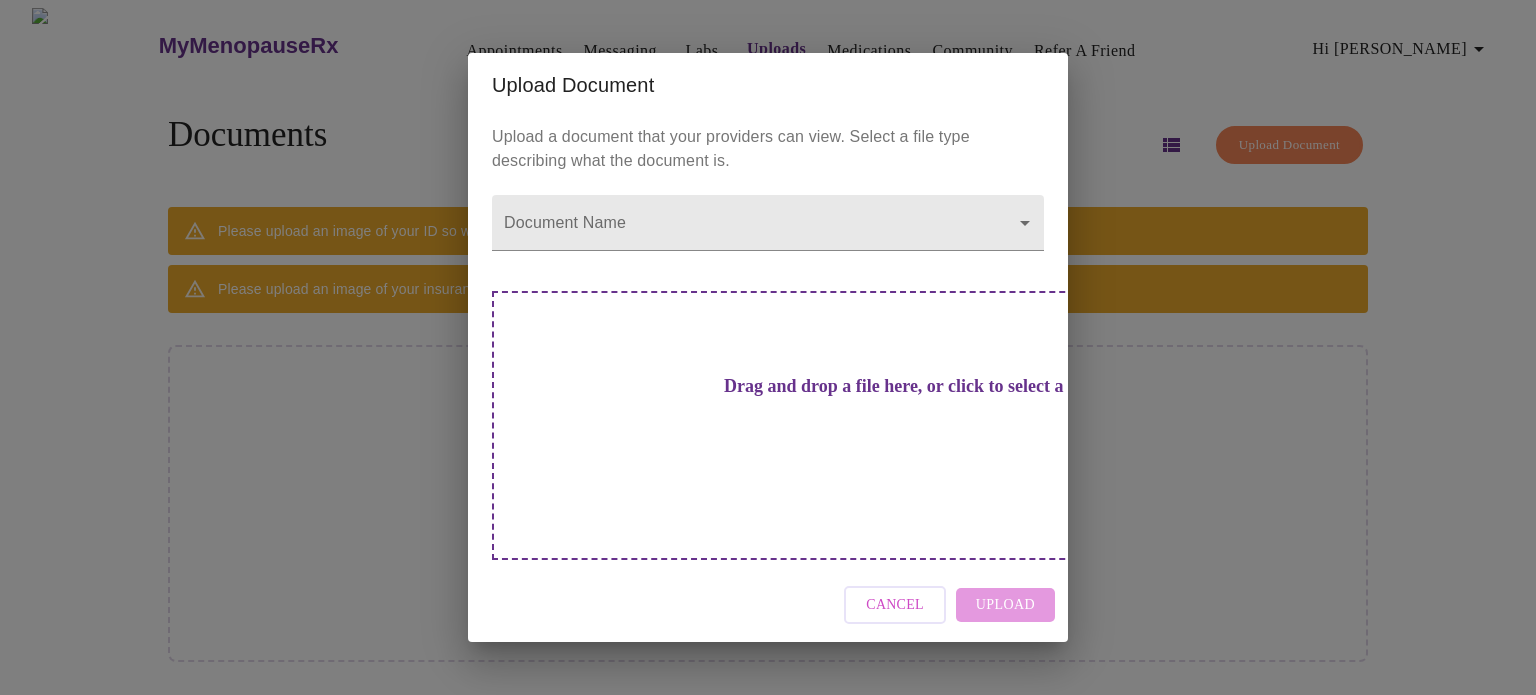 click on "Cancel Upload" at bounding box center [768, 605] 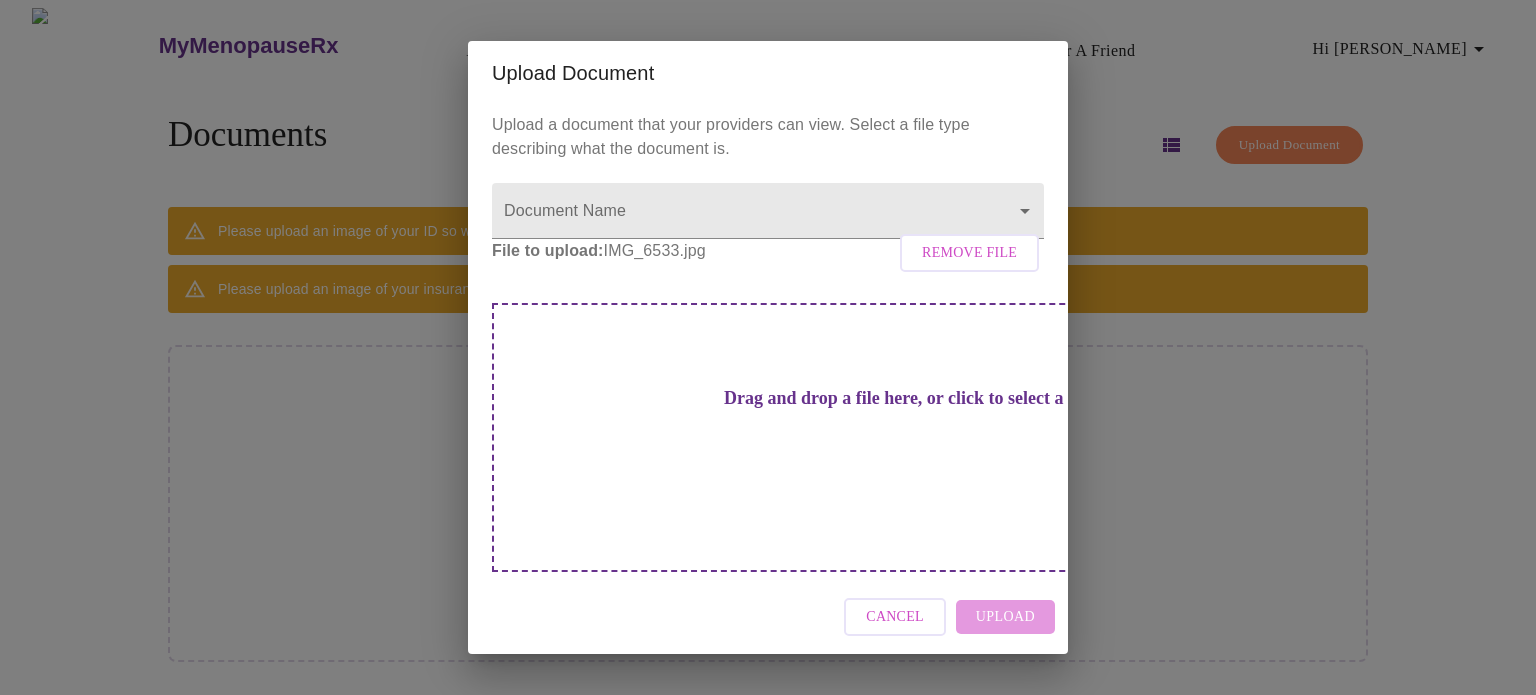 click on "Cancel Upload" at bounding box center (768, 617) 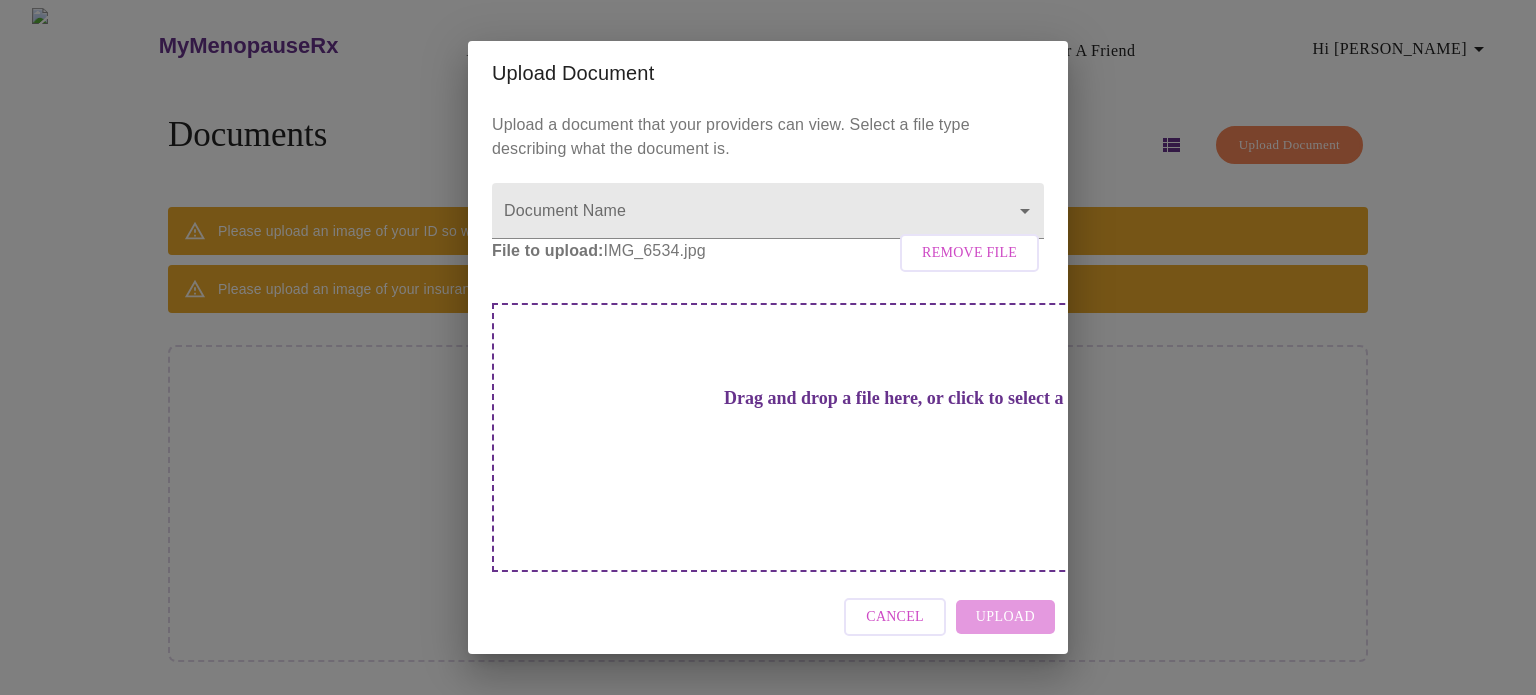 click on "Cancel Upload" at bounding box center (768, 617) 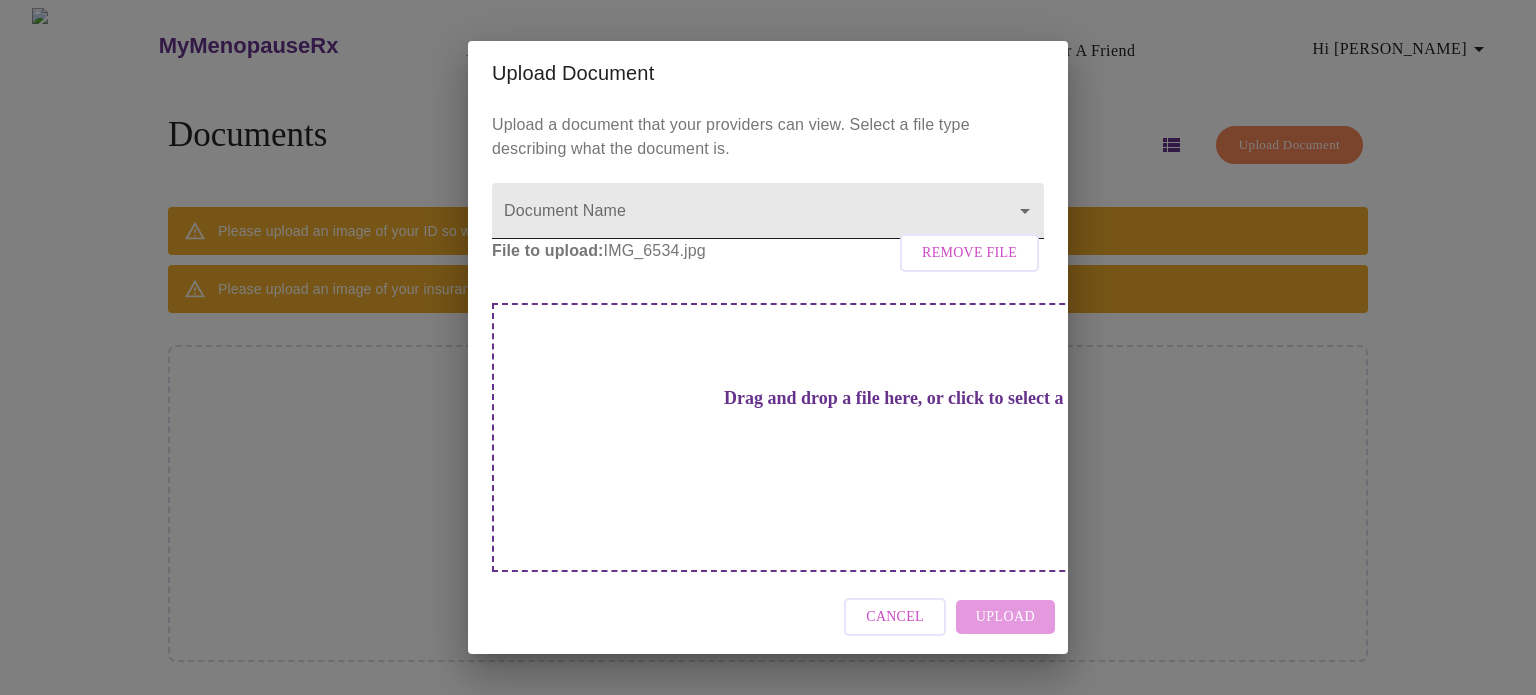 click on "MyMenopauseRx Appointments Messaging Labs Uploads Medications Community Refer a Friend Hi [PERSON_NAME]   Documents Upload Document Please upload an image of your ID so we can confirm your identity.   Click to upload Please upload an image of your insurance card if you want to submit appointments to your insurance.   Click to upload No documents uploaded yet Upload Your First Document Settings Billing Invoices Log out Upload Document Upload a document that your providers can view. Select a file type describing what the document is. Document Name ​ File to upload:  IMG_6534.jpg   Remove File Drag and drop a file here, or click to select a file Cancel Upload" at bounding box center [768, 355] 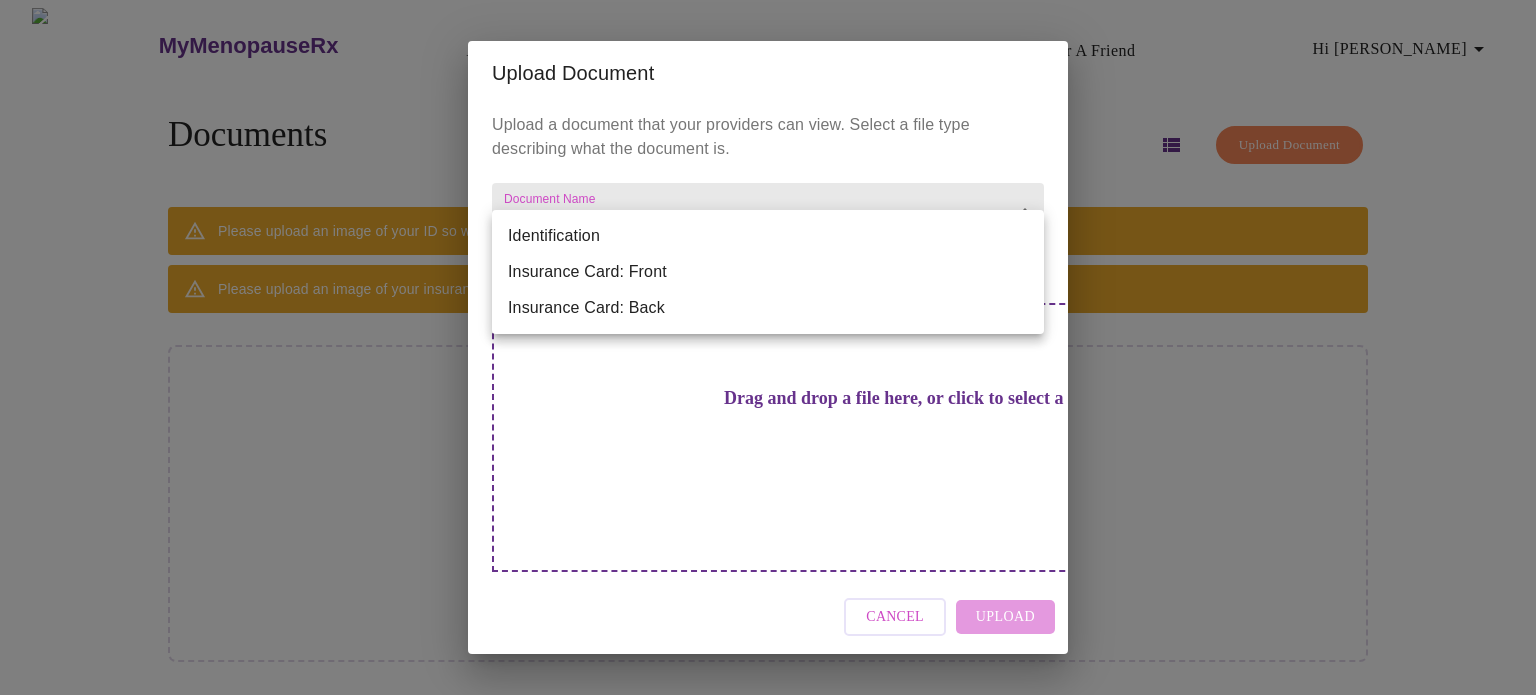click at bounding box center [768, 347] 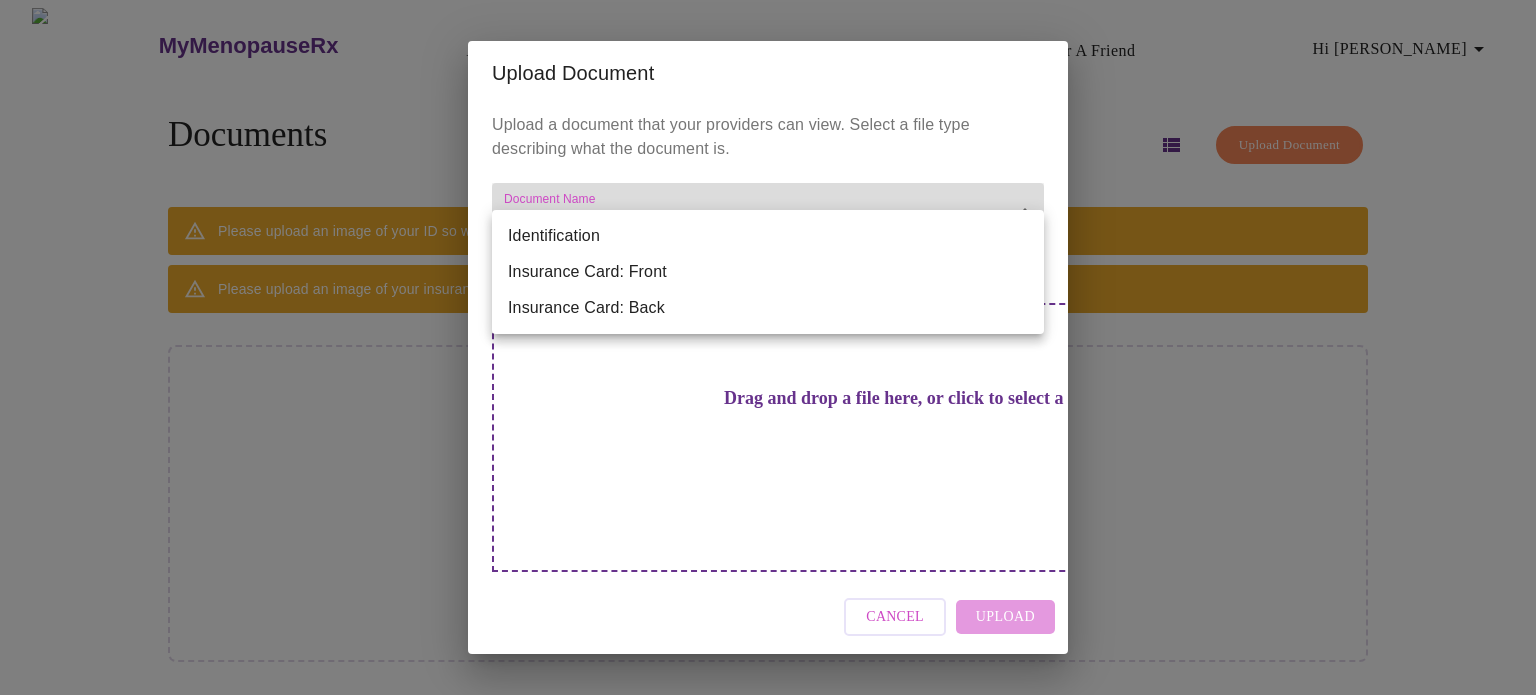 type on "Identification" 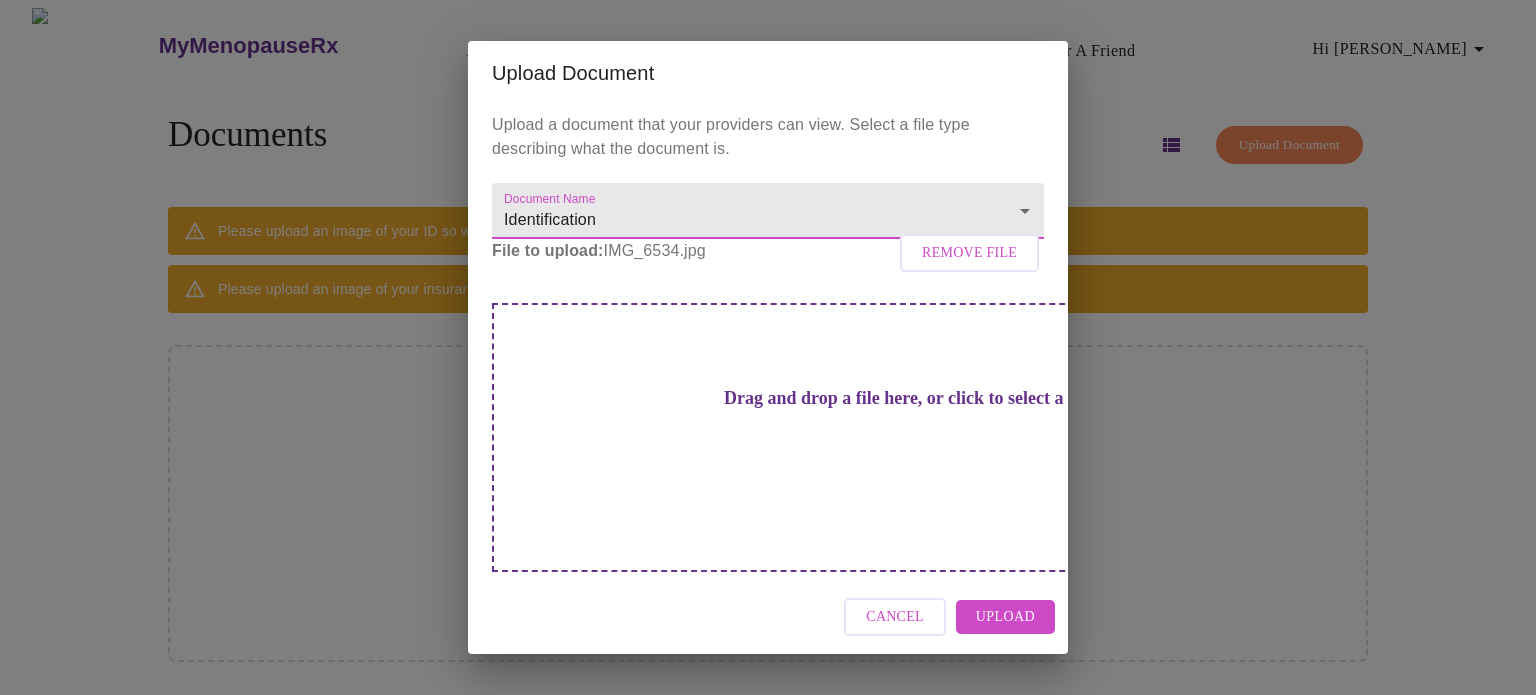 click on "Drag and drop a file here, or click to select a file" at bounding box center [908, 398] 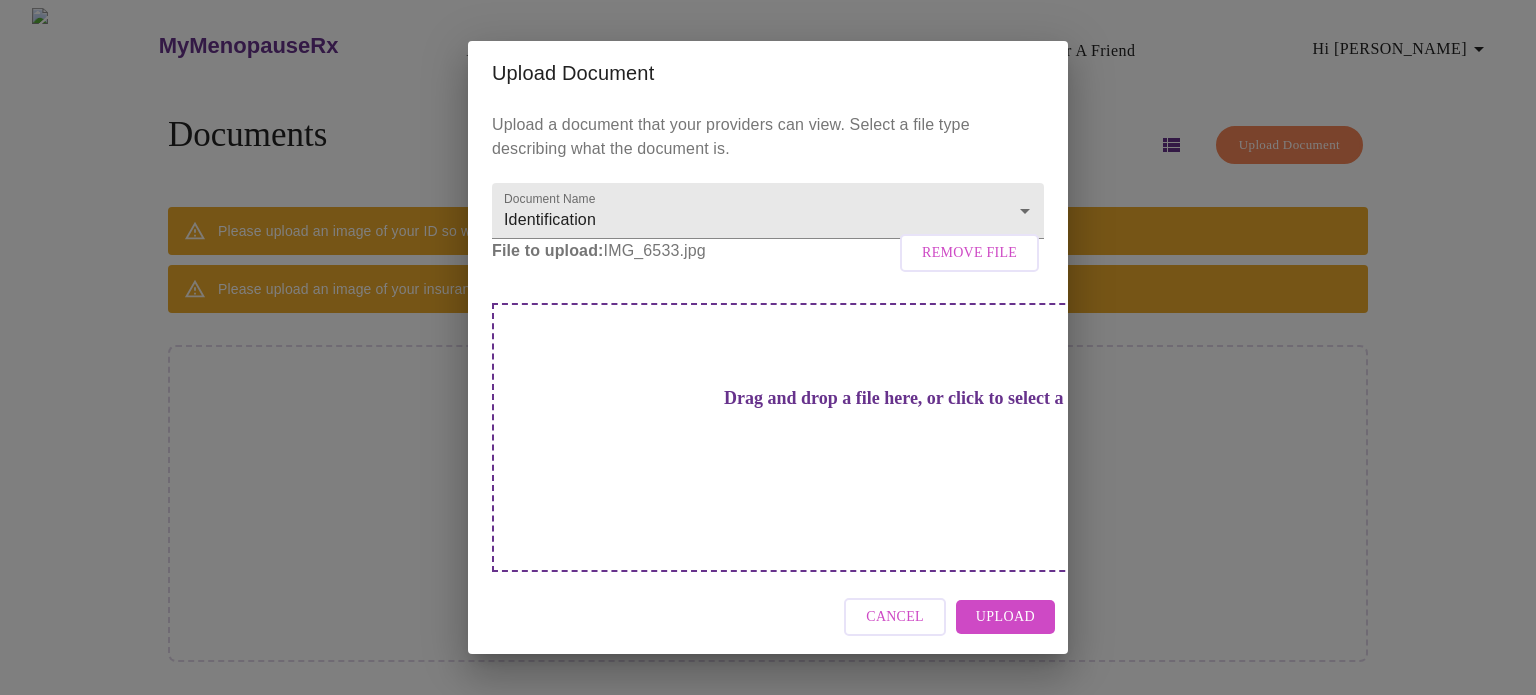click on "Upload" at bounding box center [1005, 617] 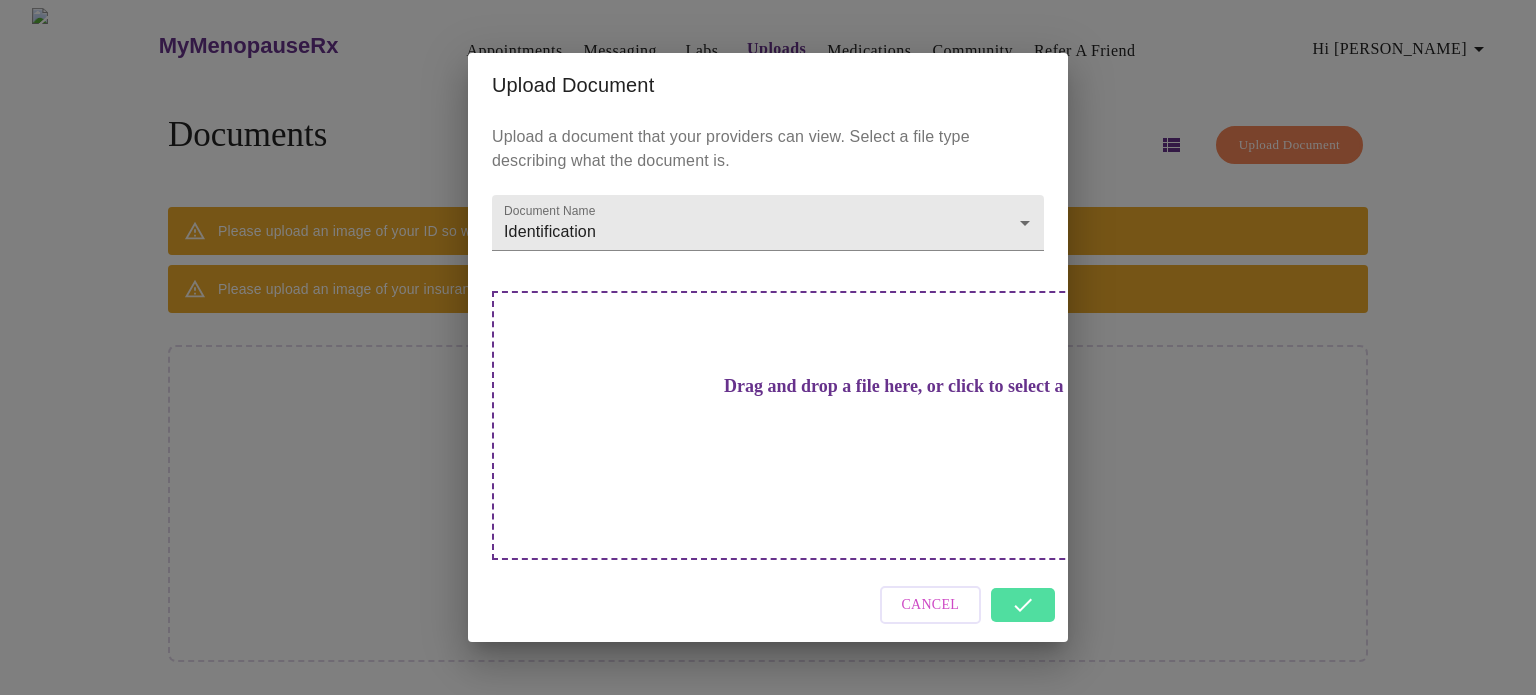 click on "Upload Document Upload a document that your providers can view. Select a file type describing what the document is. Document Name Identification Identification Drag and drop a file here, or click to select a file Cancel" at bounding box center (768, 347) 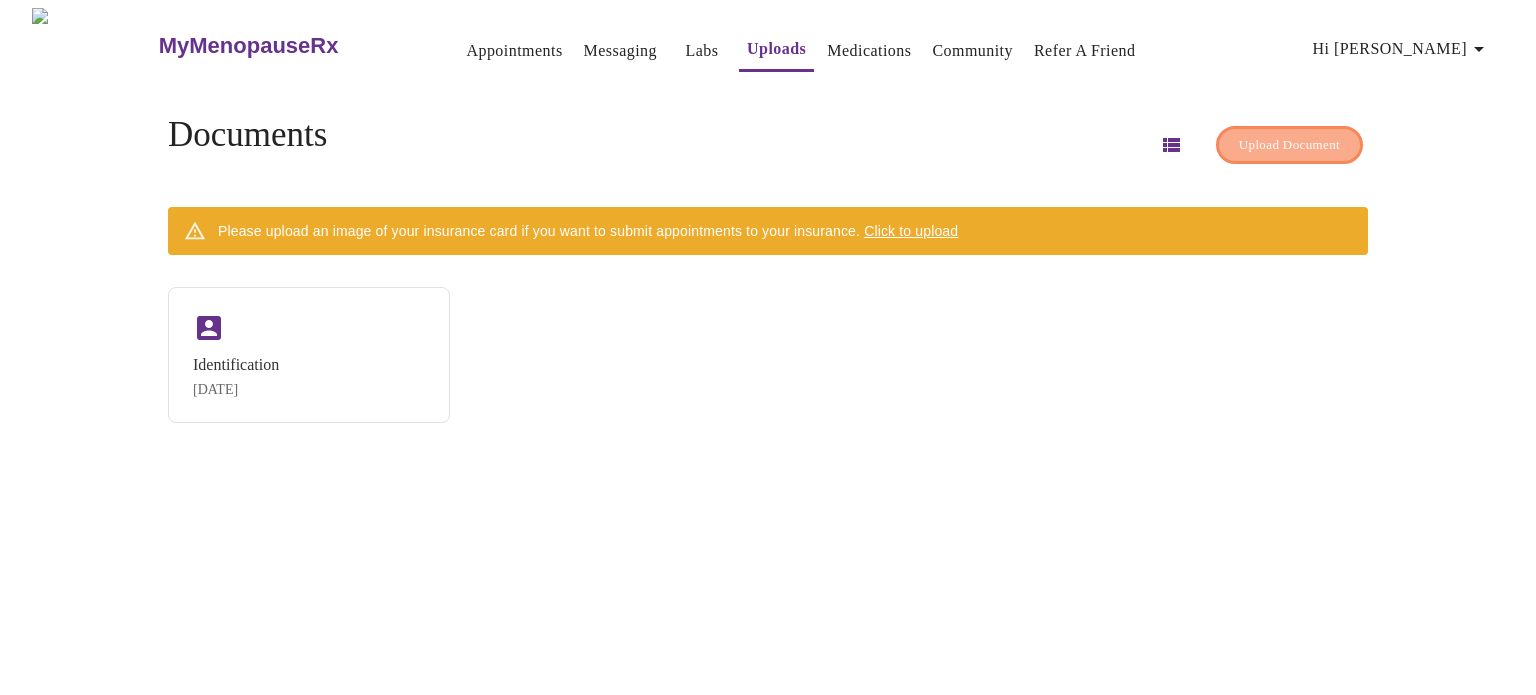 click on "Upload Document" at bounding box center (1289, 145) 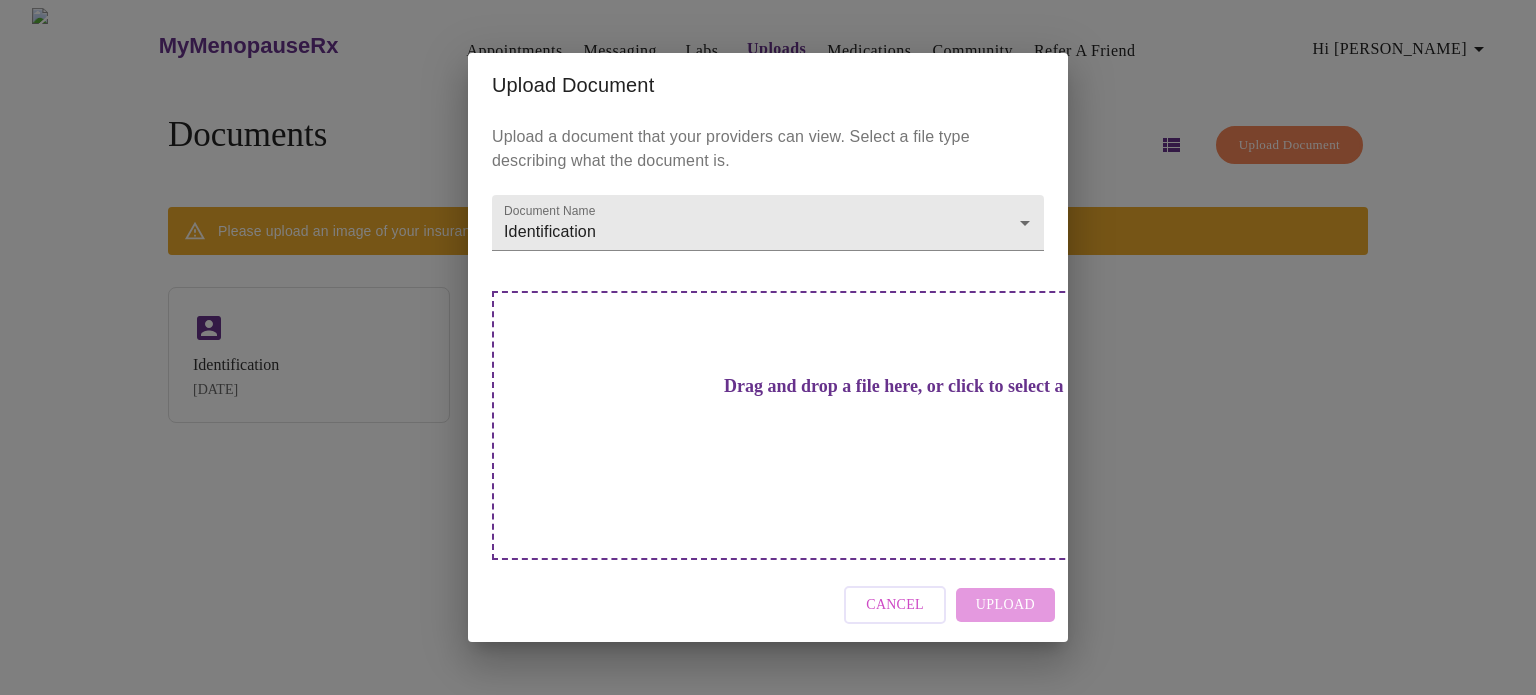 click on "Cancel Upload" at bounding box center [768, 605] 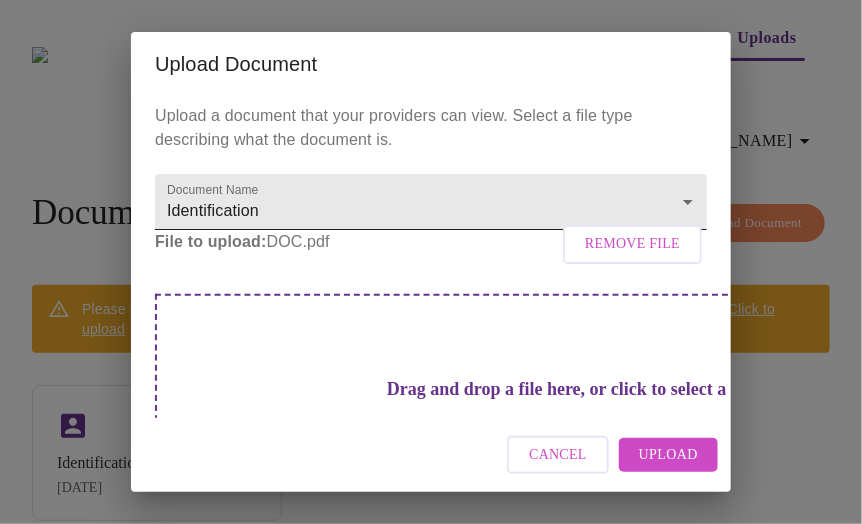 click on "MyMenopauseRx Appointments Messaging Labs Uploads Medications Community Refer a Friend Hi [PERSON_NAME]   Documents Upload Document Please upload an image of your insurance card if you want to submit appointments to your insurance.   Click to upload Identification [DATE] Settings Billing Invoices Log out Upload Document Upload a document that your providers can view. Select a file type describing what the document is. Document Name Identification Identification File to upload:  DOC.pdf   Remove File Drag and drop a file here, or click to select a file Cancel Upload" at bounding box center (431, 280) 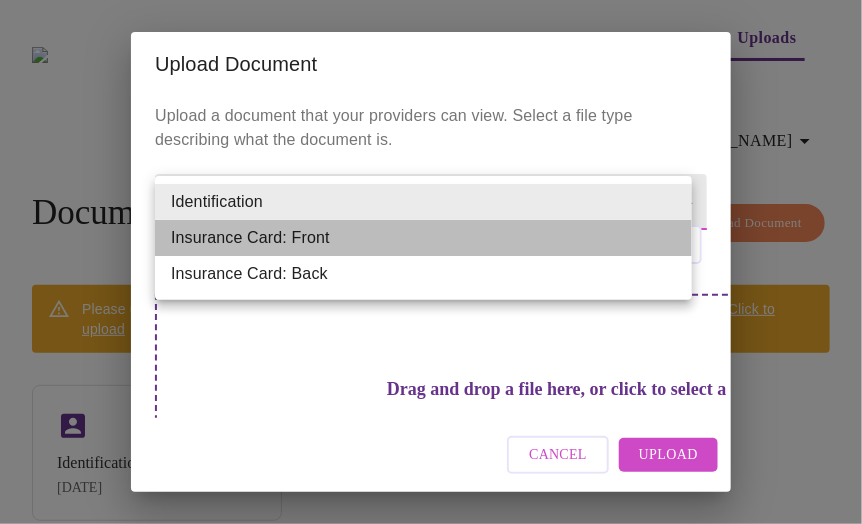 click on "Insurance Card: Front" at bounding box center (423, 238) 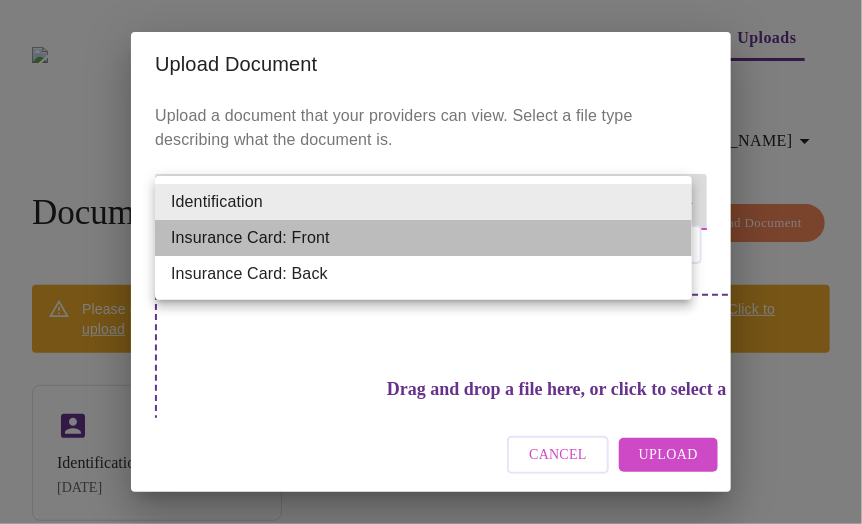type on "Insurance Card: Front" 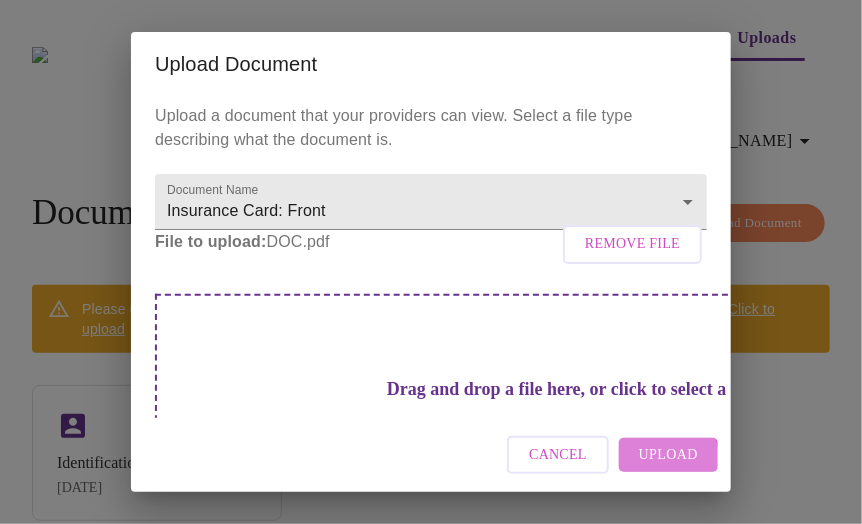 click on "Upload" at bounding box center [668, 455] 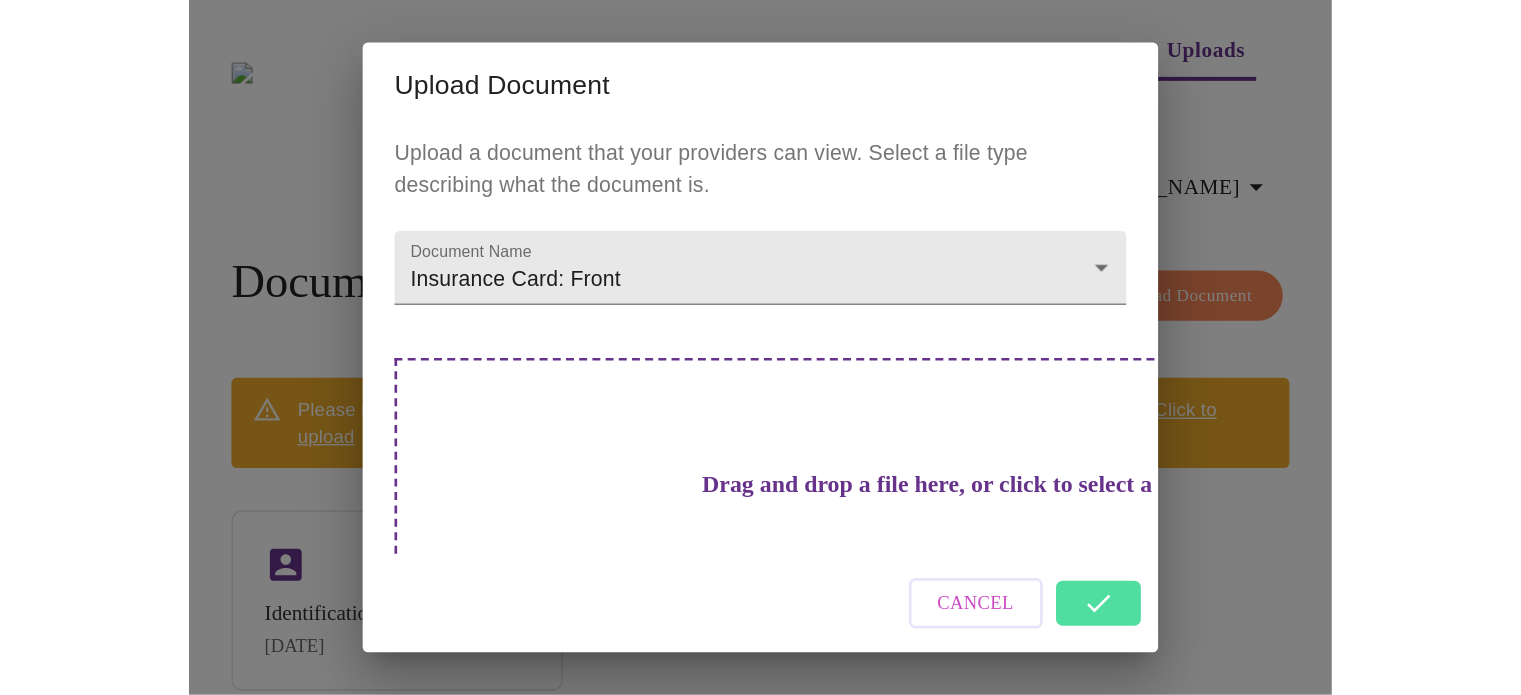 scroll, scrollTop: 60, scrollLeft: 0, axis: vertical 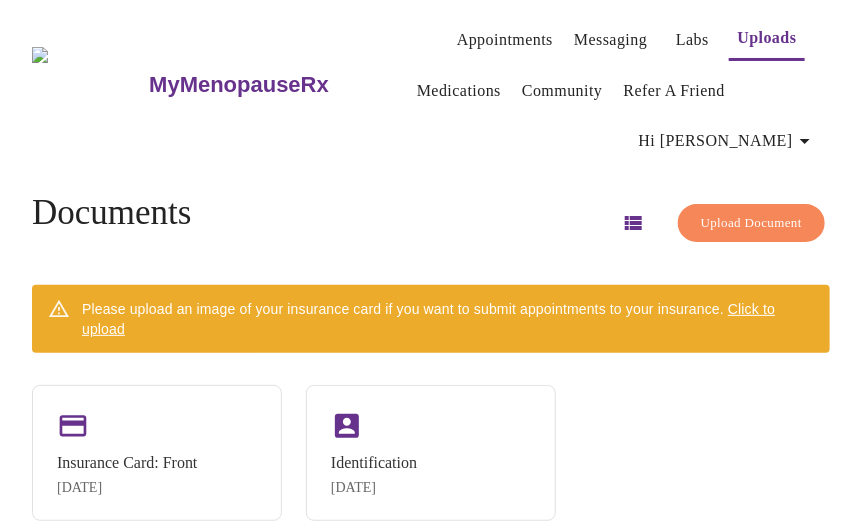 drag, startPoint x: 722, startPoint y: 205, endPoint x: 729, endPoint y: 226, distance: 22.135944 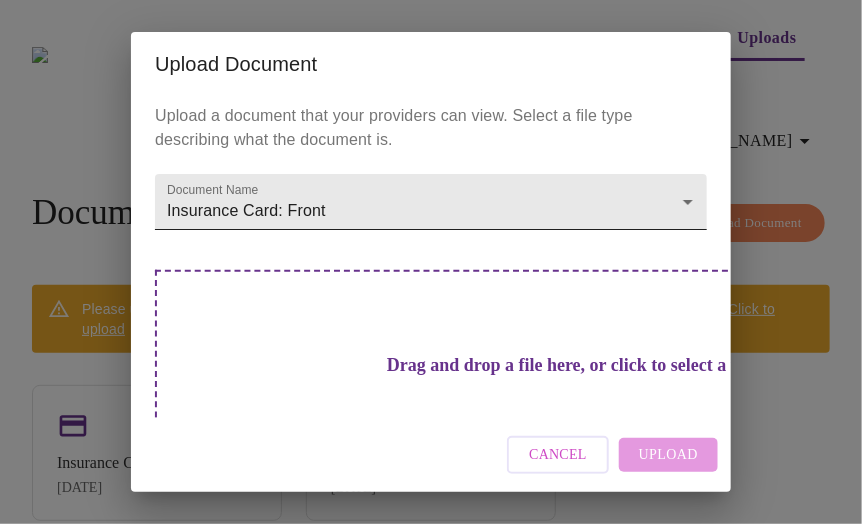click on "MyMenopauseRx Appointments Messaging Labs Uploads Medications Community Refer a Friend Hi [PERSON_NAME]   Documents Upload Document Please upload an image of your insurance card if you want to submit appointments to your insurance.   Click to upload Insurance Card: Front [DATE] Identification [DATE] Settings Billing Invoices Log out Upload Document Upload a document that your providers can view. Select a file type describing what the document is. Document Name Insurance Card: Front Insurance Card: Front Drag and drop a file here, or click to select a file Cancel Upload" at bounding box center [431, 280] 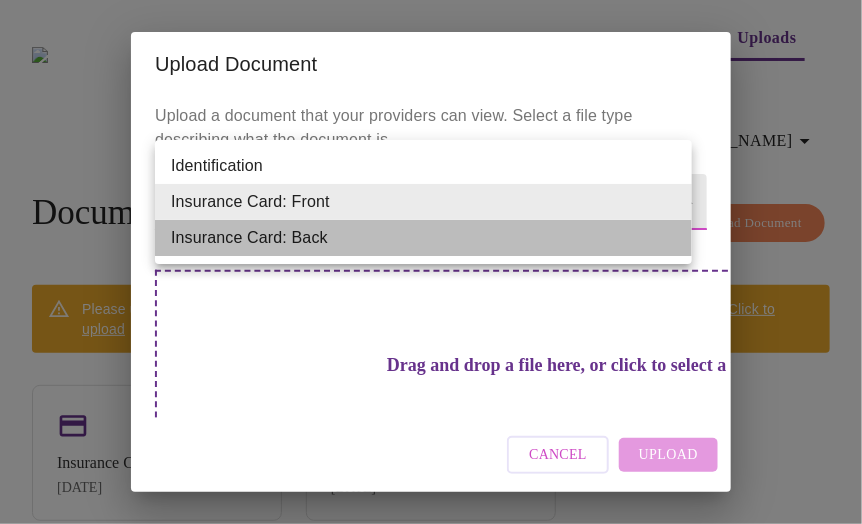 click on "Insurance Card: Back" at bounding box center (423, 238) 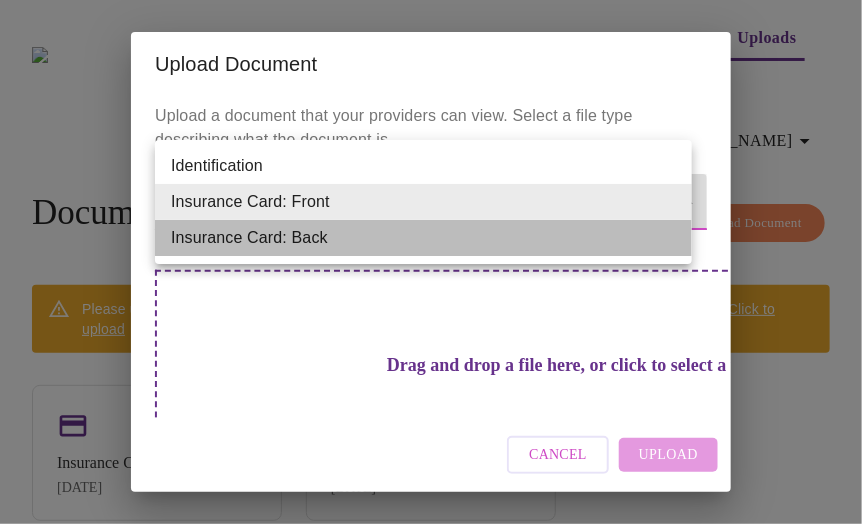 type on "Insurance Card: Back" 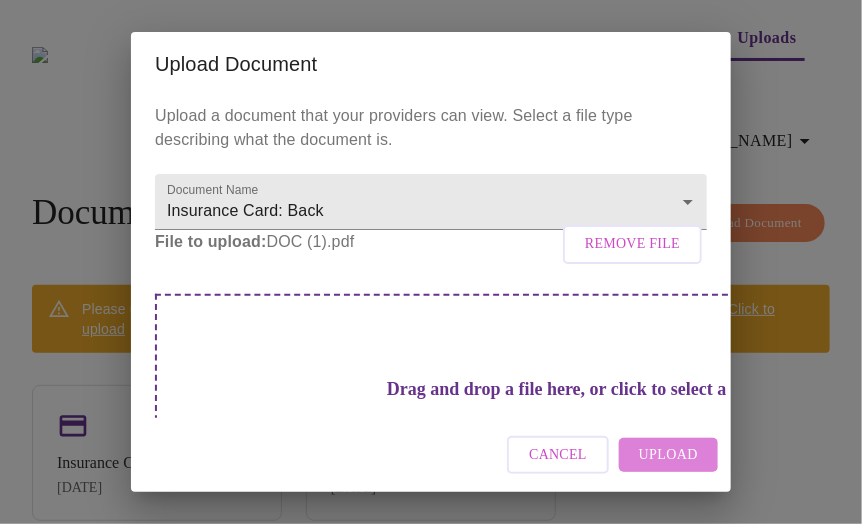 click on "Upload" at bounding box center [668, 455] 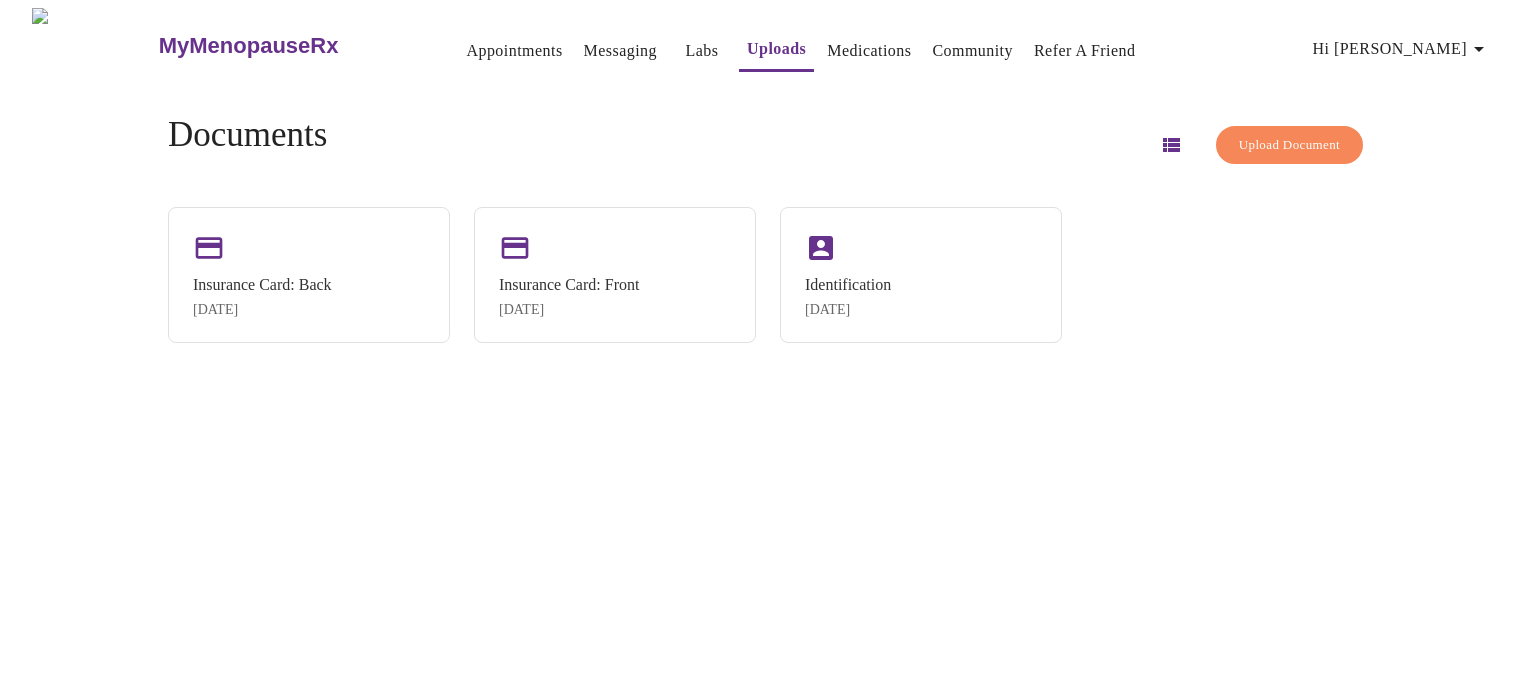 click on "Appointments" at bounding box center (514, 51) 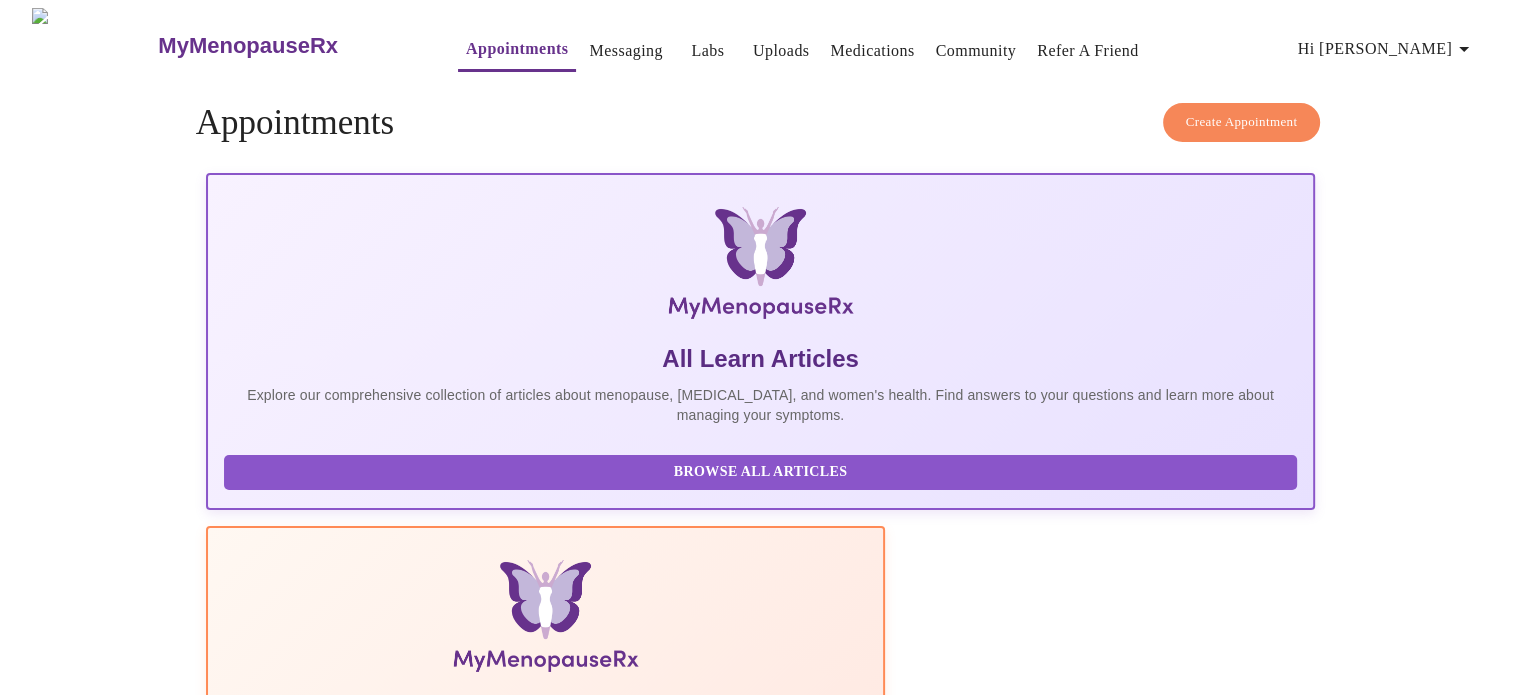 scroll, scrollTop: 56, scrollLeft: 0, axis: vertical 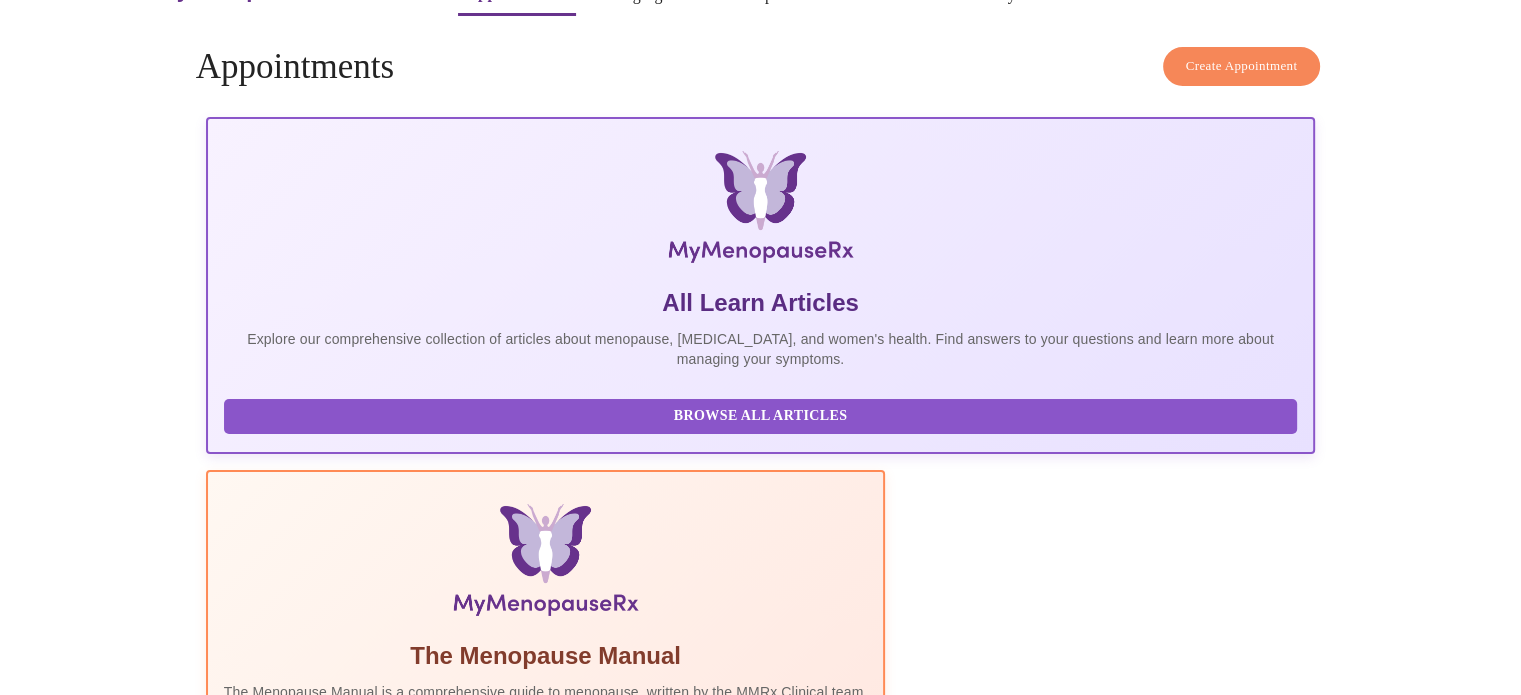 click on "Create Appointment" at bounding box center [761, 2182] 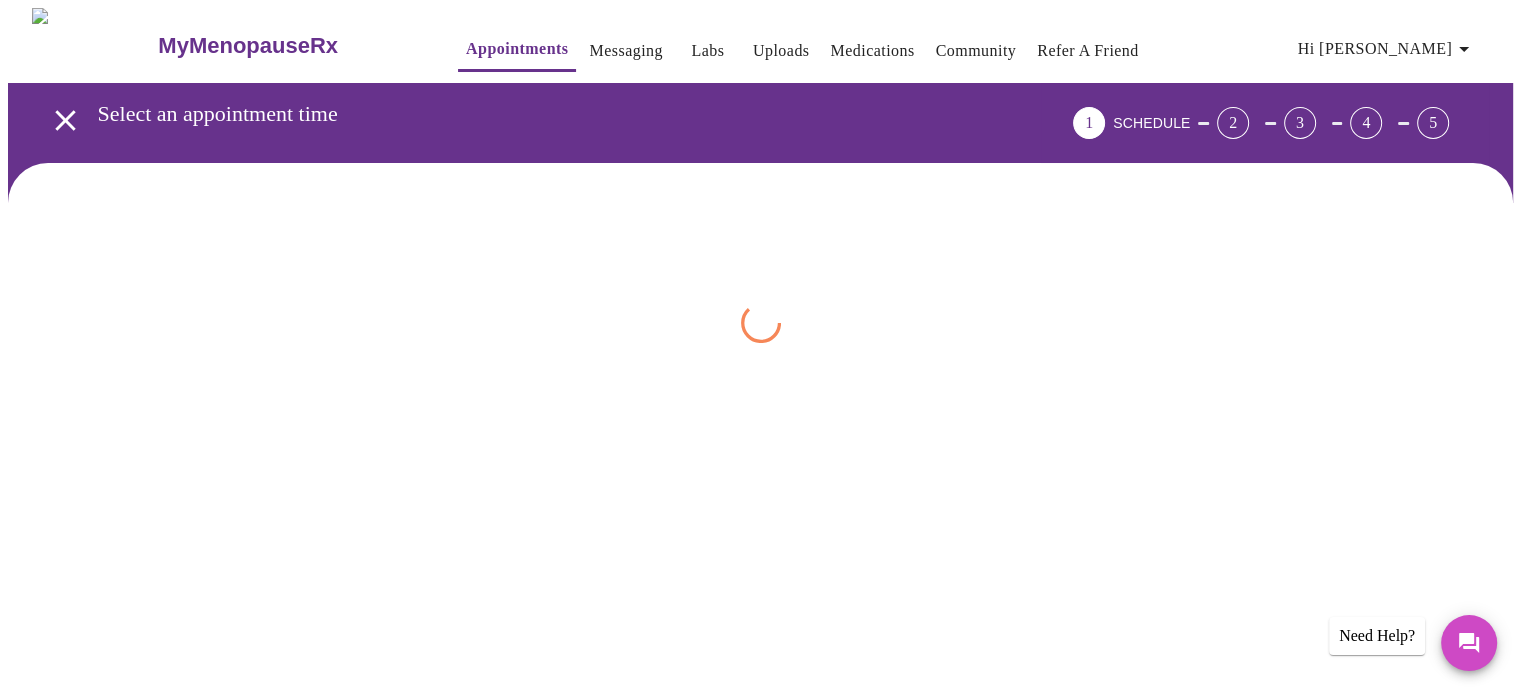 scroll, scrollTop: 0, scrollLeft: 0, axis: both 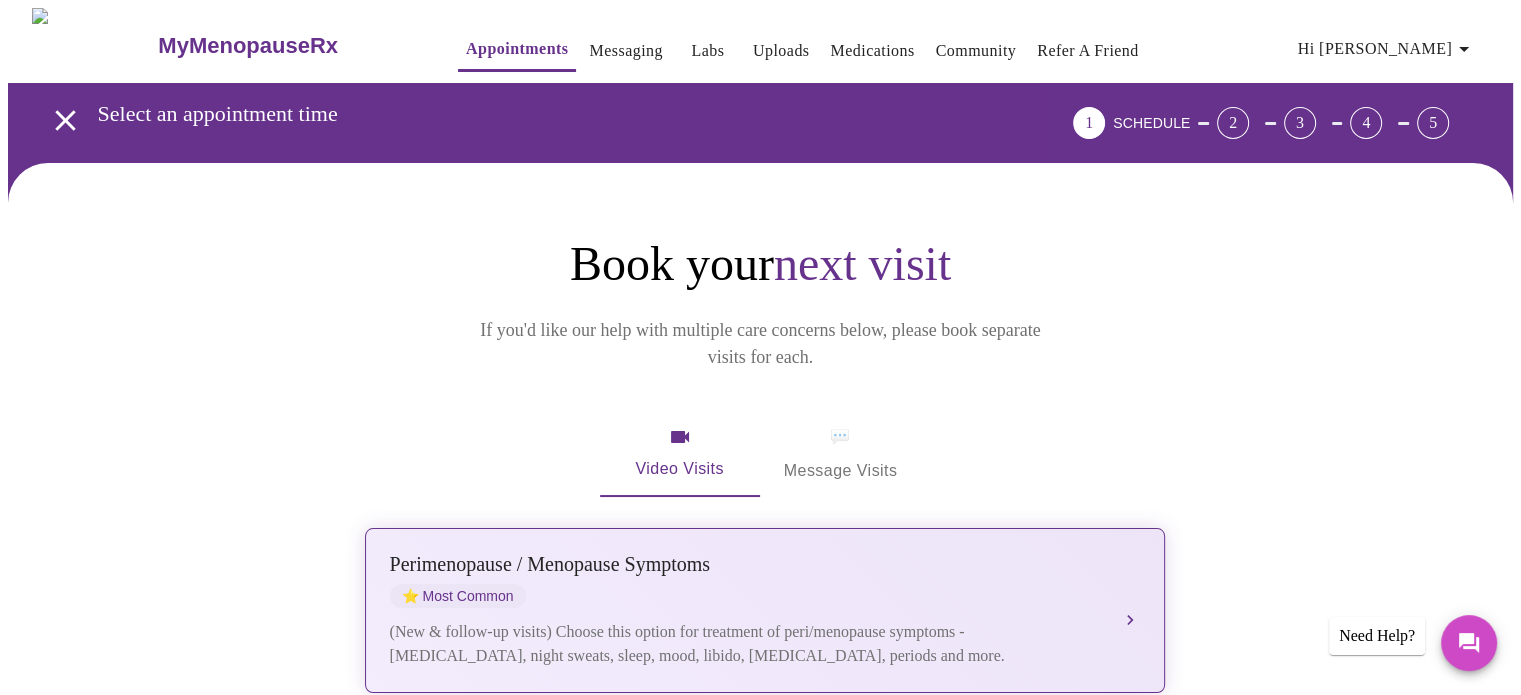 click on "(New & follow-up visits) Choose this option for treatment of peri/menopause symptoms - [MEDICAL_DATA], night sweats, sleep, mood, libido, [MEDICAL_DATA], periods and more." at bounding box center [745, 644] 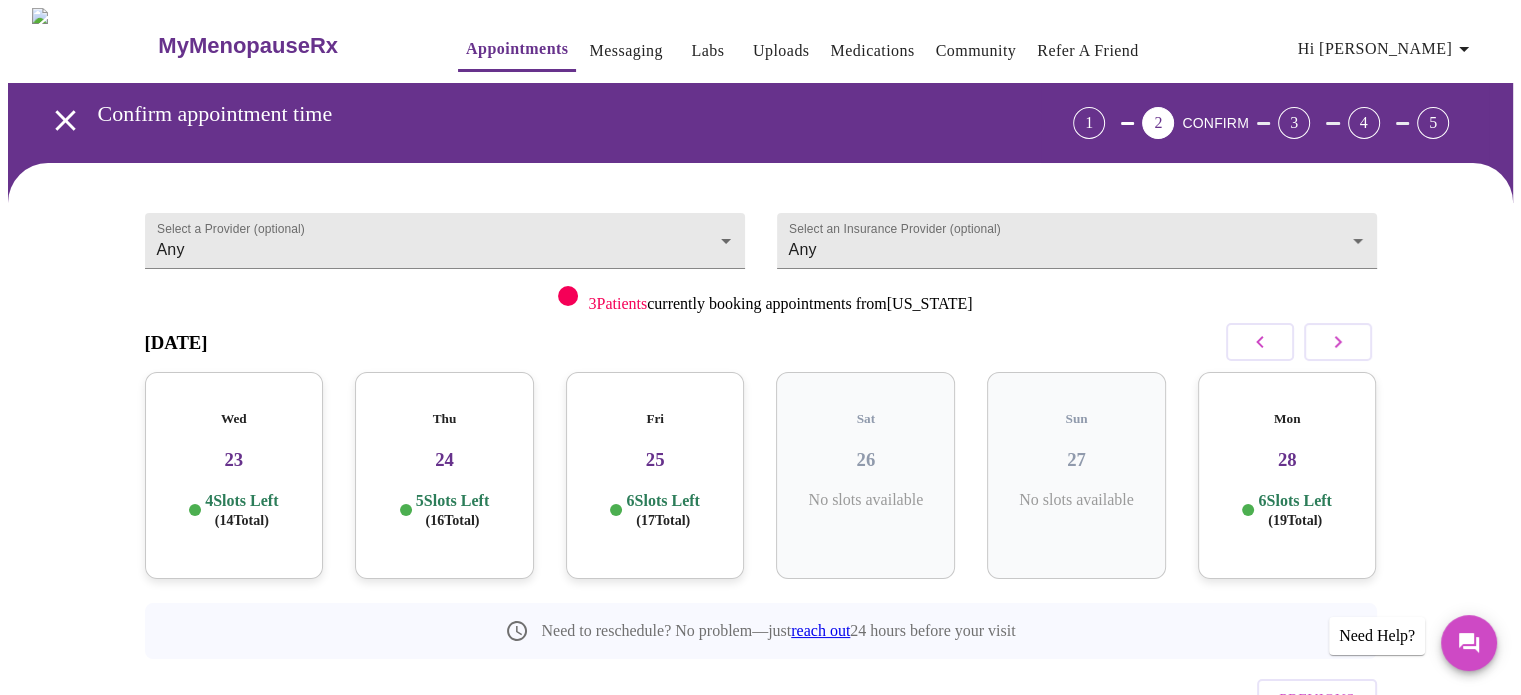 click on "4  Slots Left ( 14  Total)" at bounding box center [241, 510] 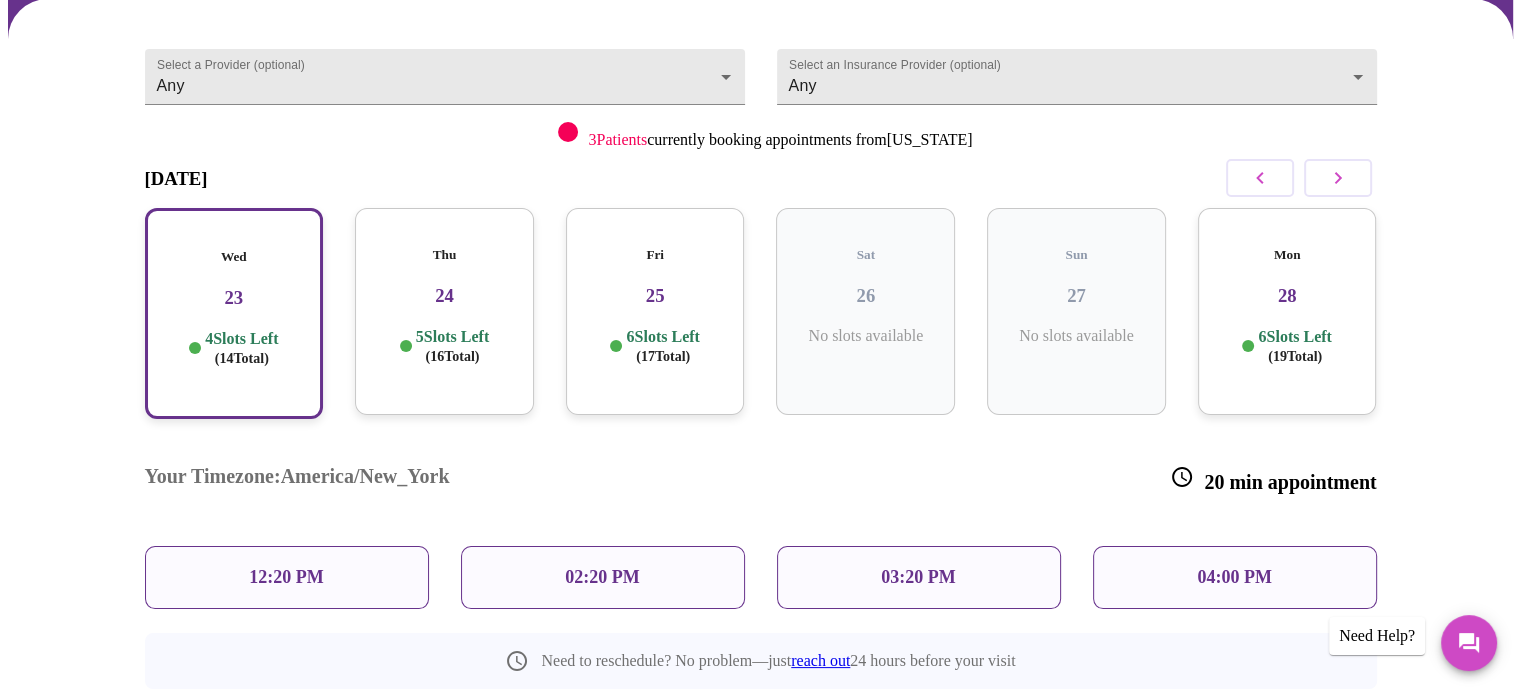 scroll, scrollTop: 185, scrollLeft: 0, axis: vertical 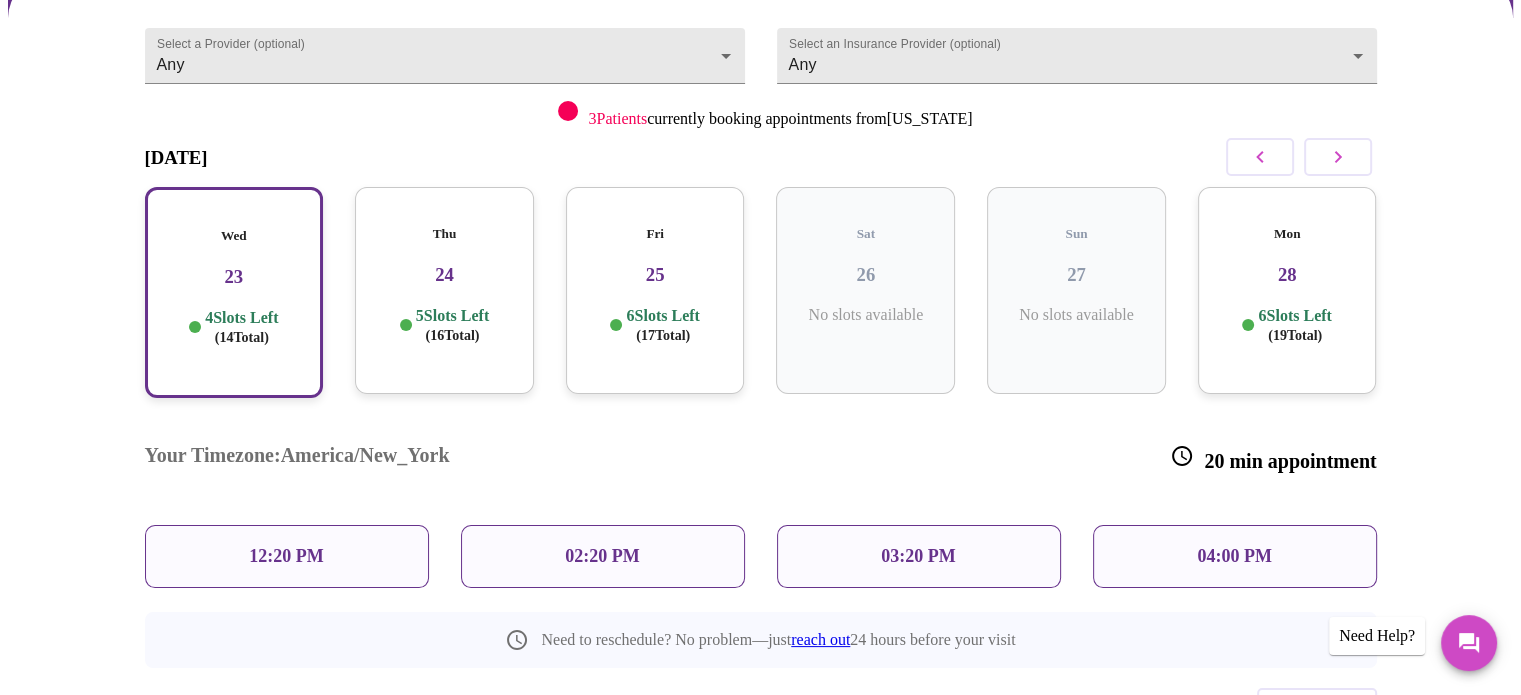 click on "12:20 PM" at bounding box center [287, 556] 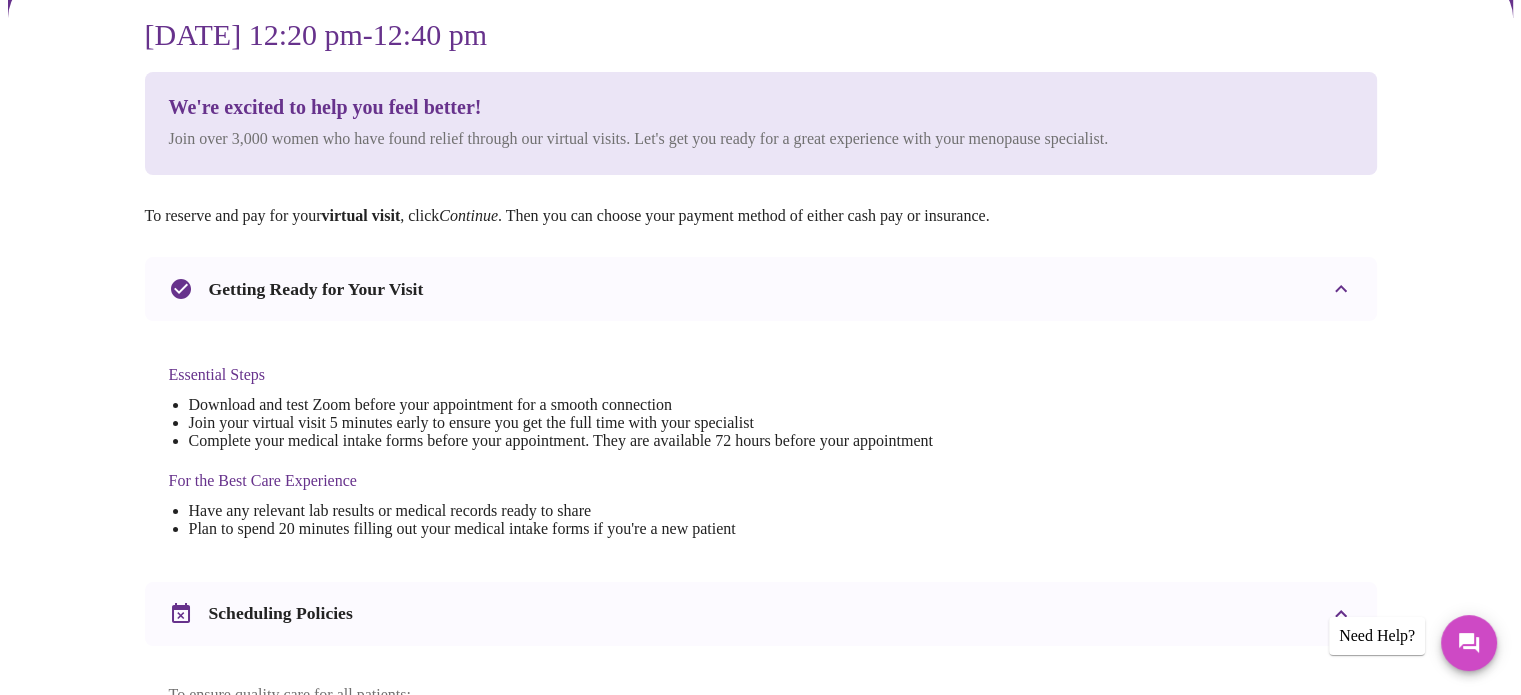 scroll, scrollTop: 0, scrollLeft: 0, axis: both 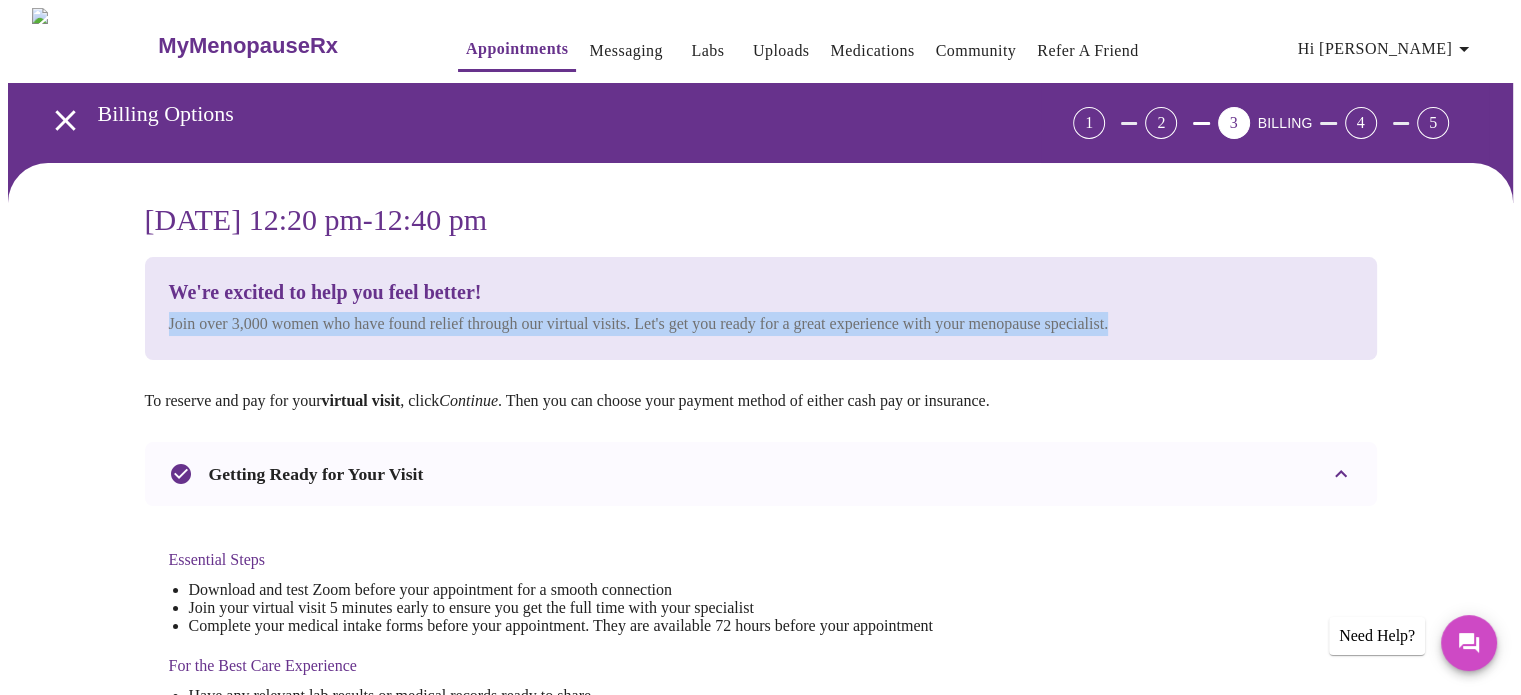drag, startPoint x: 1520, startPoint y: 252, endPoint x: 1501, endPoint y: 330, distance: 80.280754 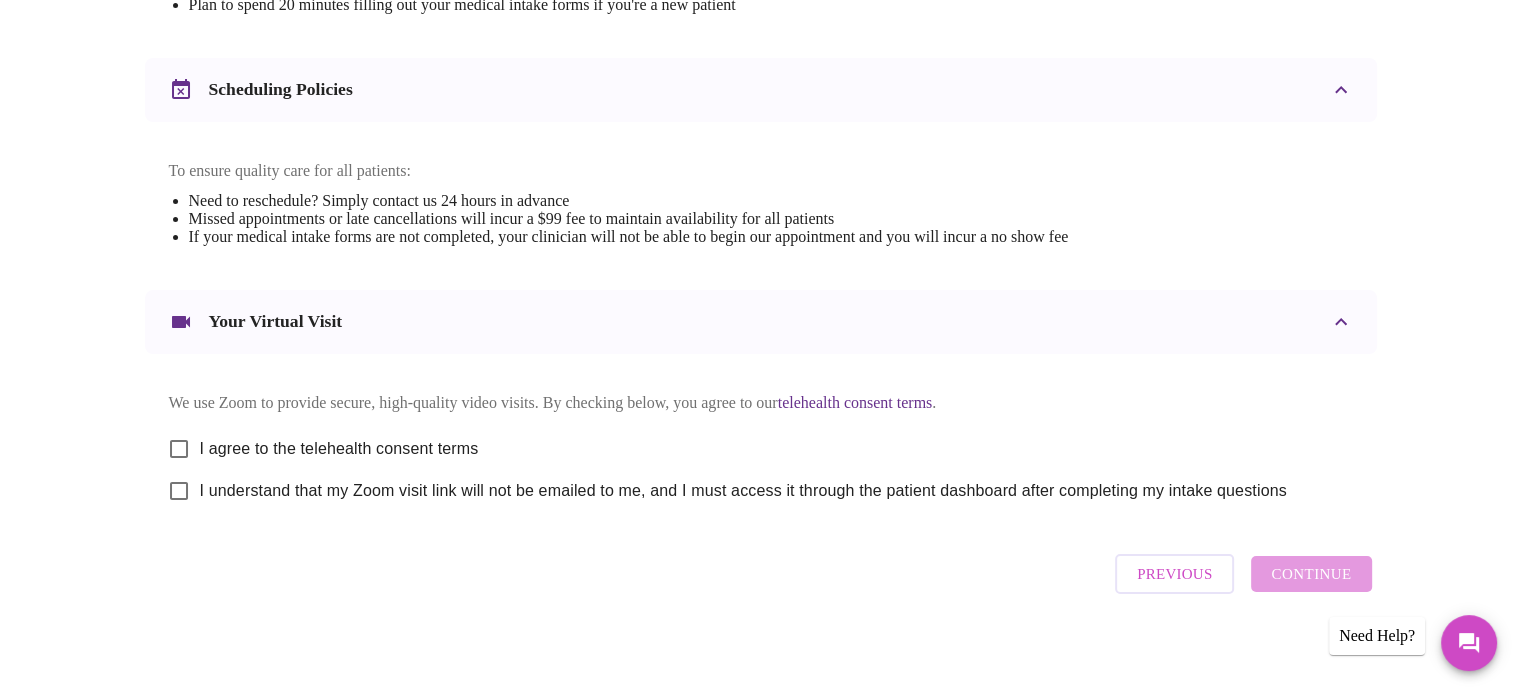 scroll, scrollTop: 729, scrollLeft: 0, axis: vertical 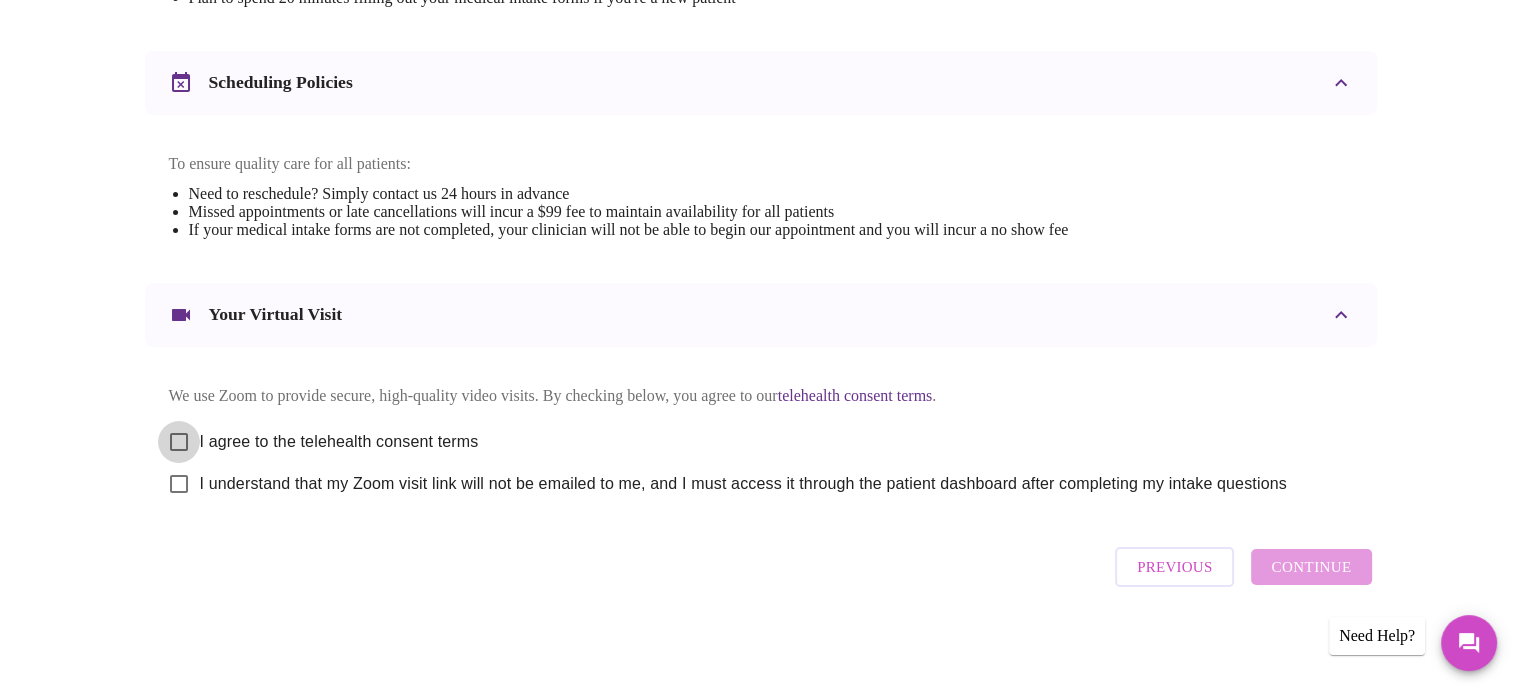 click on "I agree to the telehealth consent terms" at bounding box center [179, 442] 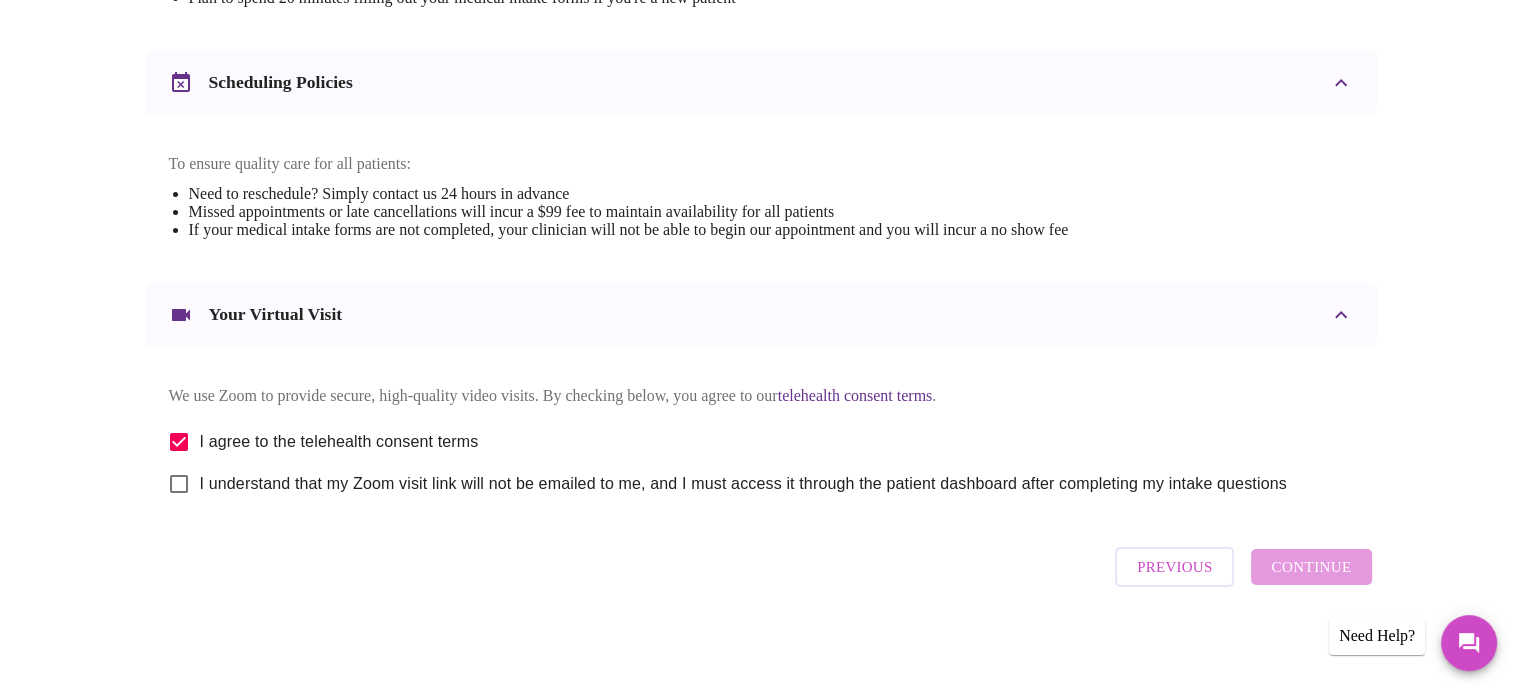 click on "I understand that my Zoom visit link will not be emailed to me, and I must access it through the patient dashboard after completing my intake questions" at bounding box center (179, 484) 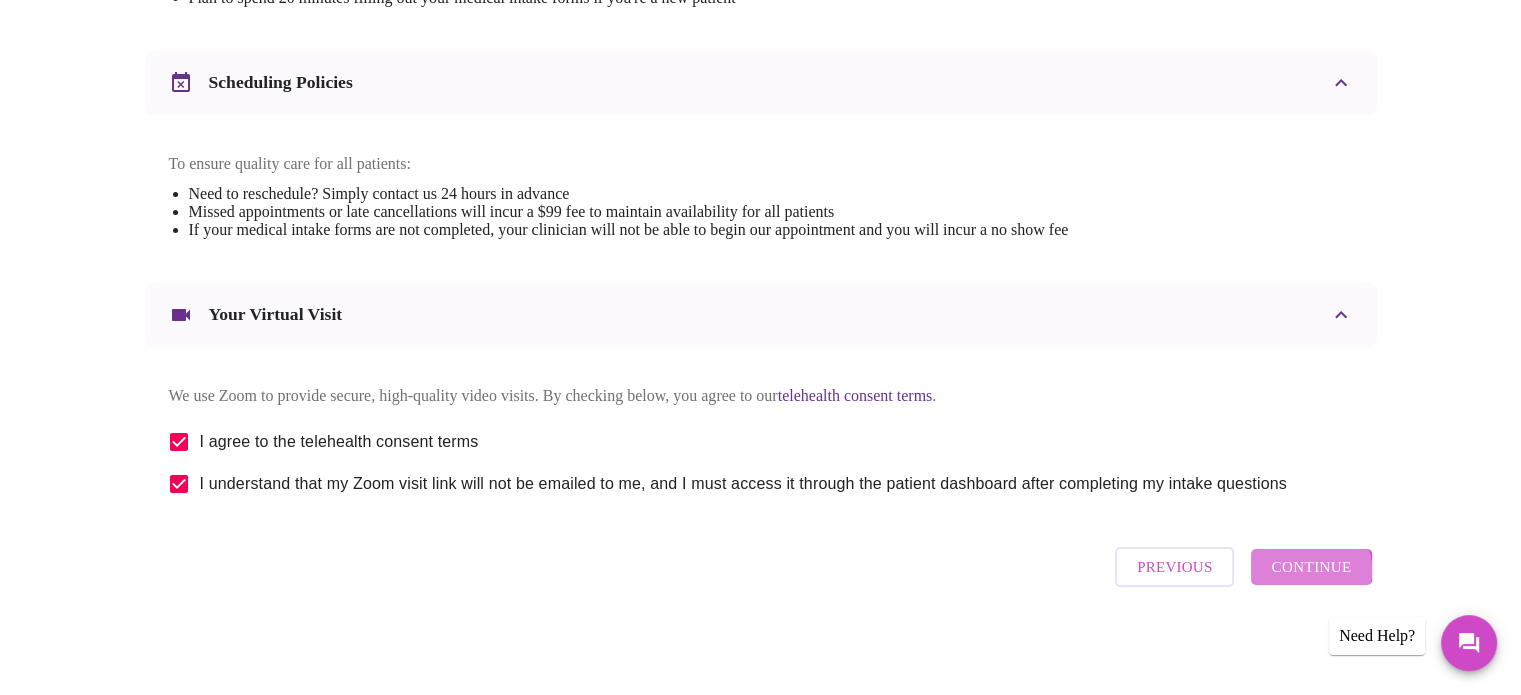 click on "Continue" at bounding box center [1311, 567] 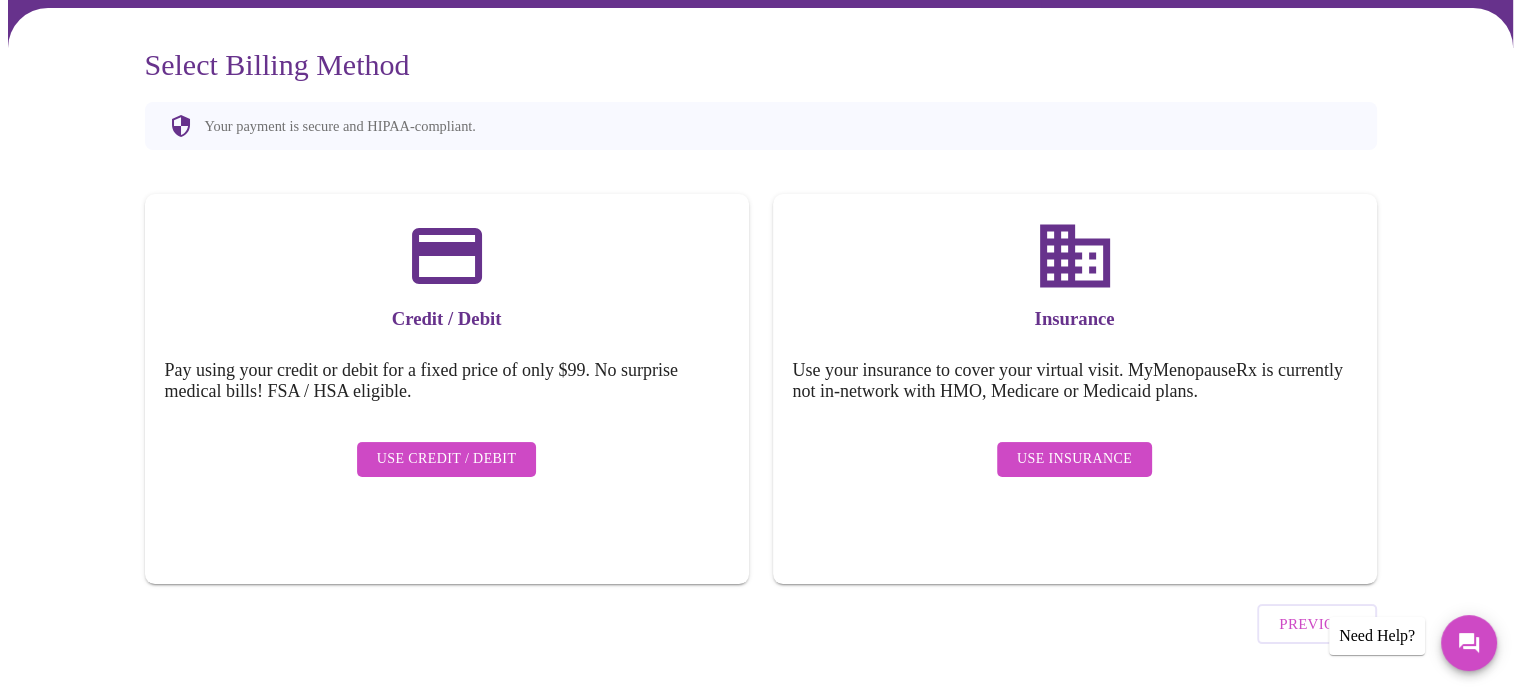 click on "Use Insurance" at bounding box center [1074, 459] 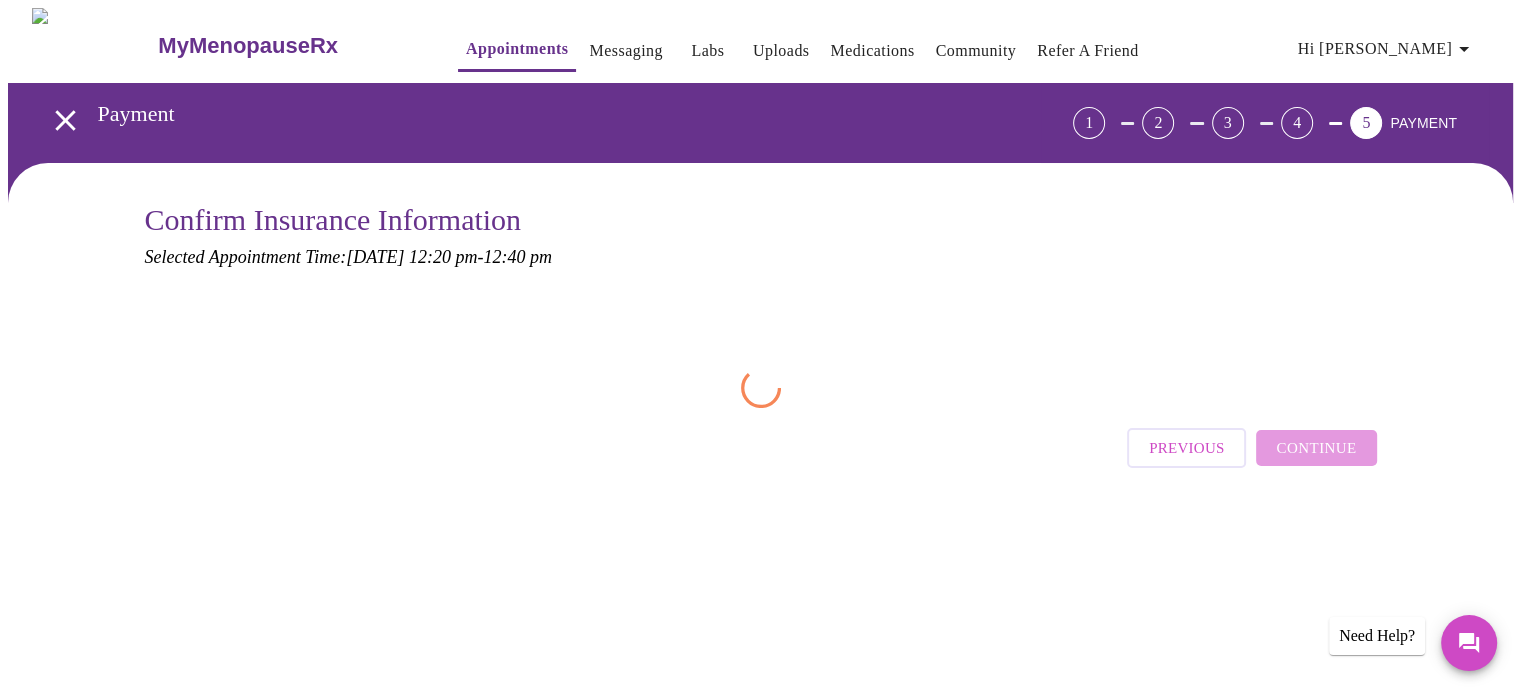 scroll, scrollTop: 0, scrollLeft: 0, axis: both 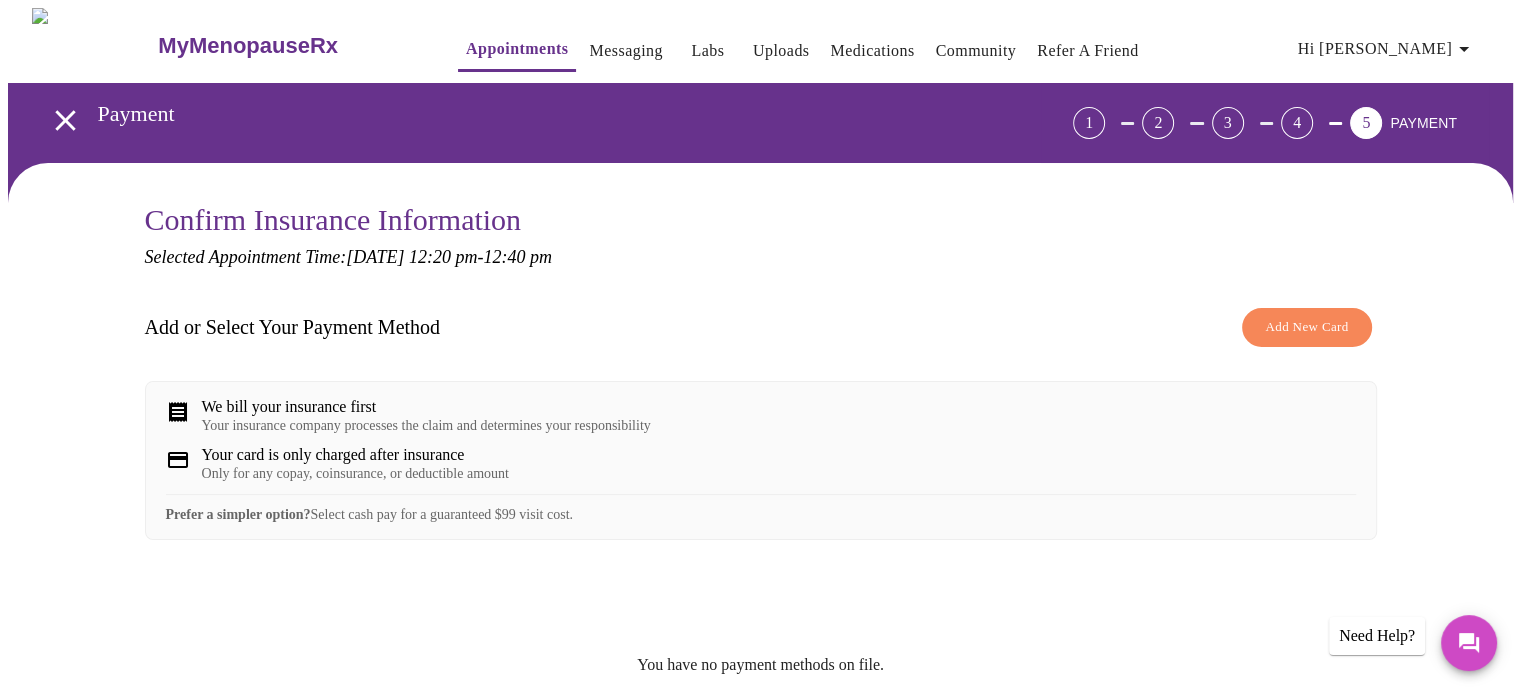 click on "Add New Card" at bounding box center [1306, 327] 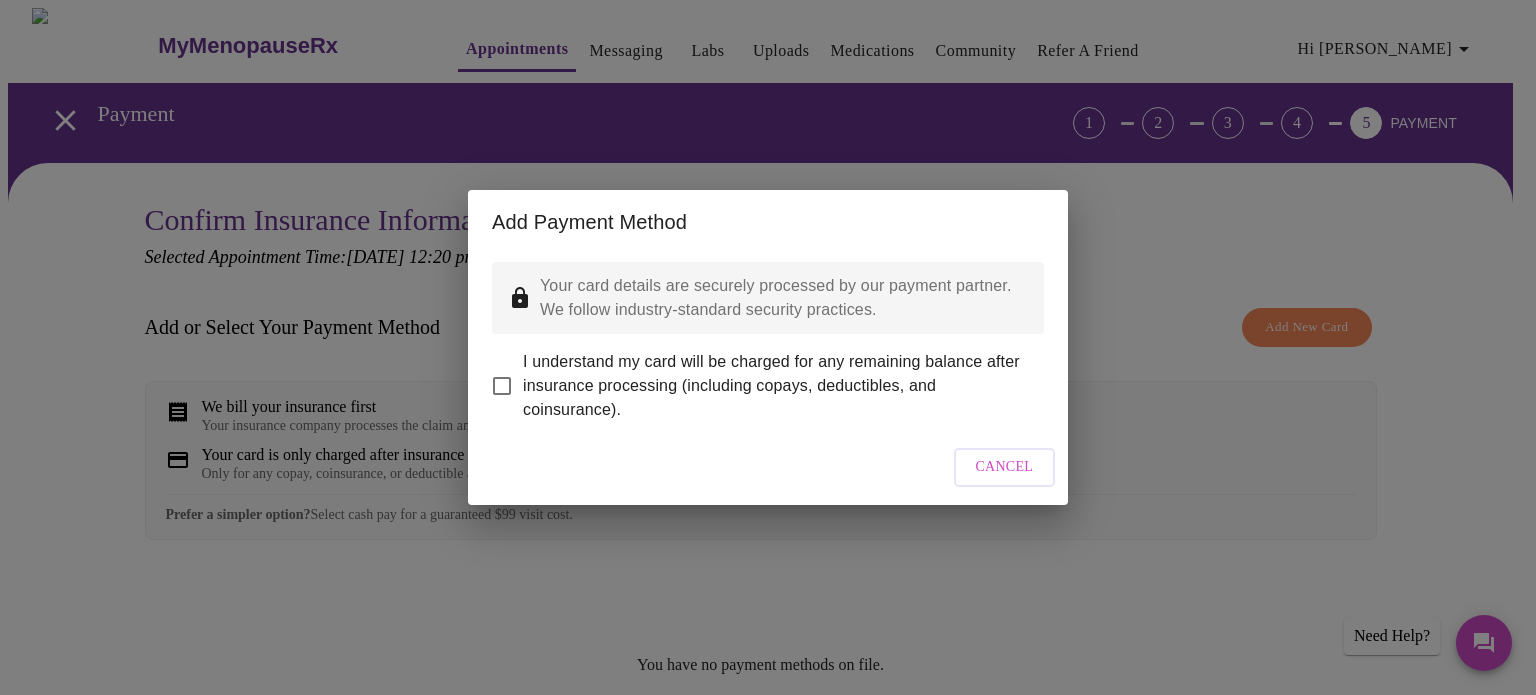 click on "I understand my card will be charged for any remaining balance after insurance processing (including copays, deductibles, and coinsurance)." at bounding box center (502, 386) 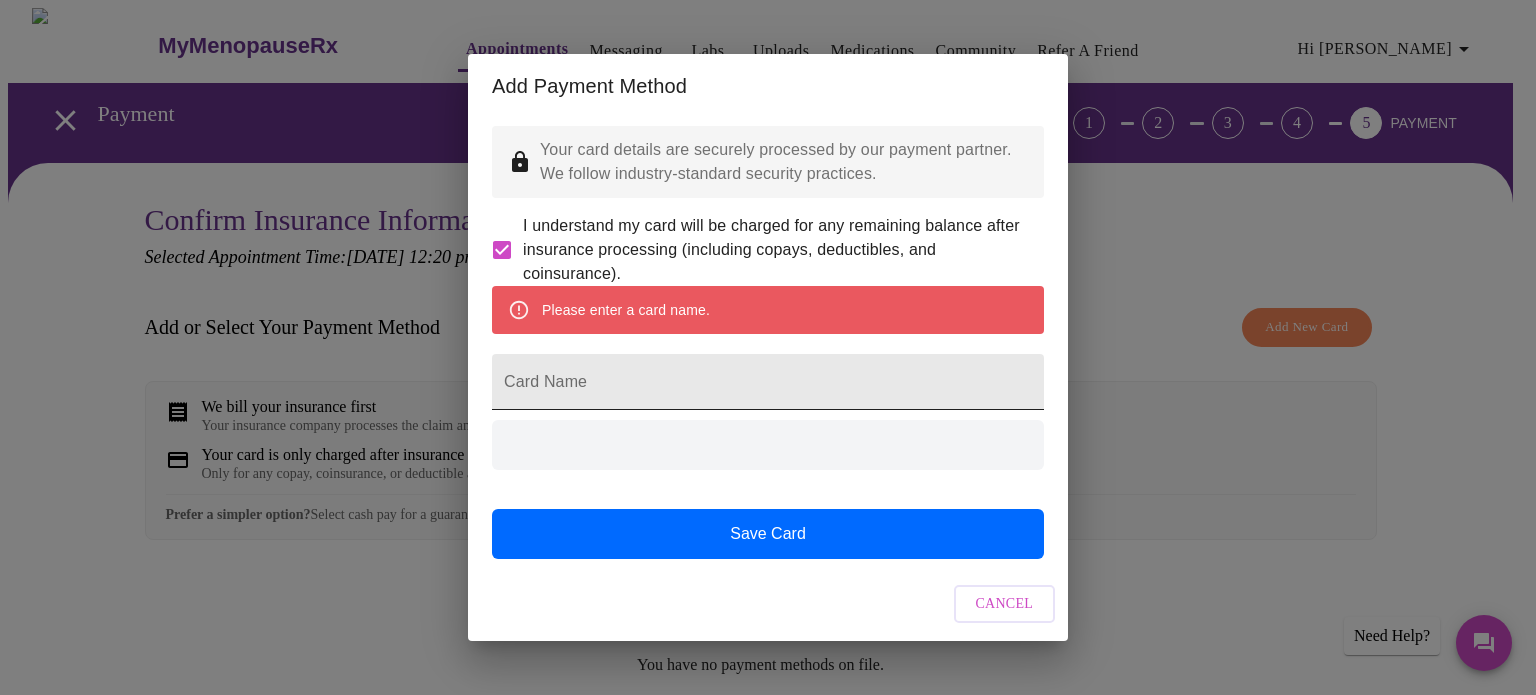 click on "Card Name" at bounding box center (768, 382) 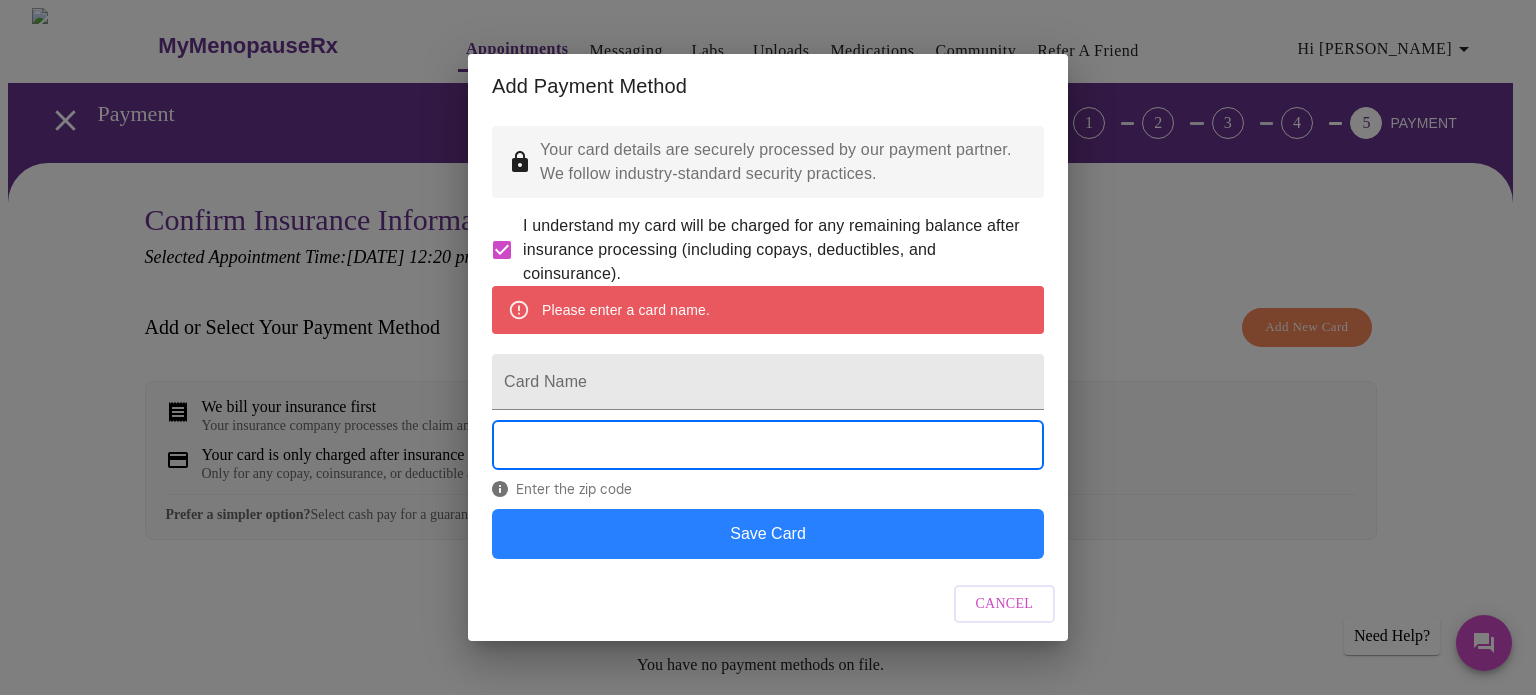 click on "Save Card" at bounding box center [768, 534] 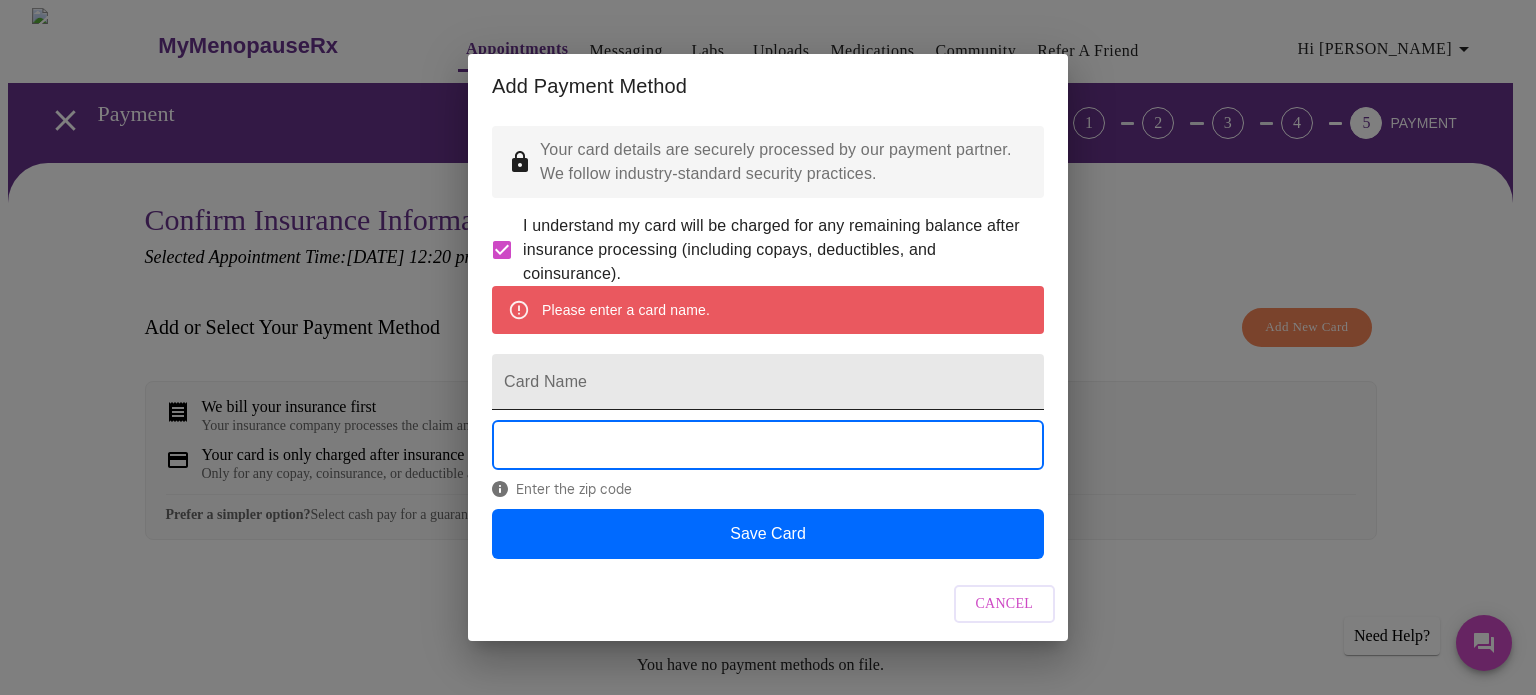 click on "Card Name" at bounding box center [768, 382] 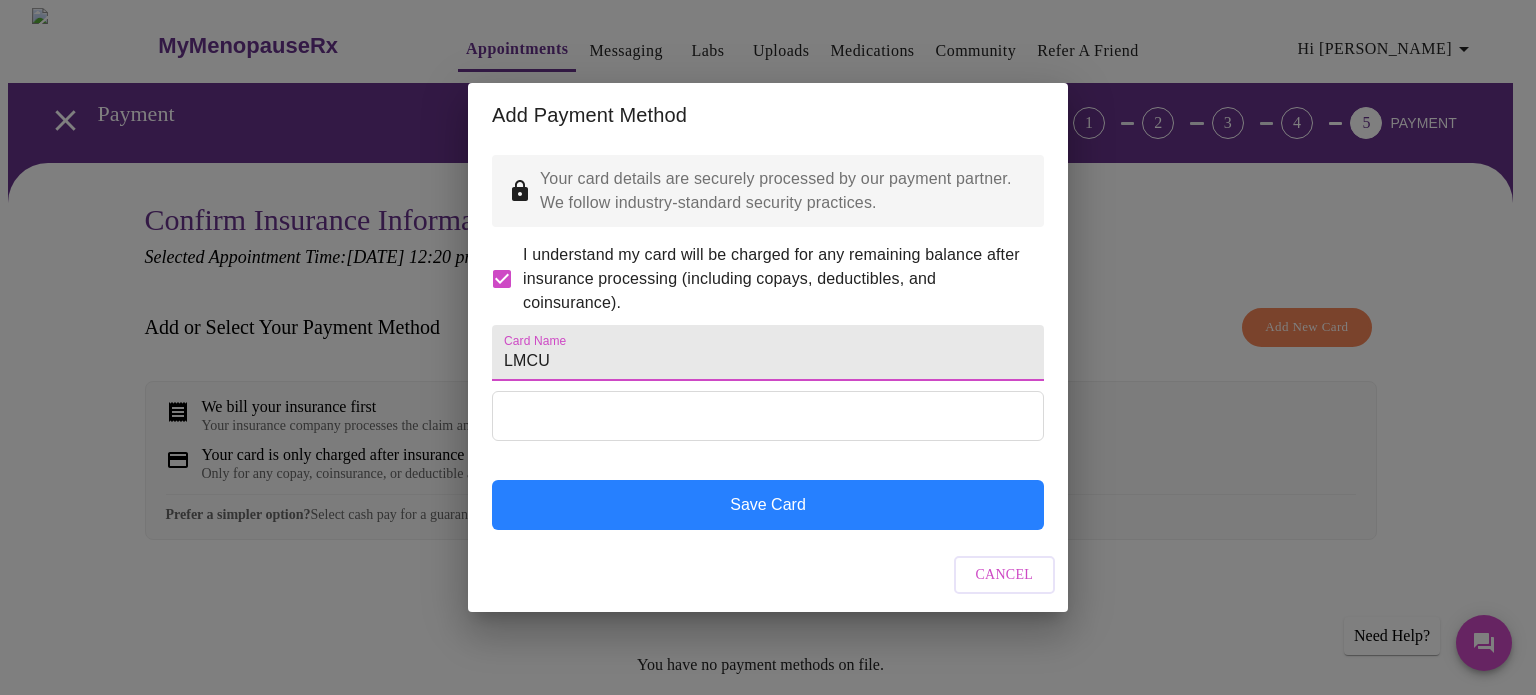 type on "LMCU" 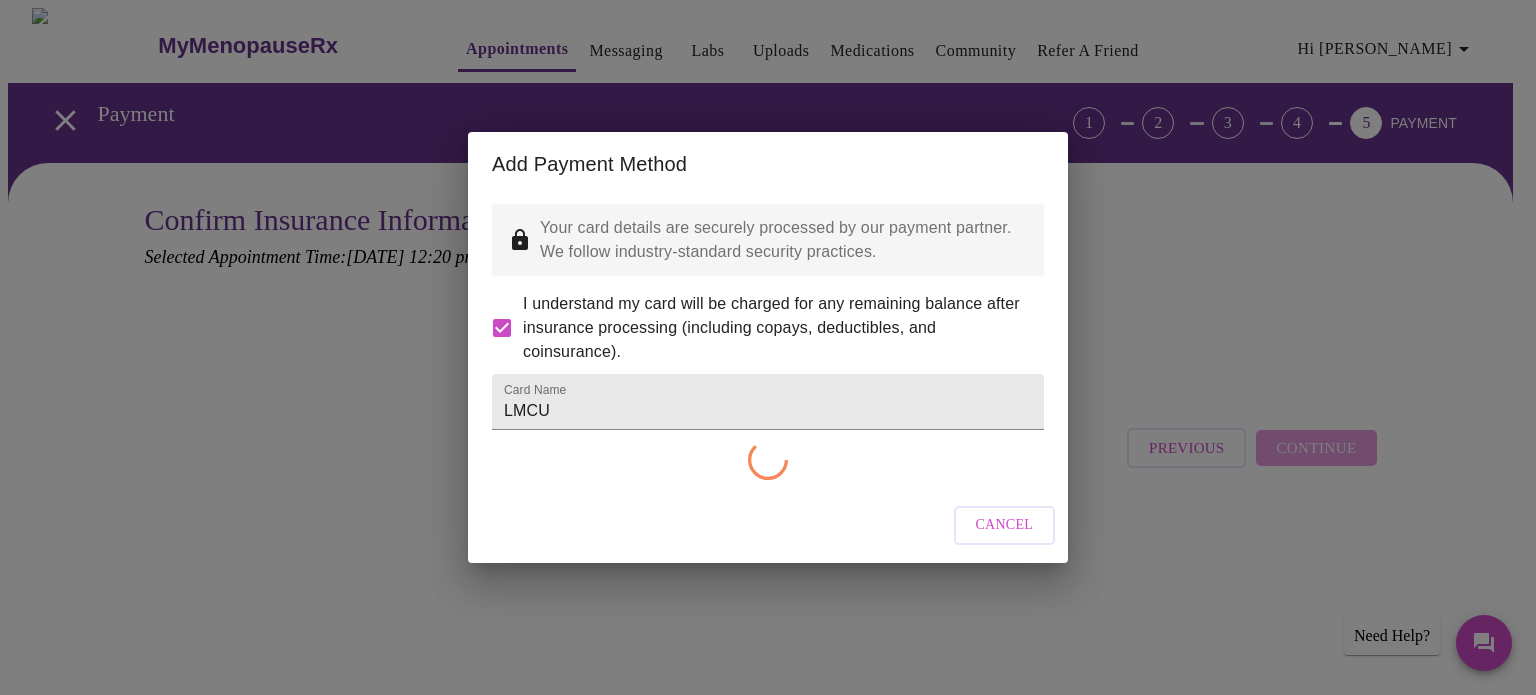 checkbox on "false" 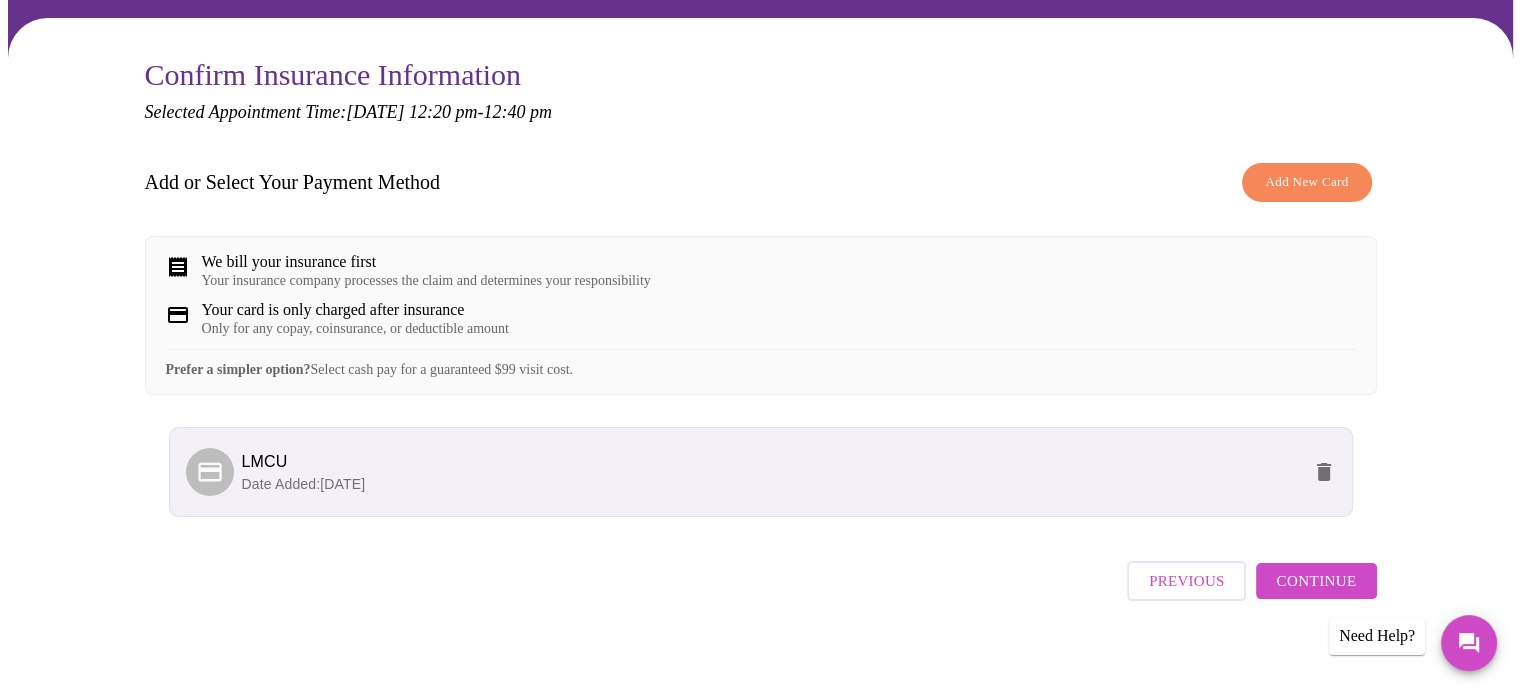 scroll, scrollTop: 172, scrollLeft: 0, axis: vertical 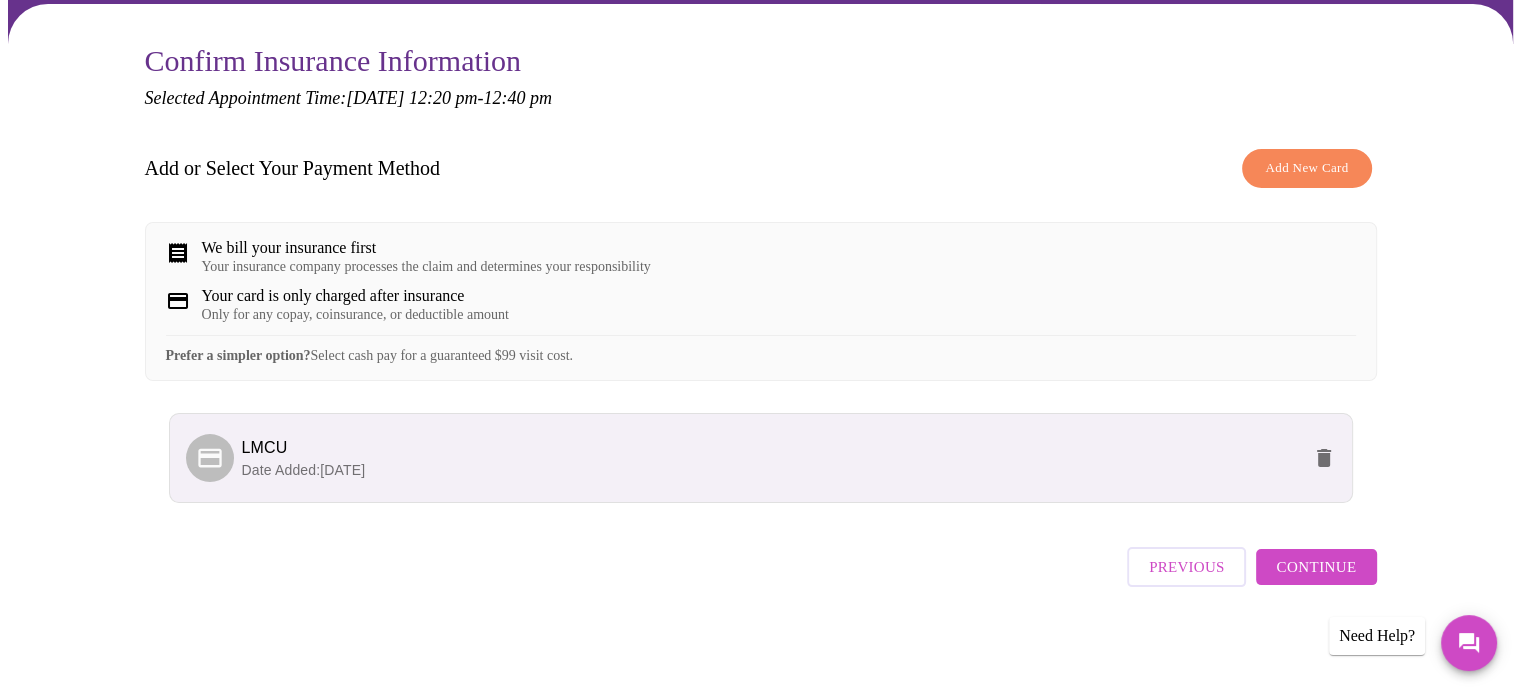 click on "Continue" at bounding box center [1316, 567] 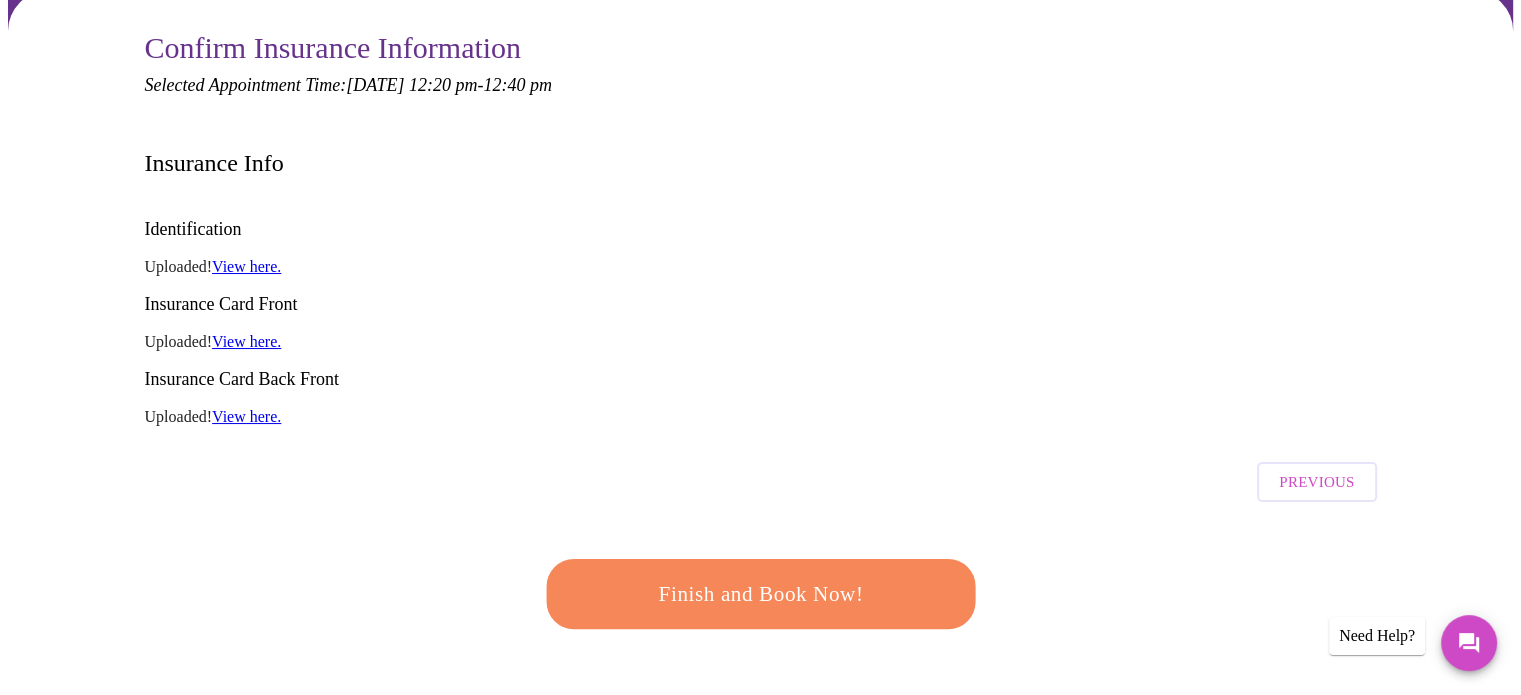 click on "Finish and Book Now!" at bounding box center [761, 594] 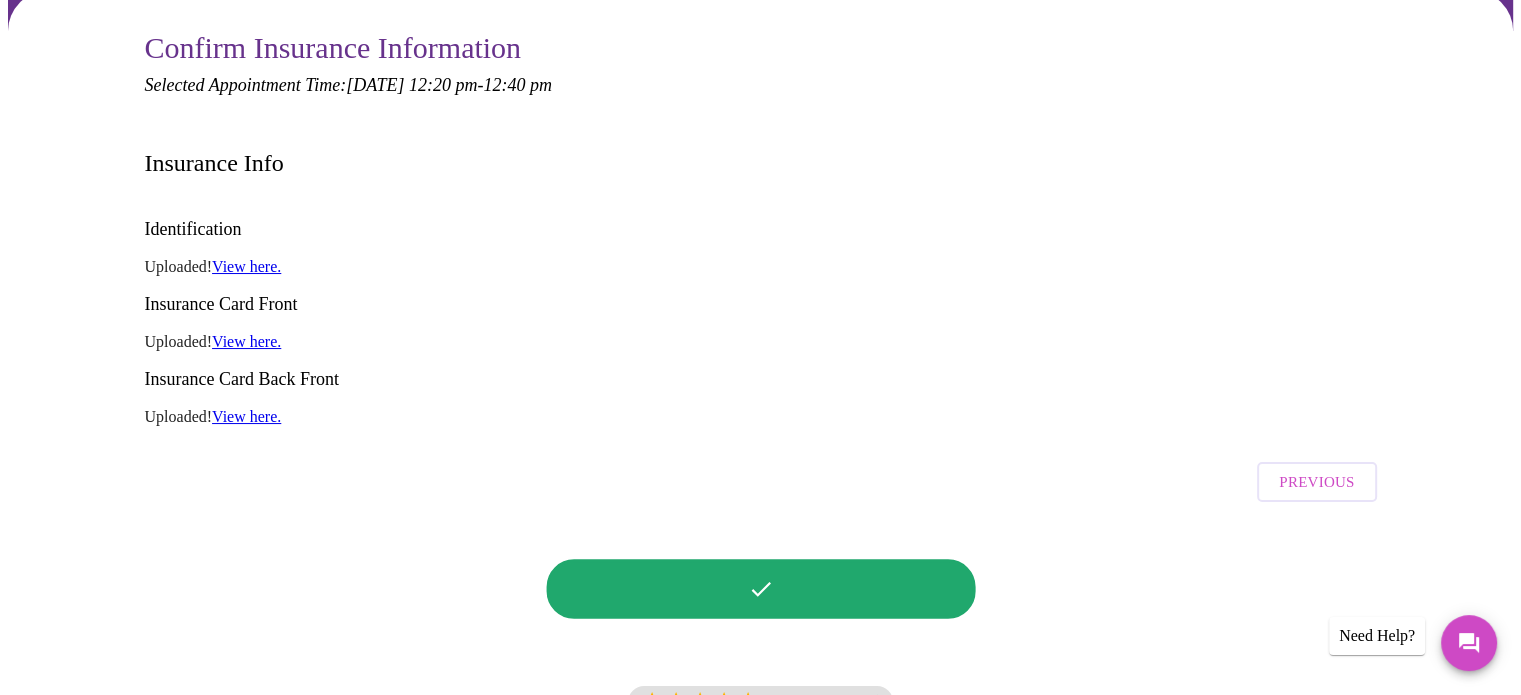 scroll, scrollTop: 0, scrollLeft: 0, axis: both 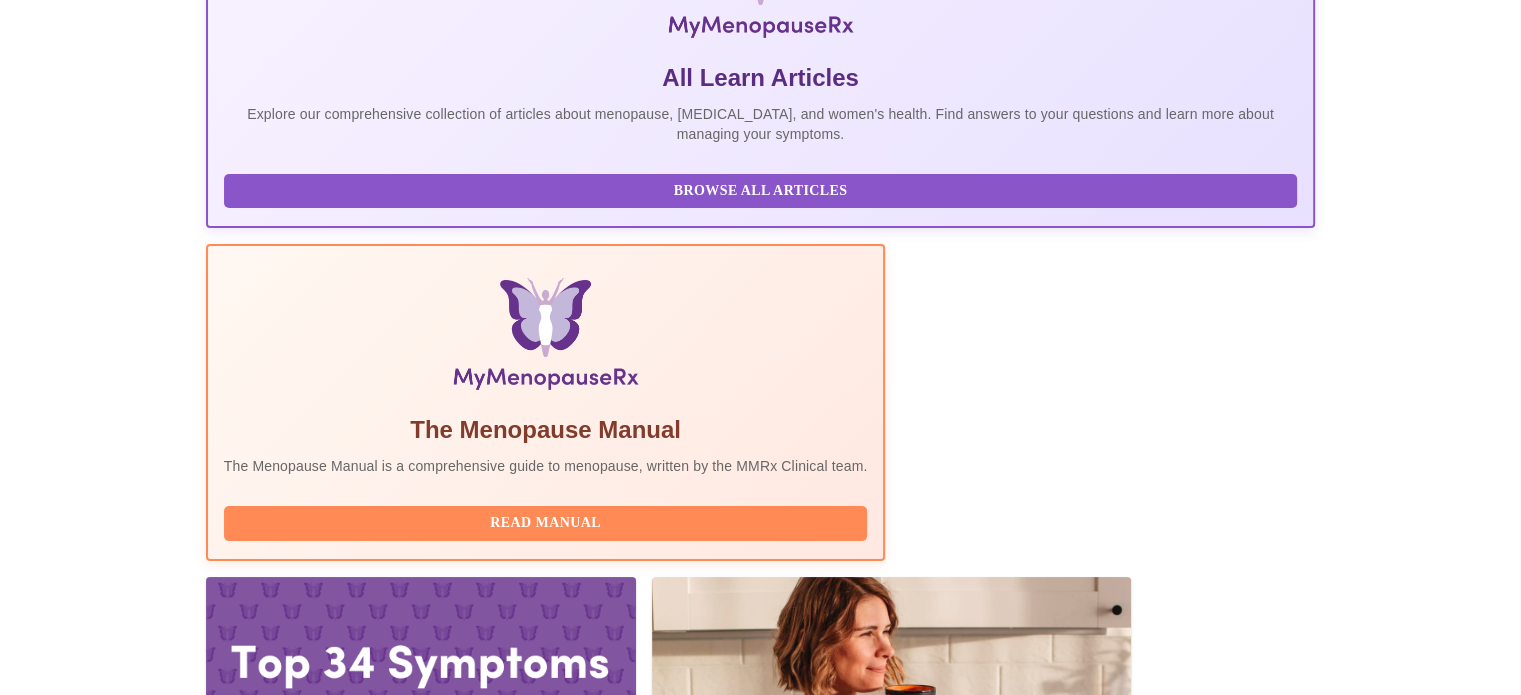 click on "Complete Pre-Assessment" at bounding box center (1179, 2156) 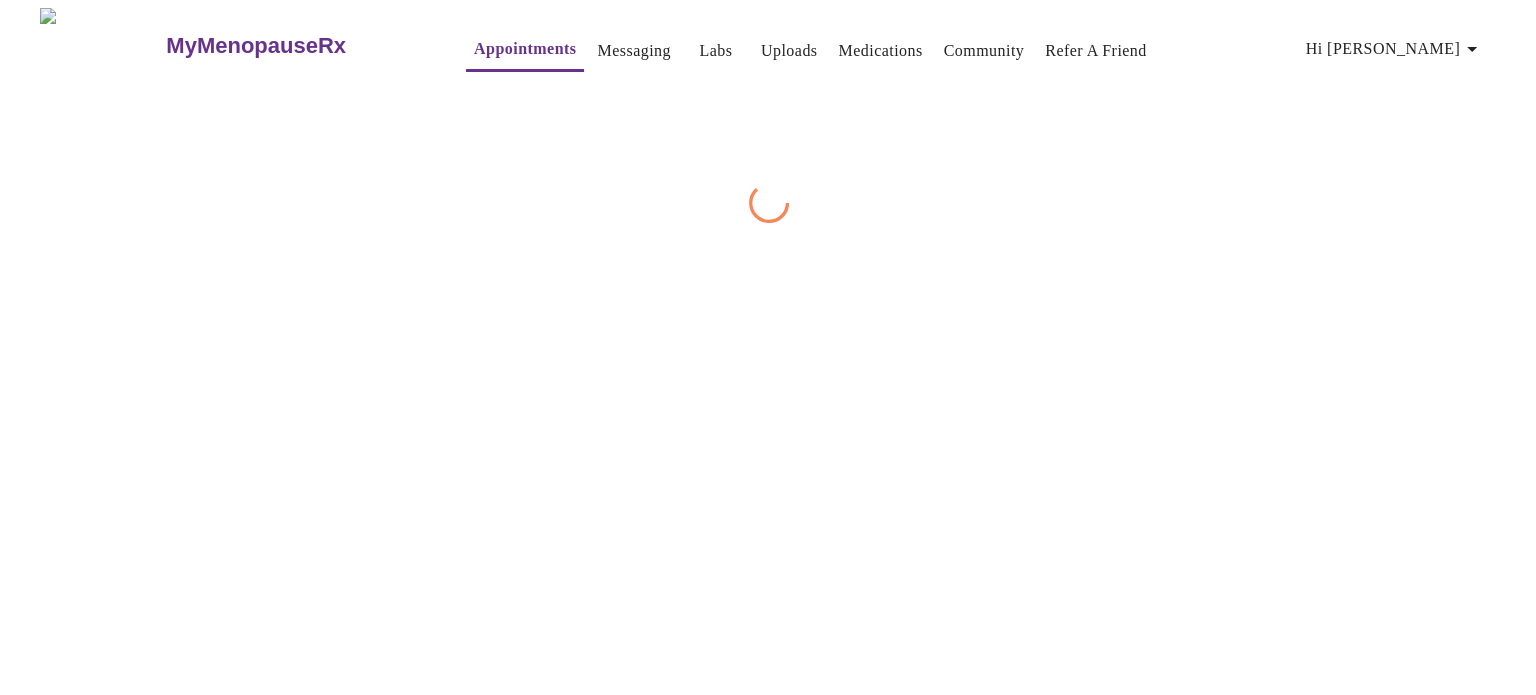 scroll, scrollTop: 0, scrollLeft: 0, axis: both 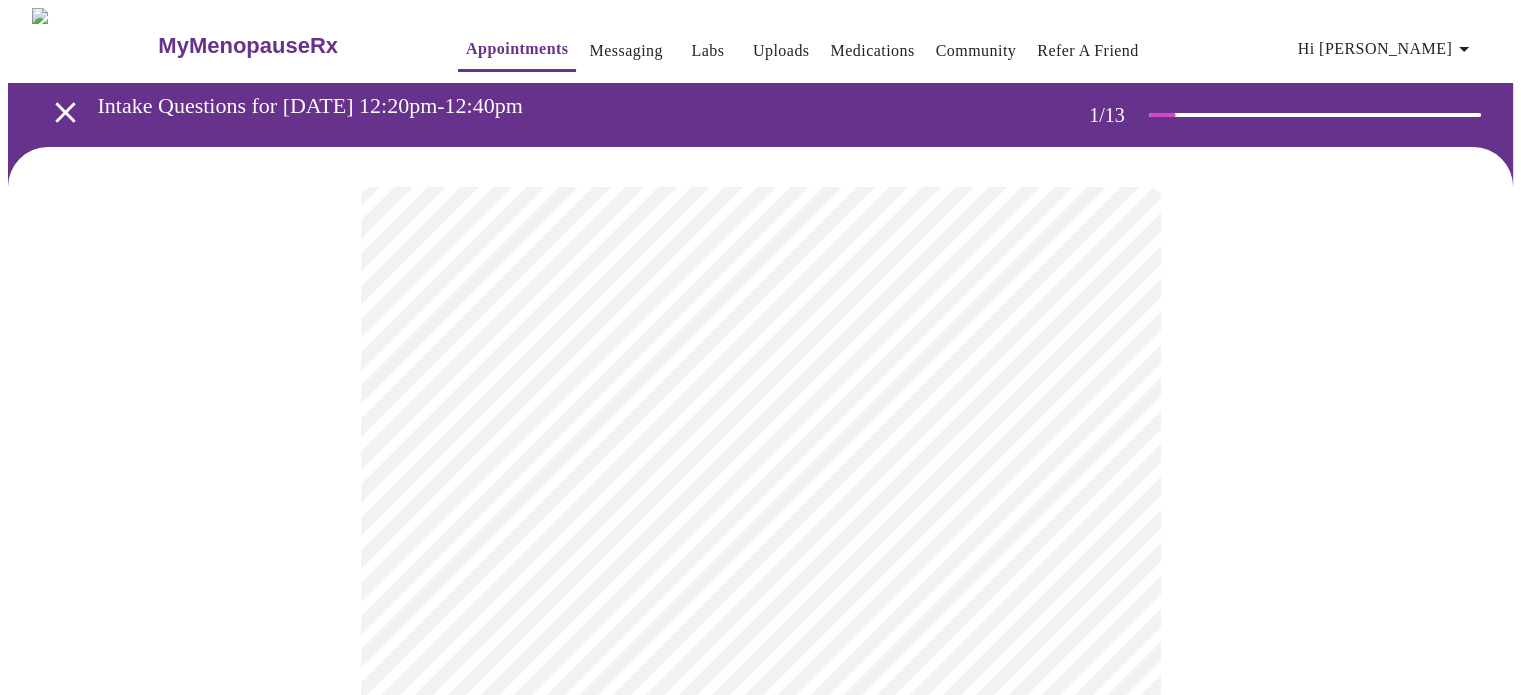 click on "MyMenopauseRx Appointments Messaging Labs Uploads Medications Community Refer a Friend Hi [PERSON_NAME]   Intake Questions for [DATE] 12:20pm-12:40pm 1  /  13 Settings Billing Invoices Log out" at bounding box center (760, 926) 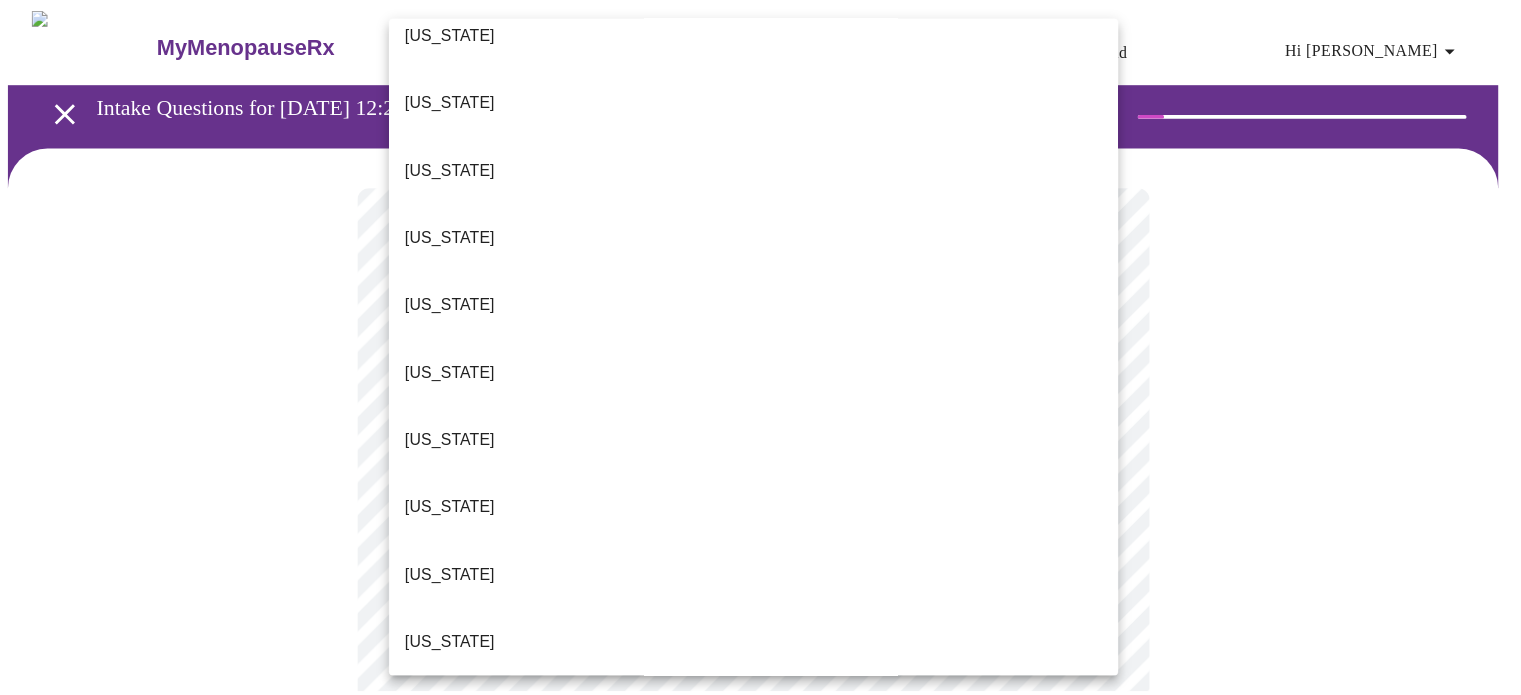 scroll, scrollTop: 505, scrollLeft: 0, axis: vertical 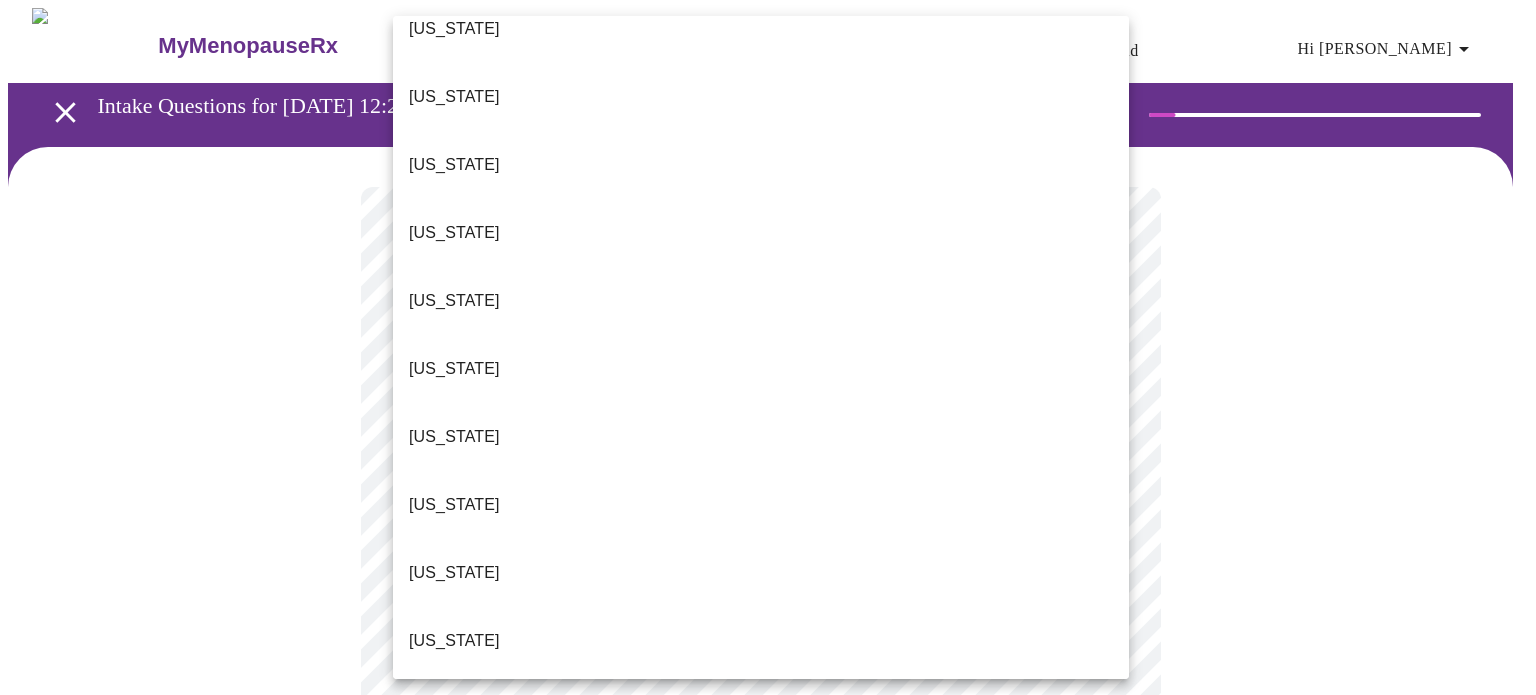click on "[US_STATE]" at bounding box center [761, 981] 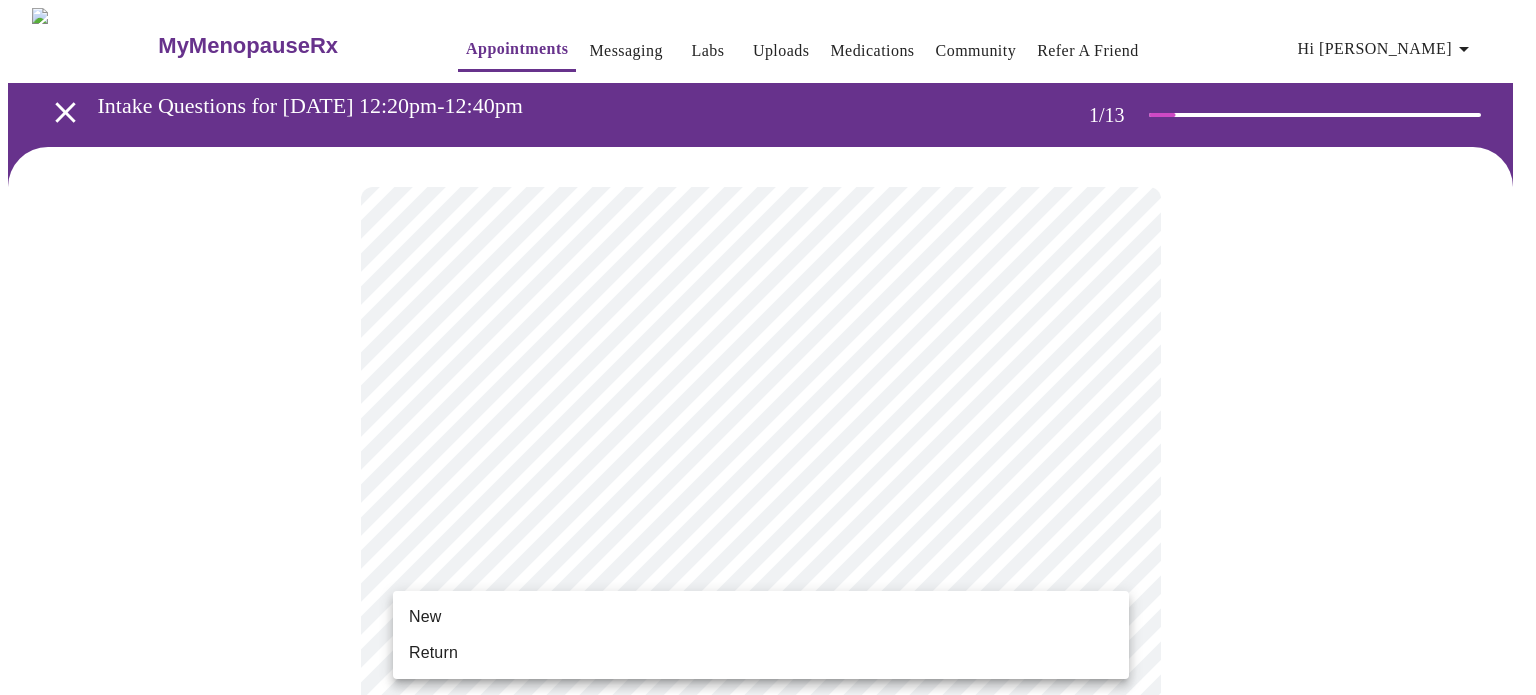 click on "MyMenopauseRx Appointments Messaging Labs Uploads Medications Community Refer a Friend Hi [PERSON_NAME]   Intake Questions for [DATE] 12:20pm-12:40pm 1  /  13 Settings Billing Invoices Log out New Return" at bounding box center [768, 920] 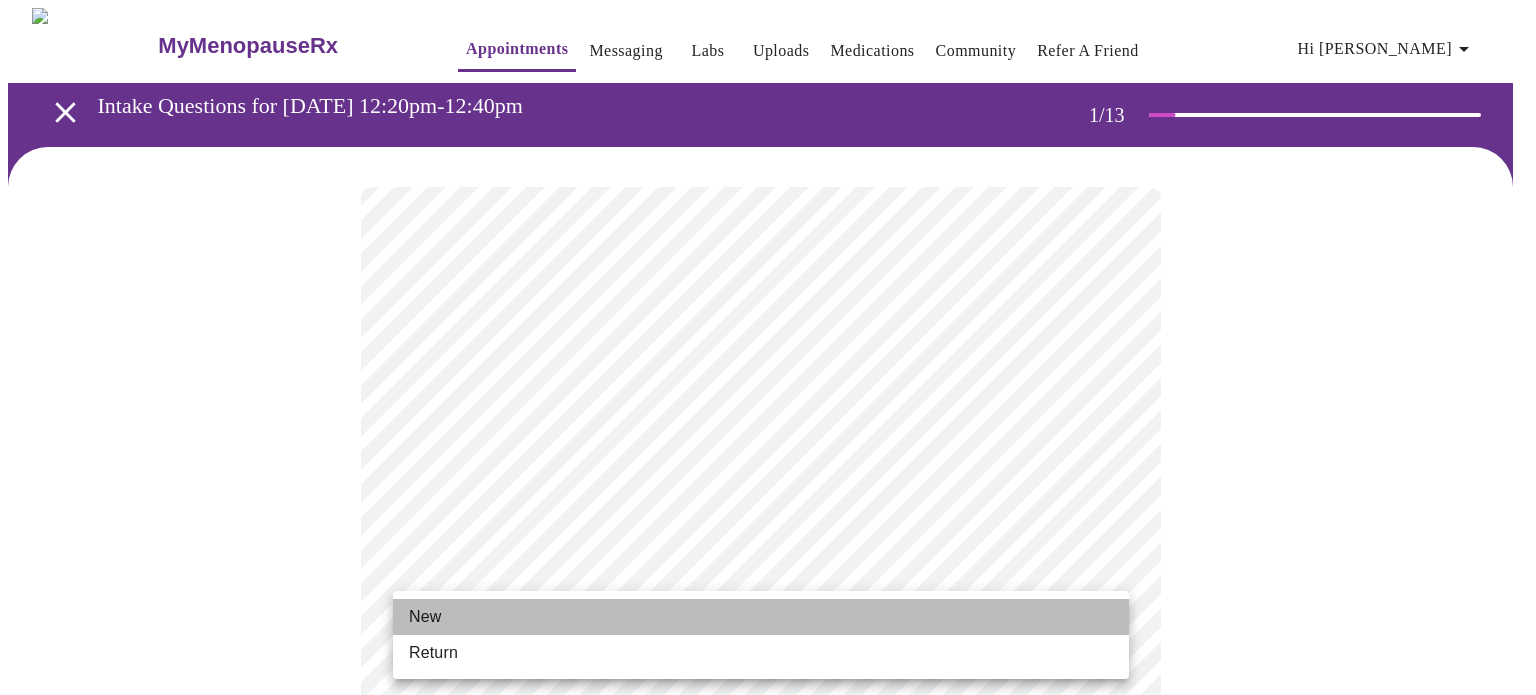 click on "New" at bounding box center [761, 617] 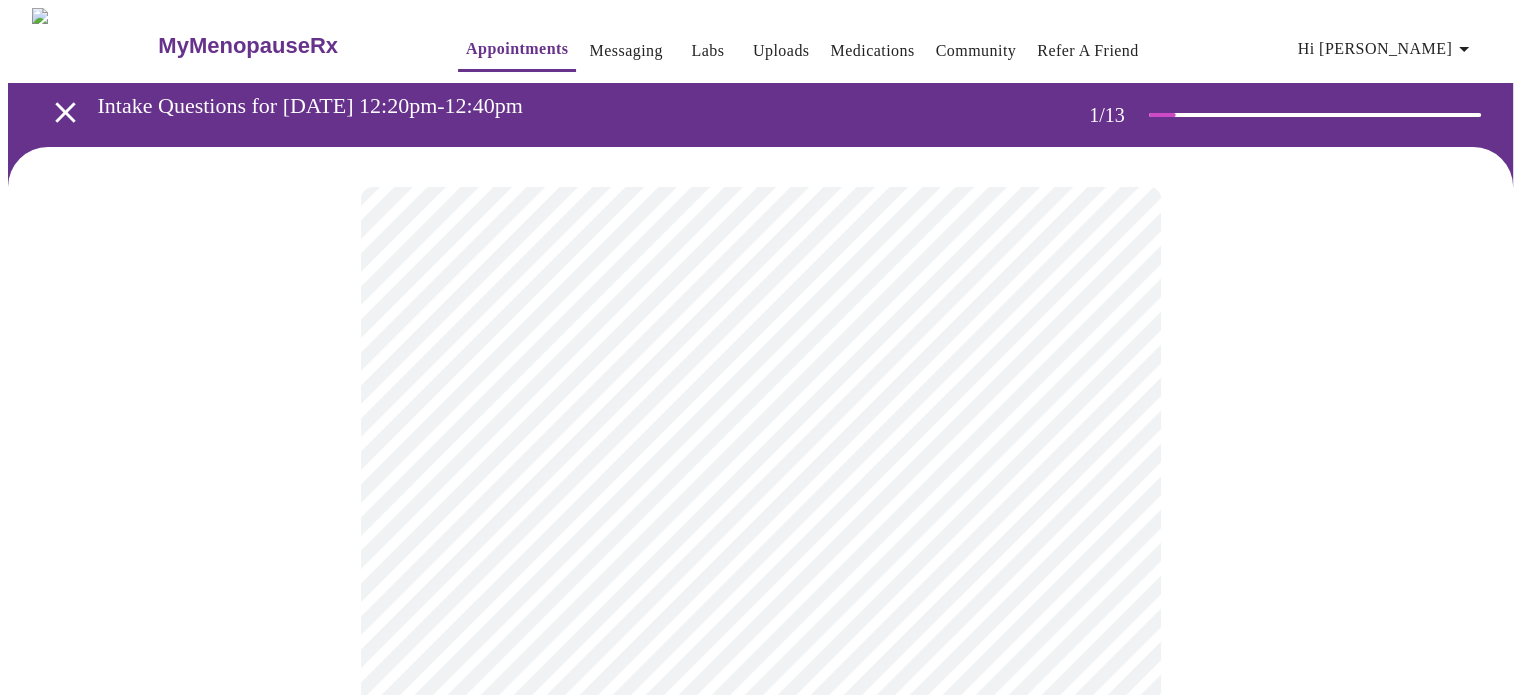 click at bounding box center [760, 976] 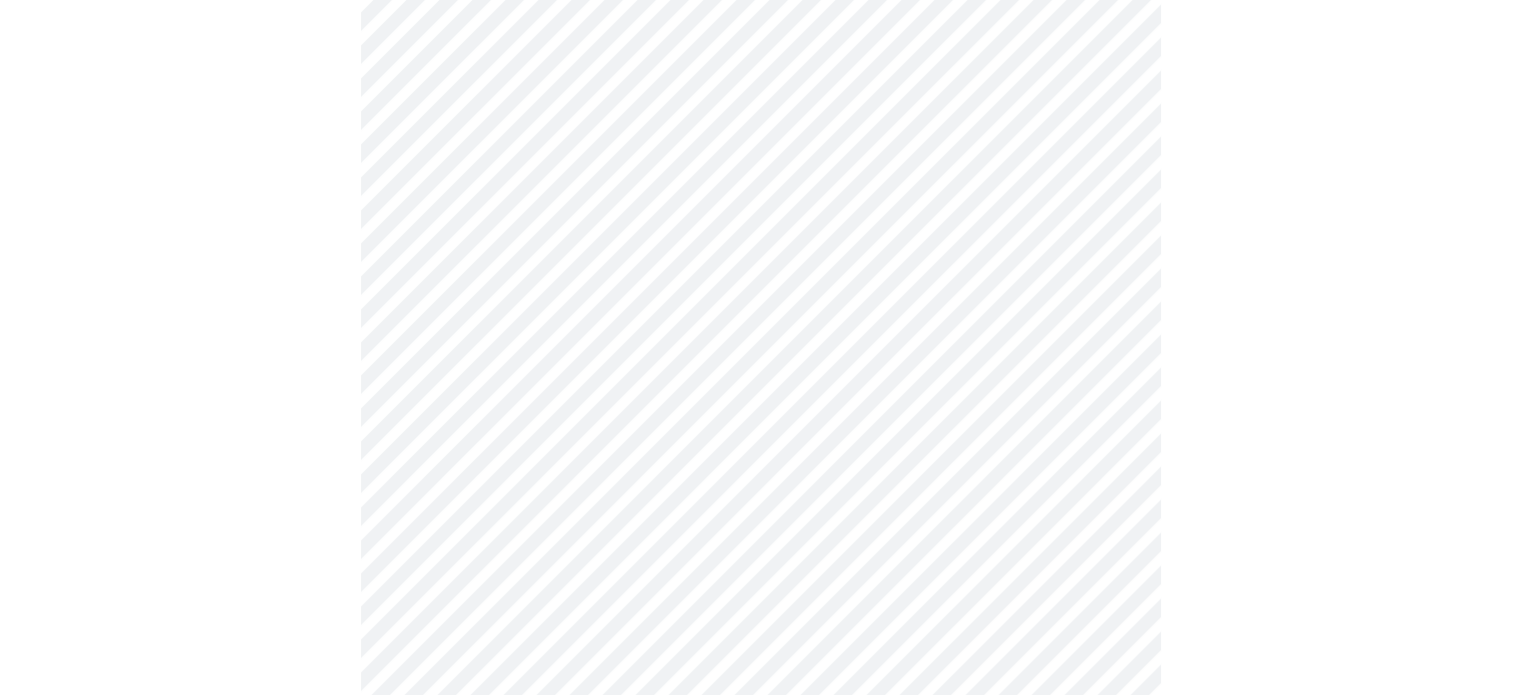 scroll, scrollTop: 440, scrollLeft: 0, axis: vertical 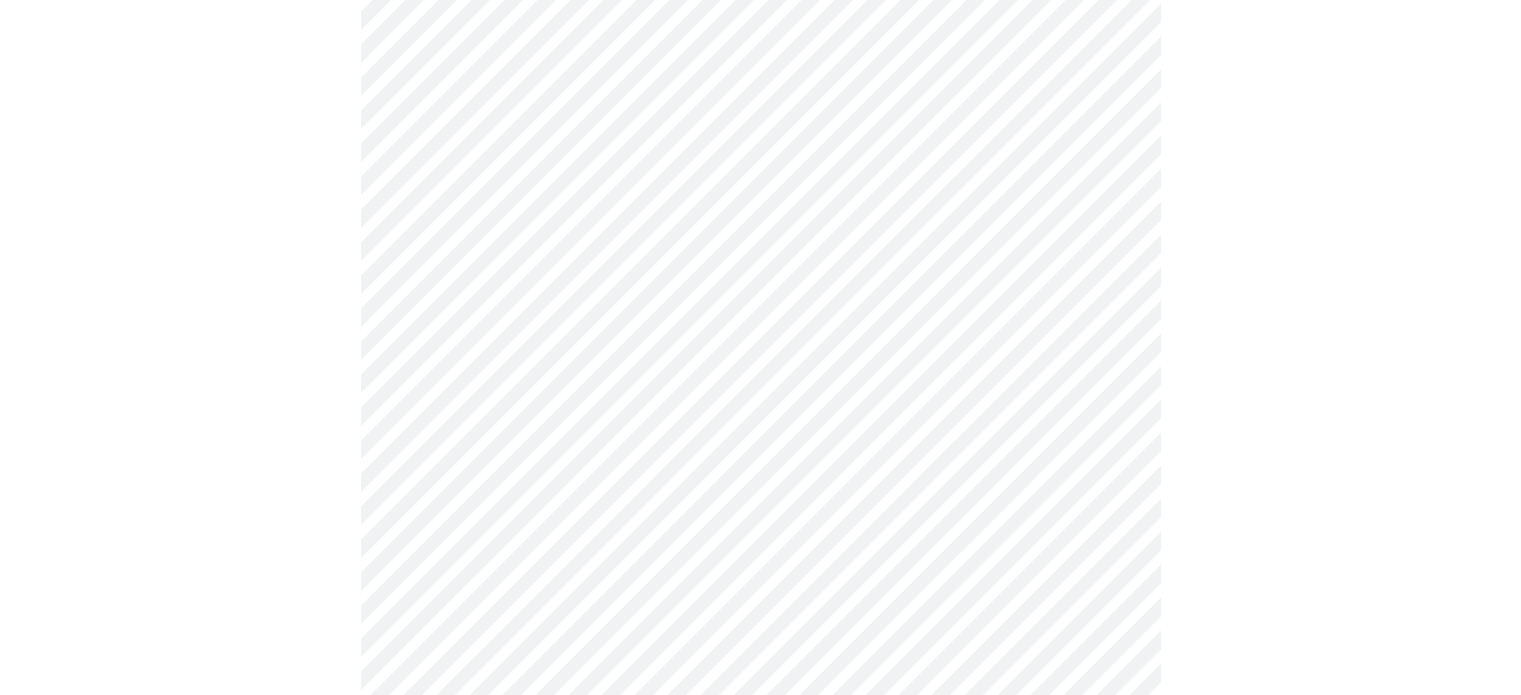 click at bounding box center (760, 536) 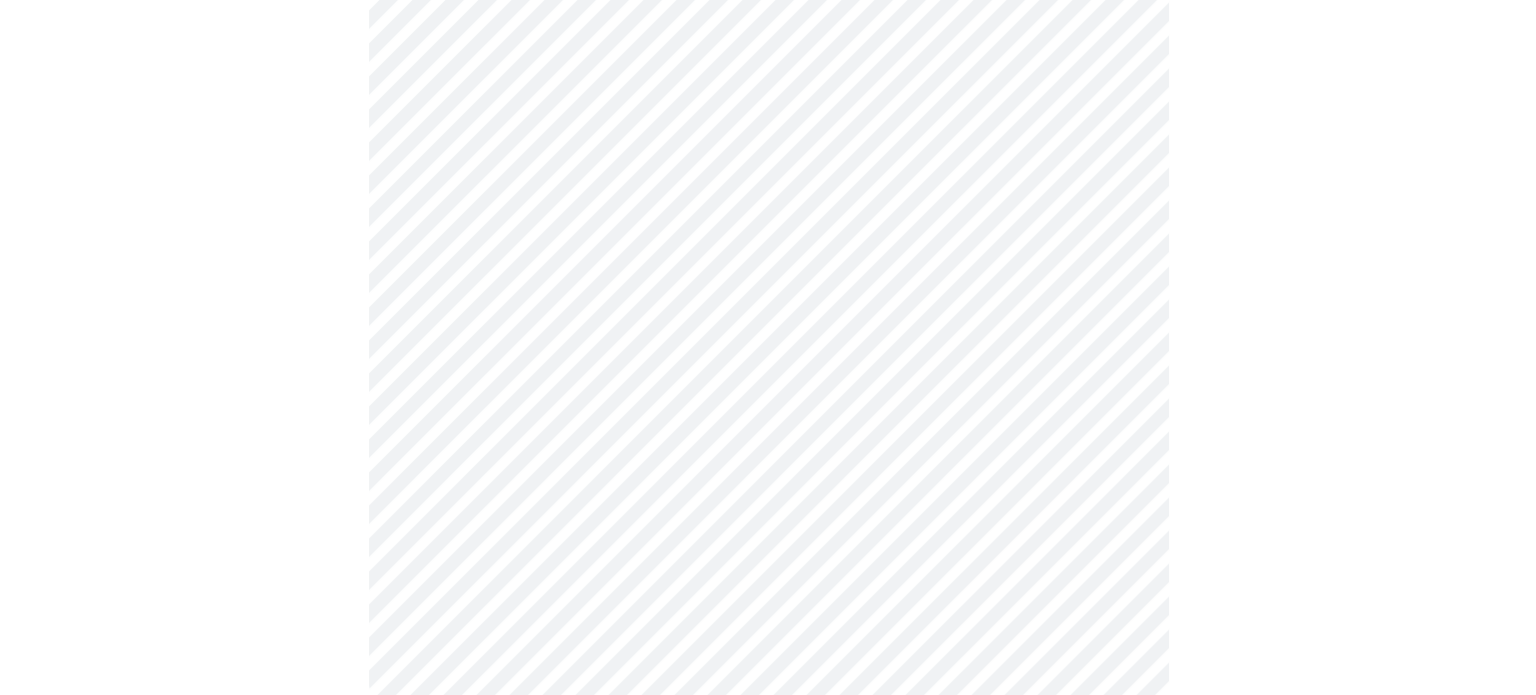 scroll, scrollTop: 1101, scrollLeft: 0, axis: vertical 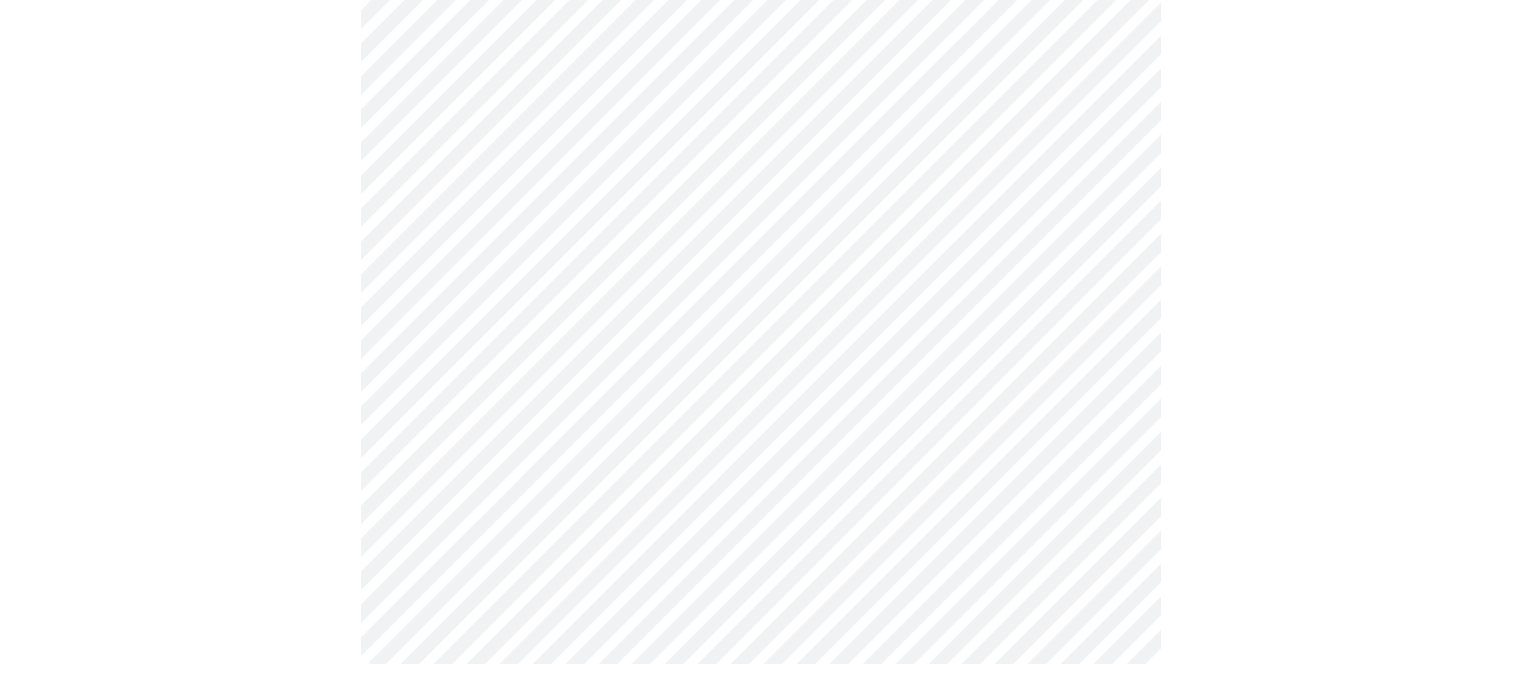 click on "MyMenopauseRx Appointments Messaging Labs Uploads Medications Community Refer a Friend Hi [PERSON_NAME]   Intake Questions for [DATE] 12:20pm-12:40pm 1  /  13 Settings Billing Invoices Log out" at bounding box center [760, -195] 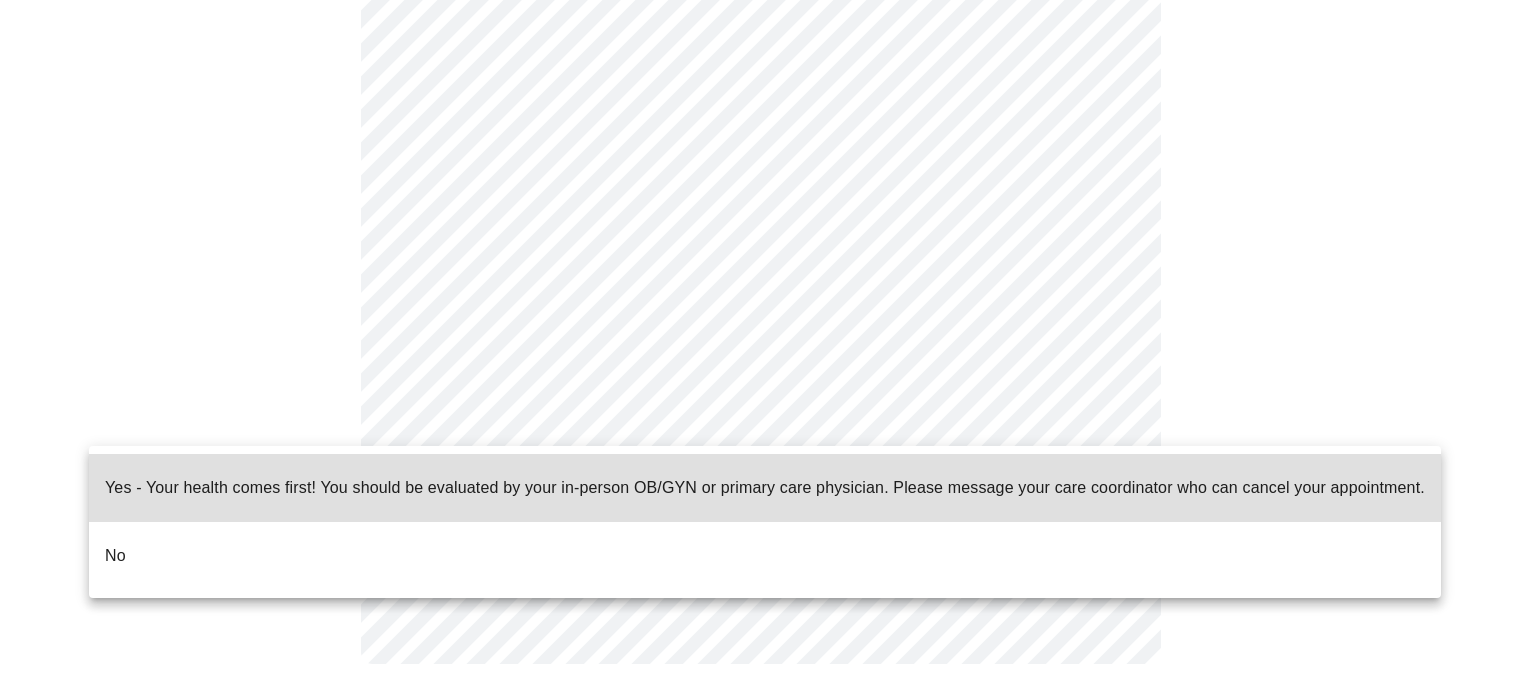click on "No" at bounding box center (765, 556) 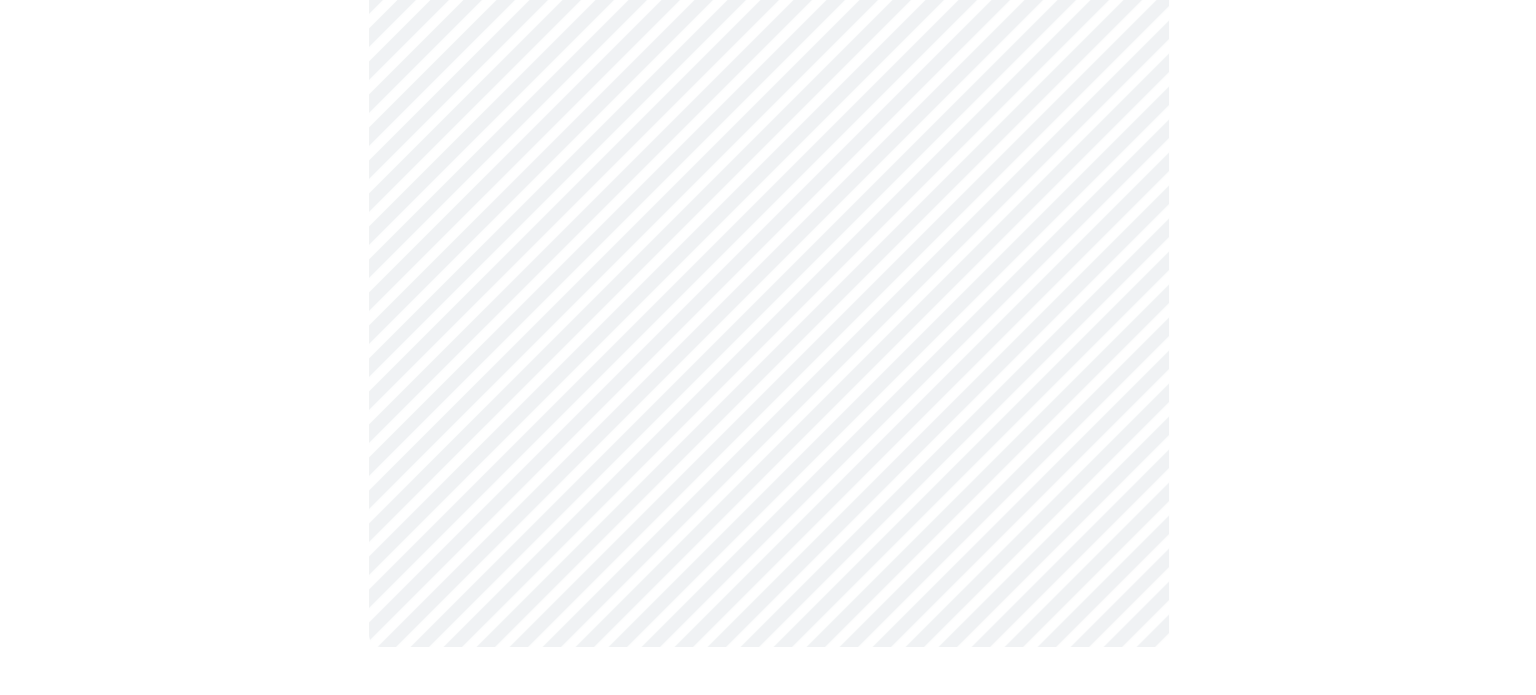 scroll, scrollTop: 0, scrollLeft: 0, axis: both 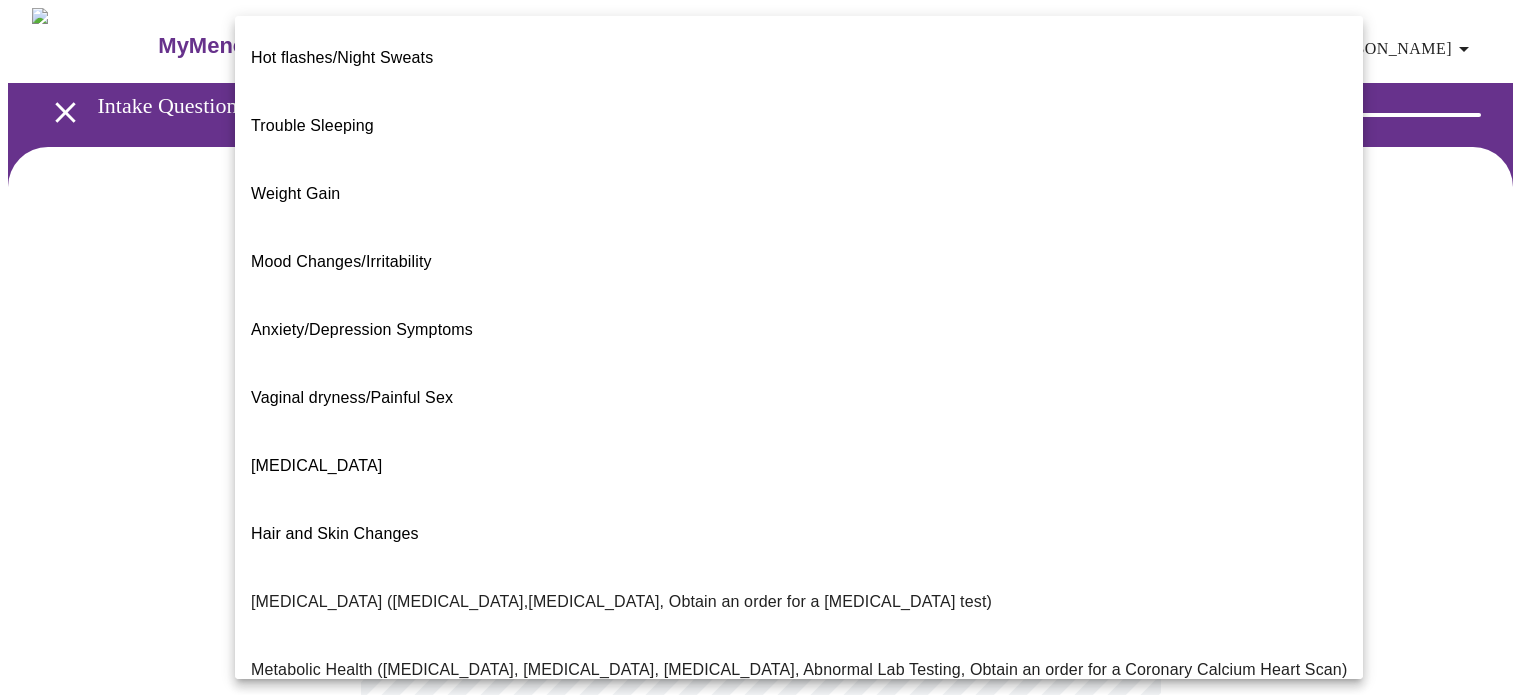 click on "MyMenopauseRx Appointments Messaging Labs Uploads Medications Community Refer a Friend Hi [PERSON_NAME]   Intake Questions for [DATE] 12:20pm-12:40pm 2  /  13 Settings Billing Invoices Log out Hot flashes/Night Sweats
Trouble Sleeping
Weight Gain
Mood Changes/Irritability
Anxiety/Depression Symptoms
Vaginal dryness/Painful Sex
[MEDICAL_DATA]
Hair and Skin Changes
[MEDICAL_DATA] ([MEDICAL_DATA],[MEDICAL_DATA], Obtain an order for a [MEDICAL_DATA] test)
Metabolic Health ([MEDICAL_DATA], [MEDICAL_DATA], [MEDICAL_DATA], Abnormal Lab Testing, Obtain an order for a Coronary Calcium Heart Scan)
Period Problems
[MEDICAL_DATA]
Orgasms are weak
UTI Symptoms
Vaginal Infection
[MEDICAL_DATA] (oral, genital)
[MEDICAL_DATA]
I feel great - just need a refill.
Other" at bounding box center [768, 608] 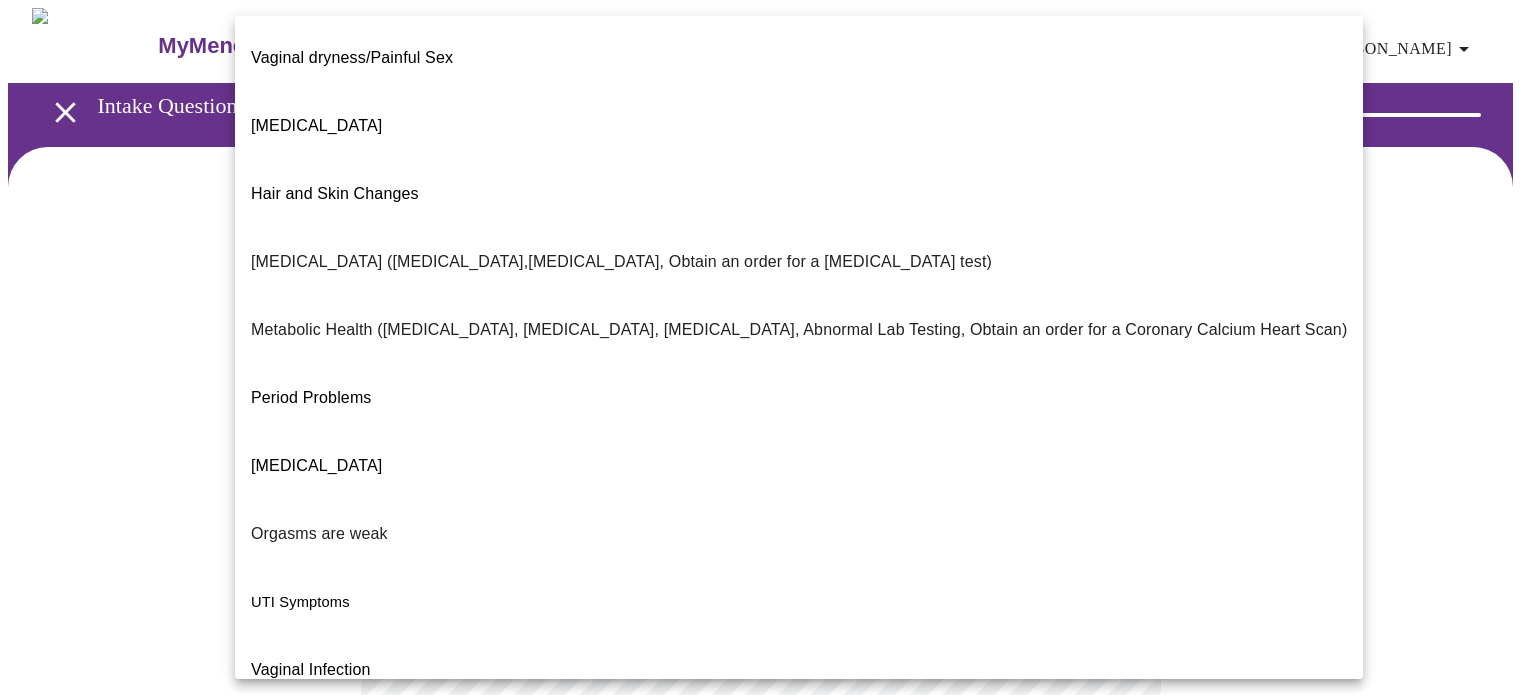scroll, scrollTop: 0, scrollLeft: 0, axis: both 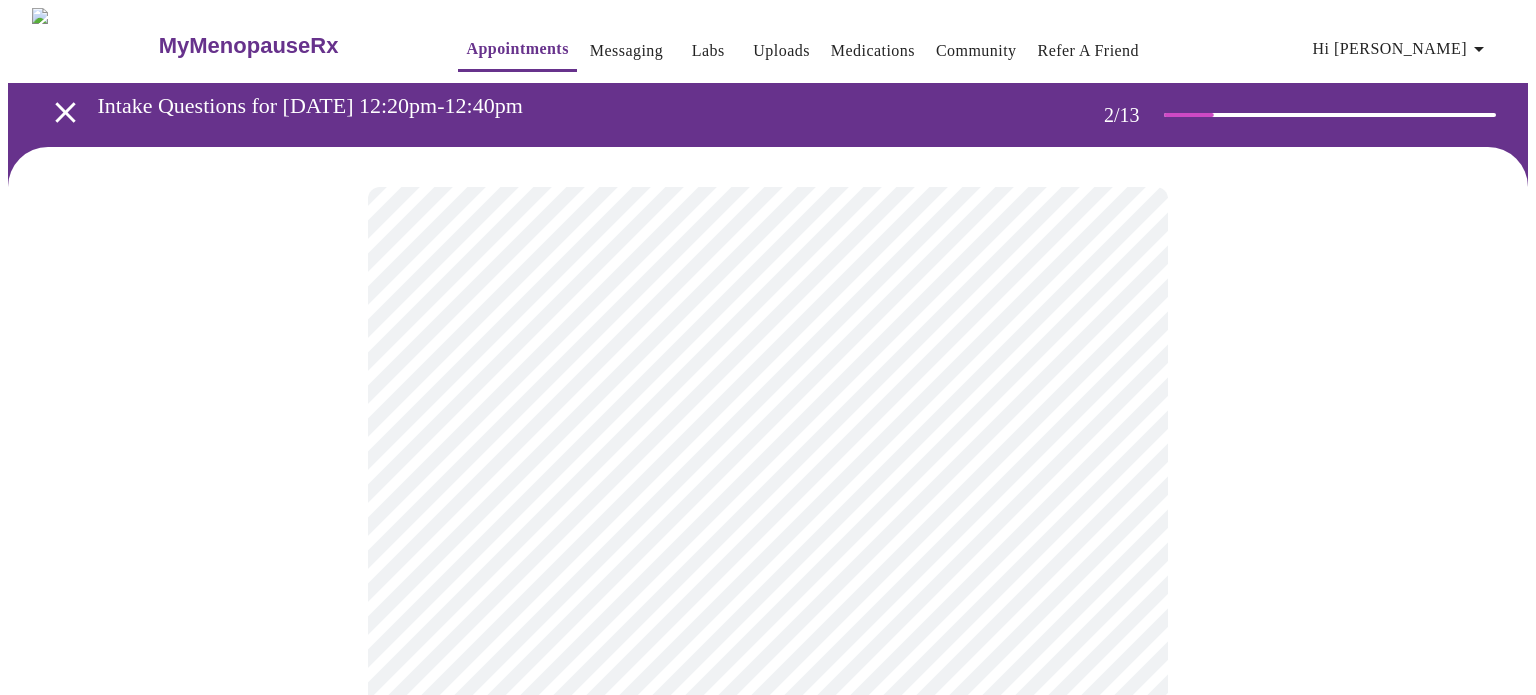 click on "MyMenopauseRx Appointments Messaging Labs Uploads Medications Community Refer a Friend Hi [PERSON_NAME]   Intake Questions for [DATE] 12:20pm-12:40pm 2  /  13 Settings Billing Invoices Log out" at bounding box center (768, 608) 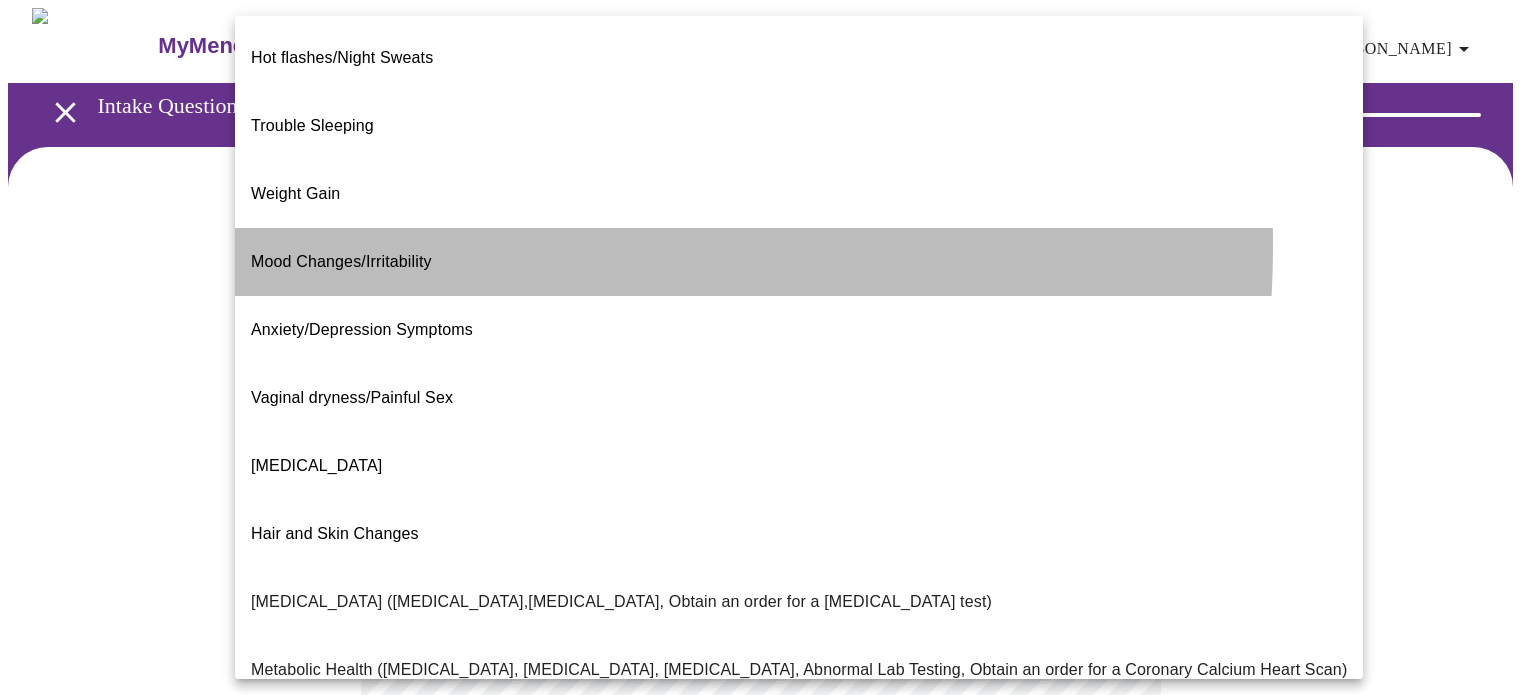 click on "Mood Changes/Irritability" at bounding box center (341, 261) 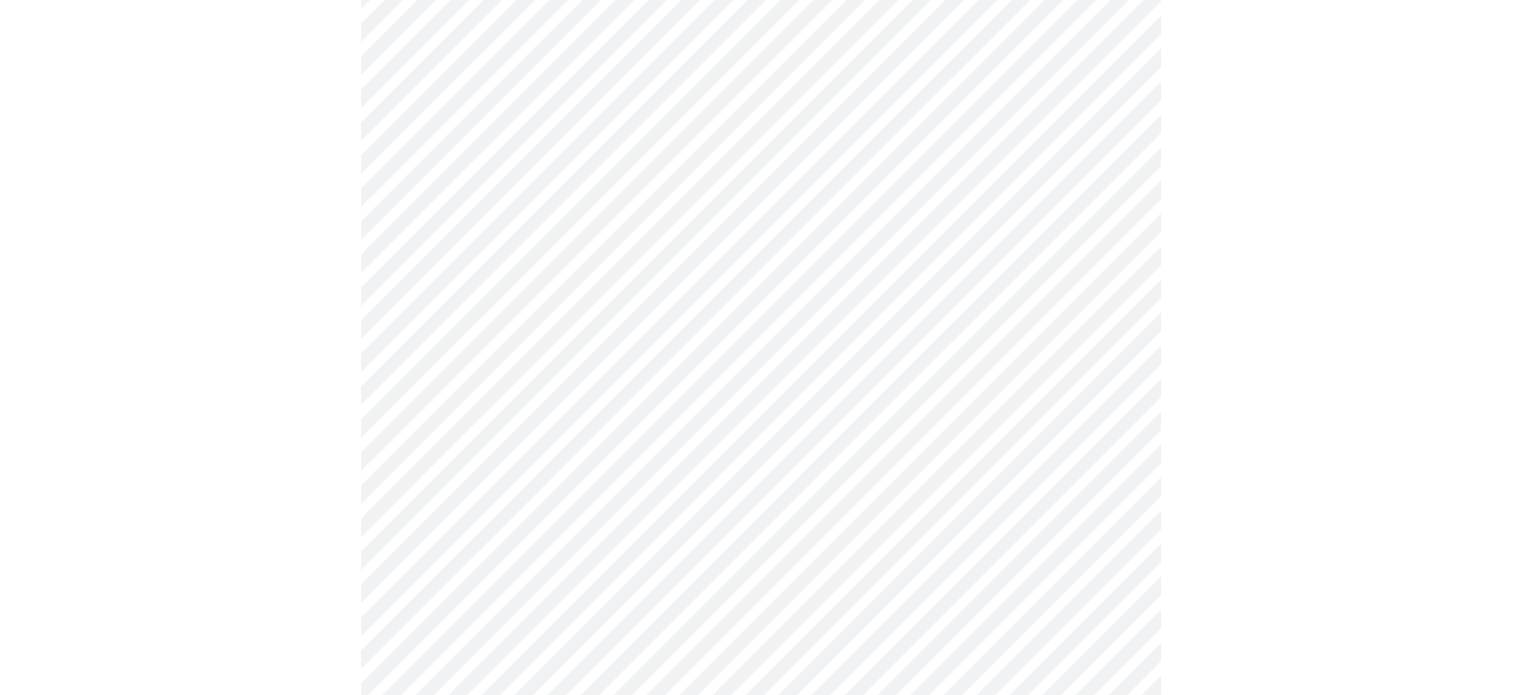 scroll, scrollTop: 300, scrollLeft: 0, axis: vertical 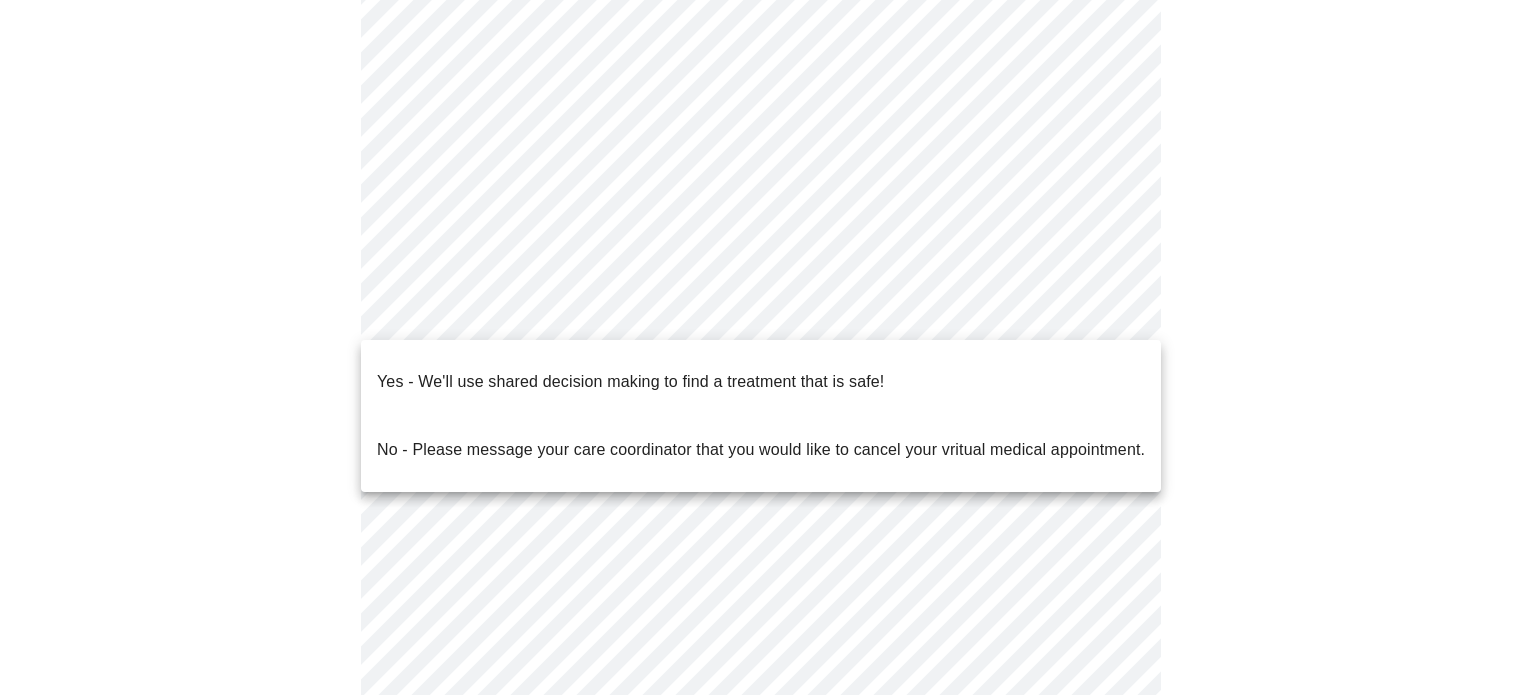 click on "MyMenopauseRx Appointments Messaging Labs Uploads Medications Community Refer a Friend Hi [PERSON_NAME]   Intake Questions for [DATE] 12:20pm-12:40pm 2  /  13 Settings Billing Invoices Log out Yes - We'll use shared decision making to find a treatment that is safe!
No - Please message your care coordinator that you would like to cancel your vritual medical appointment." at bounding box center [768, 302] 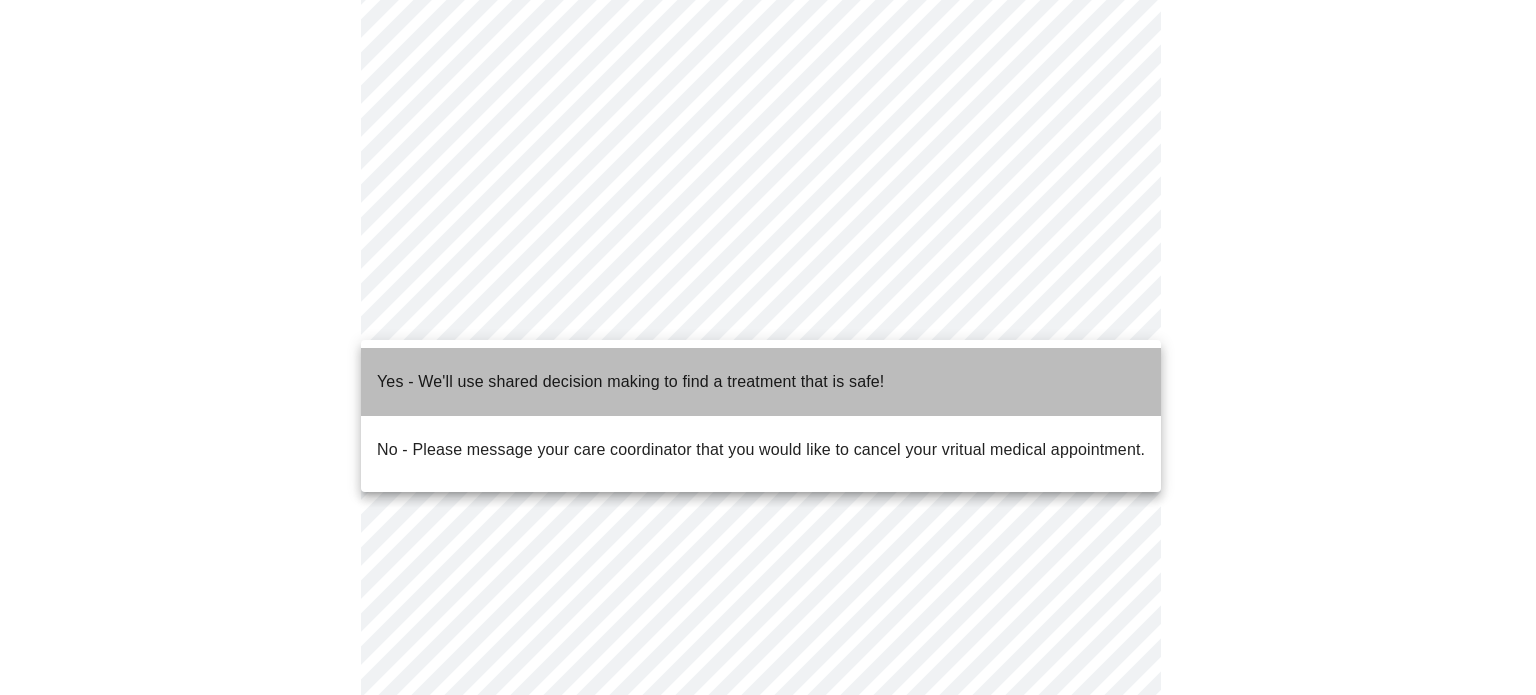 click on "Yes - We'll use shared decision making to find a treatment that is safe!" at bounding box center (630, 382) 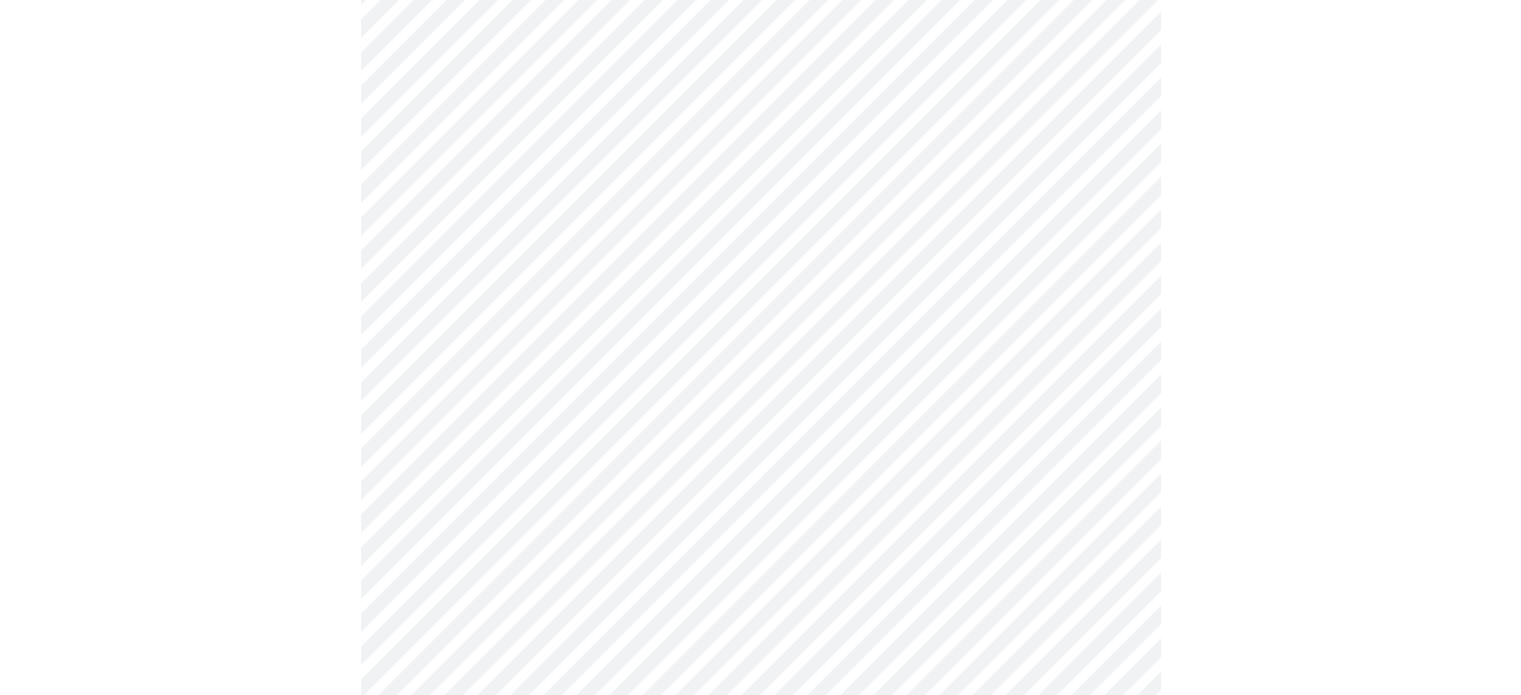 scroll, scrollTop: 438, scrollLeft: 0, axis: vertical 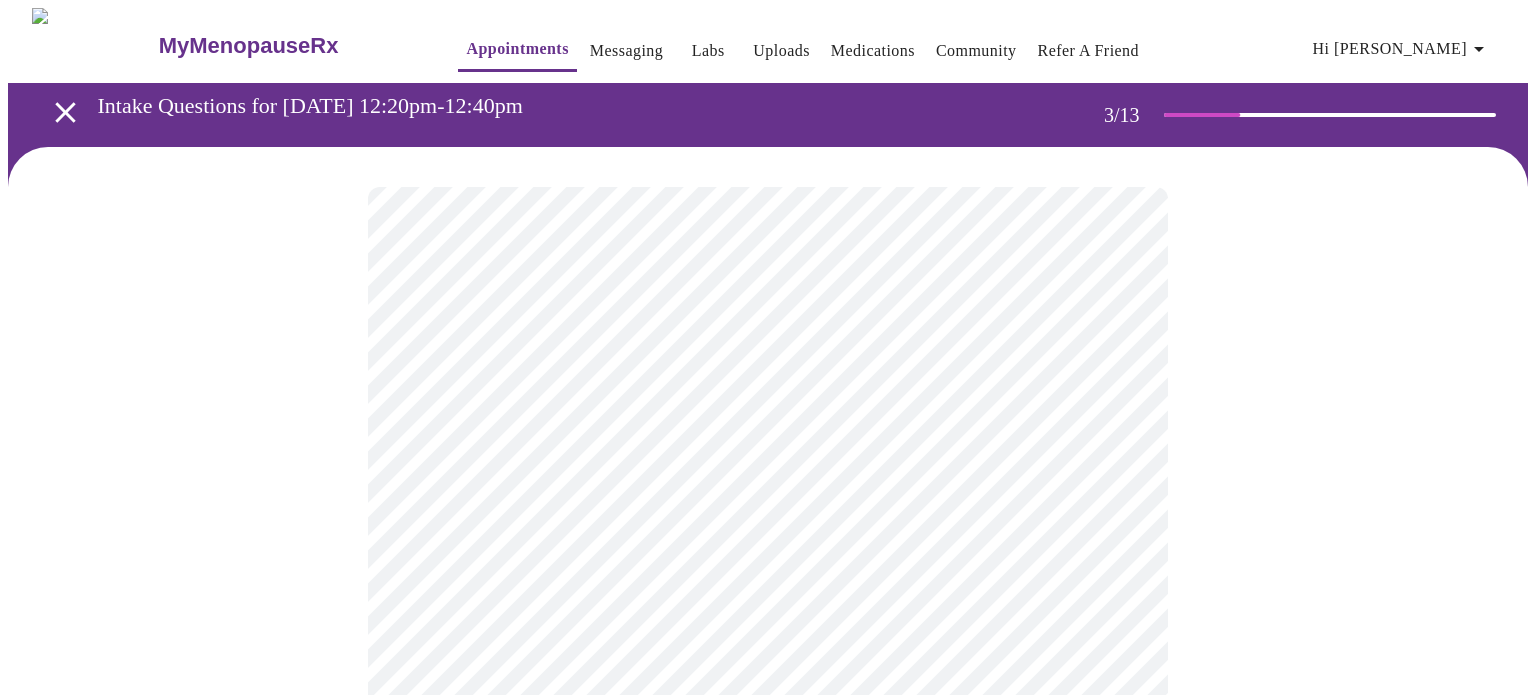 click on "MyMenopauseRx Appointments Messaging Labs Uploads Medications Community Refer a Friend Hi [PERSON_NAME]   Intake Questions for [DATE] 12:20pm-12:40pm 3  /  13 Settings Billing Invoices Log out" at bounding box center [768, 1359] 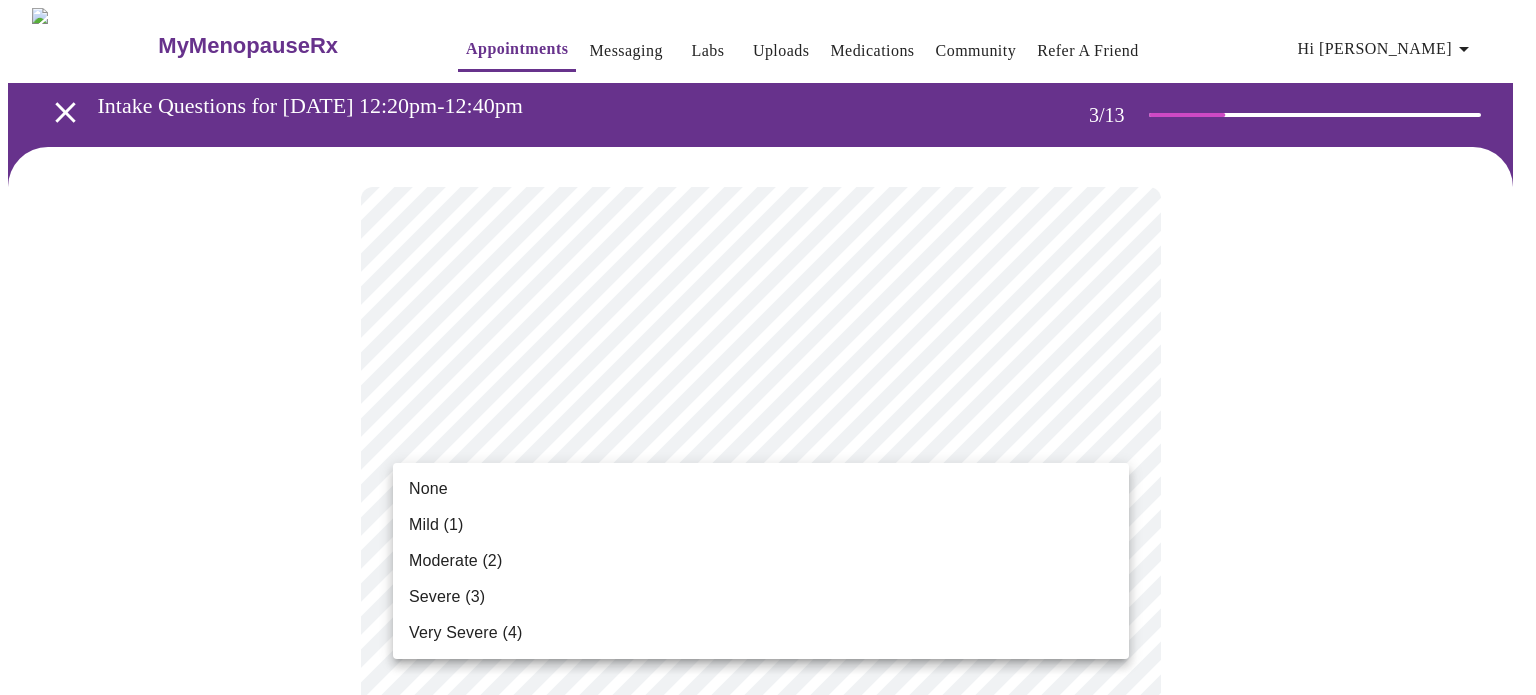 click on "Mild (1)" at bounding box center (761, 525) 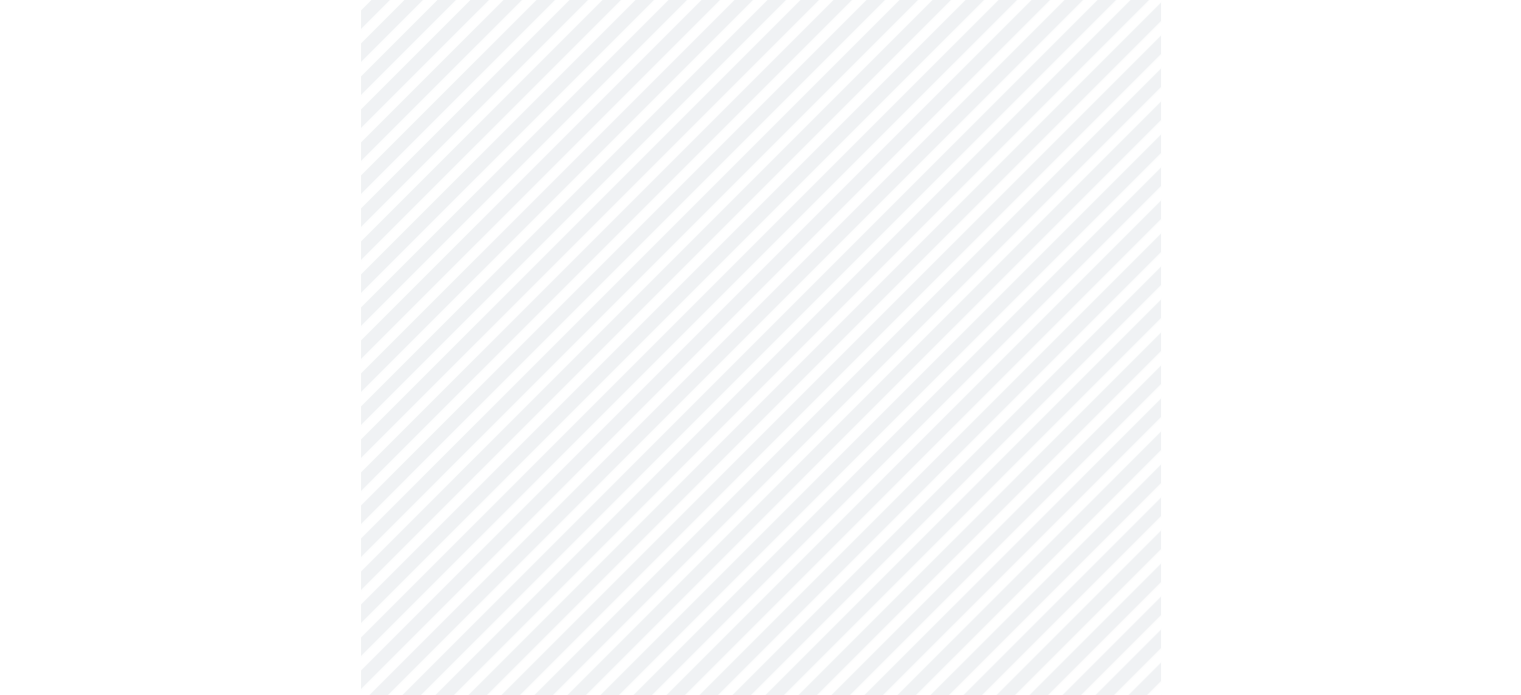 scroll, scrollTop: 378, scrollLeft: 0, axis: vertical 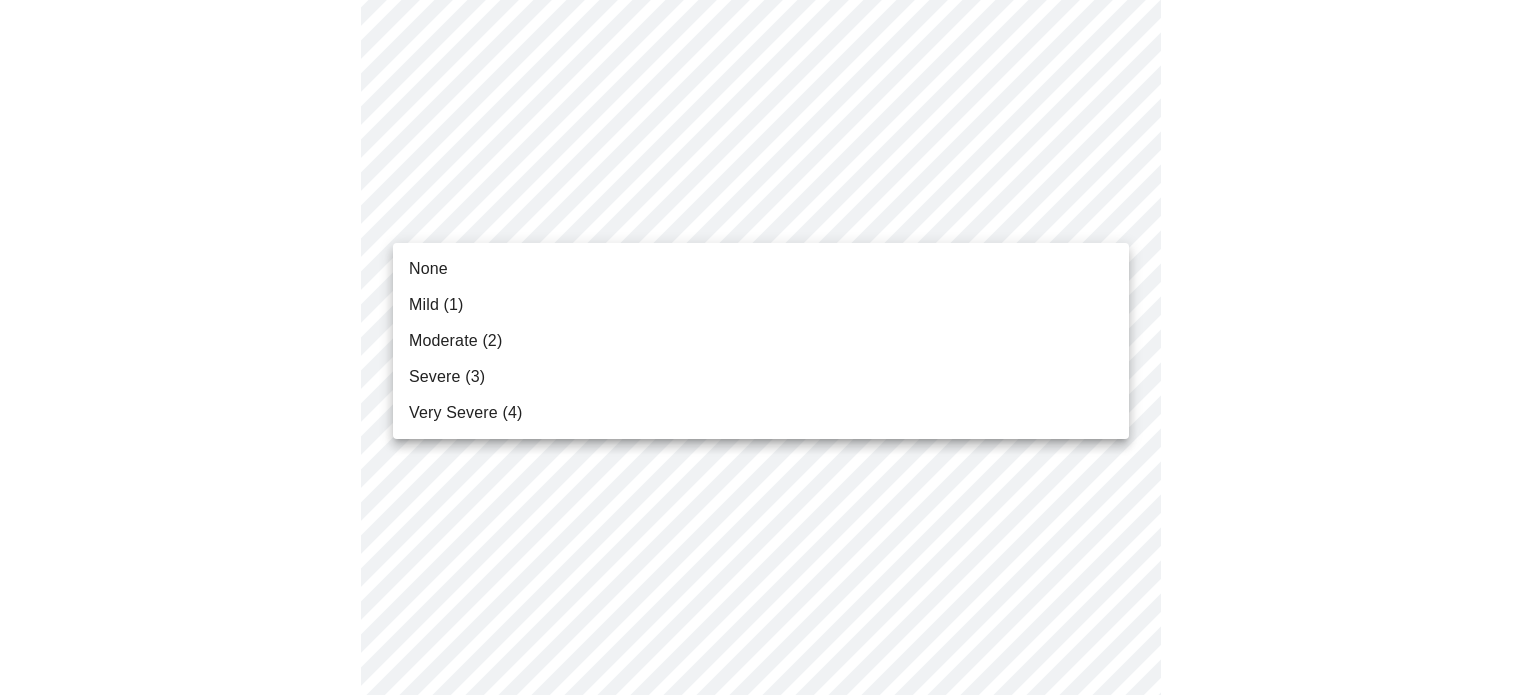 click on "MyMenopauseRx Appointments Messaging Labs Uploads Medications Community Refer a Friend Hi [PERSON_NAME]   Intake Questions for [DATE] 12:20pm-12:40pm 3  /  13 Settings Billing Invoices Log out None Mild (1) Moderate (2) Severe (3) Very Severe (4)" at bounding box center [768, 945] 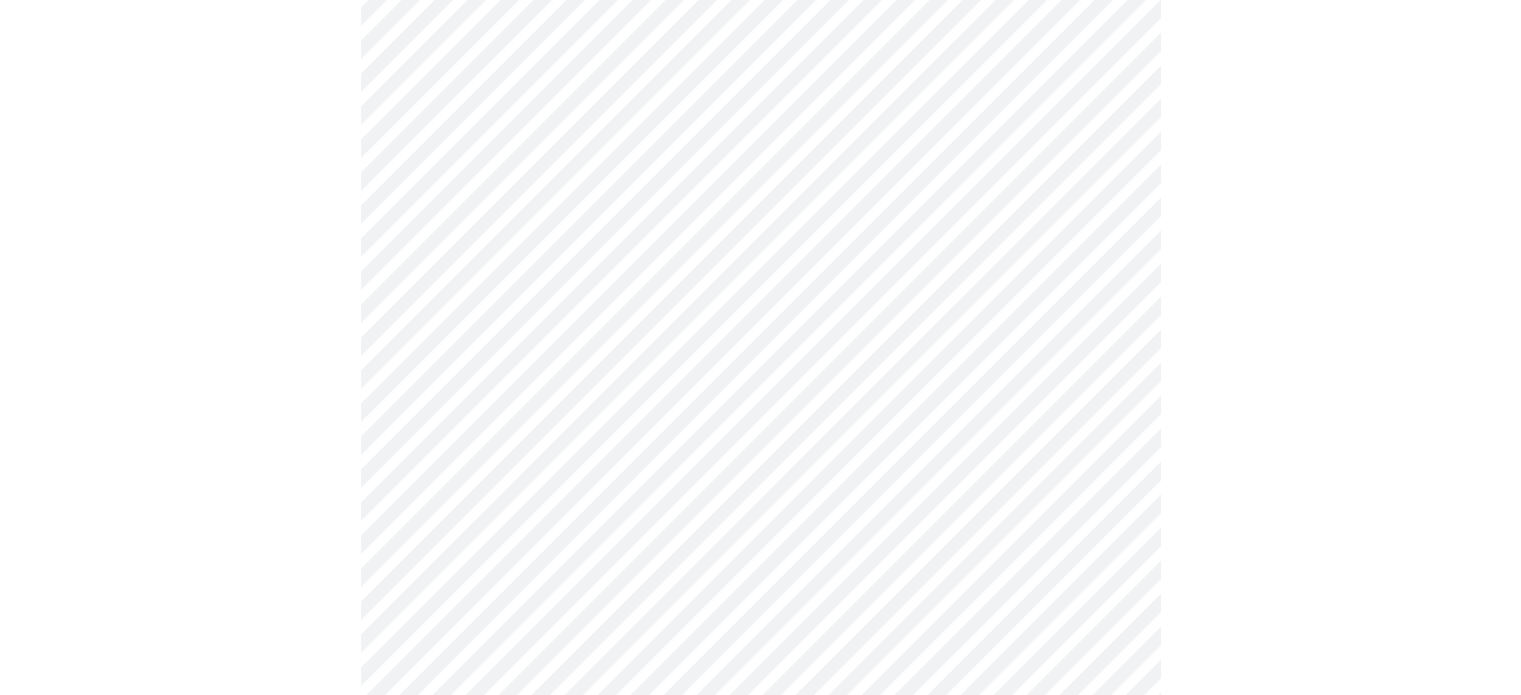 click on "MyMenopauseRx Appointments Messaging Labs Uploads Medications Community Refer a Friend Hi [PERSON_NAME]   Intake Questions for [DATE] 12:20pm-12:40pm 3  /  13 Settings Billing Invoices Log out" at bounding box center [760, 931] 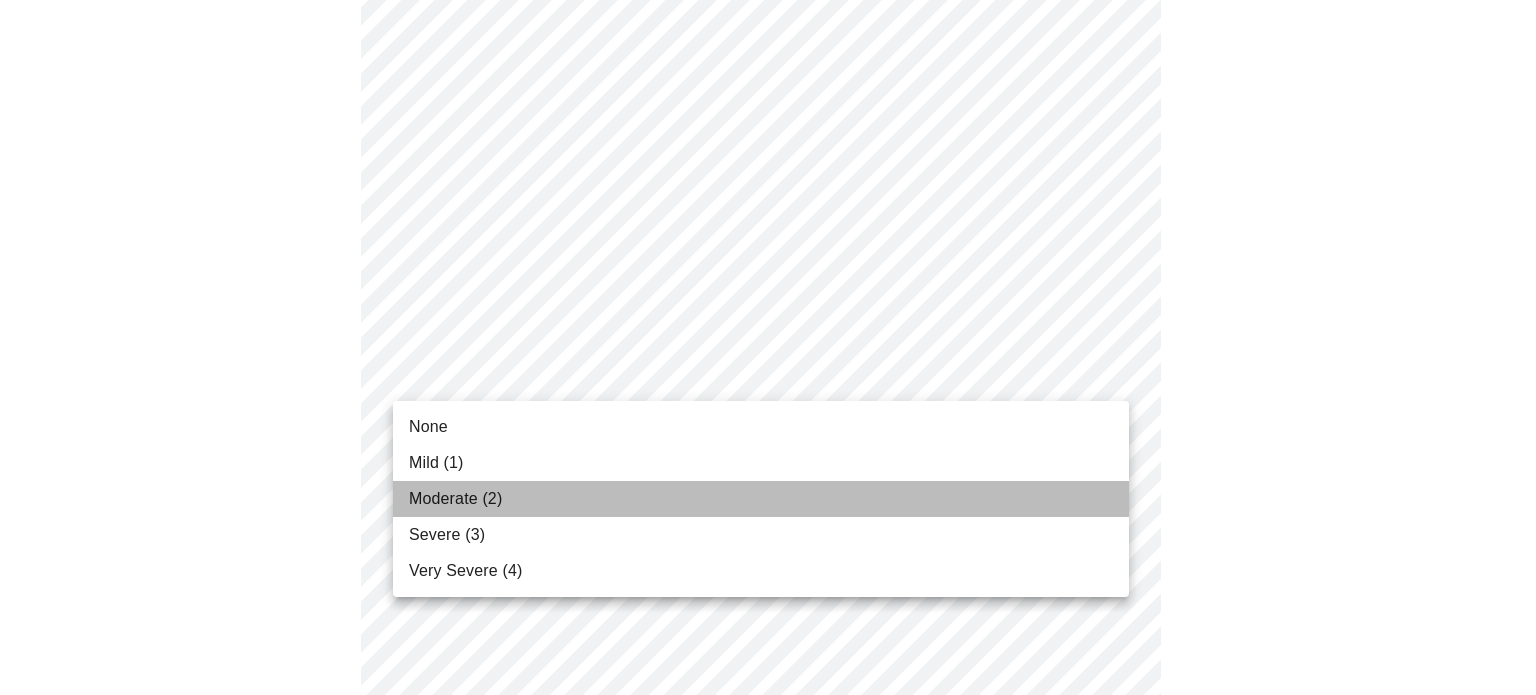 click on "Moderate (2)" at bounding box center [761, 499] 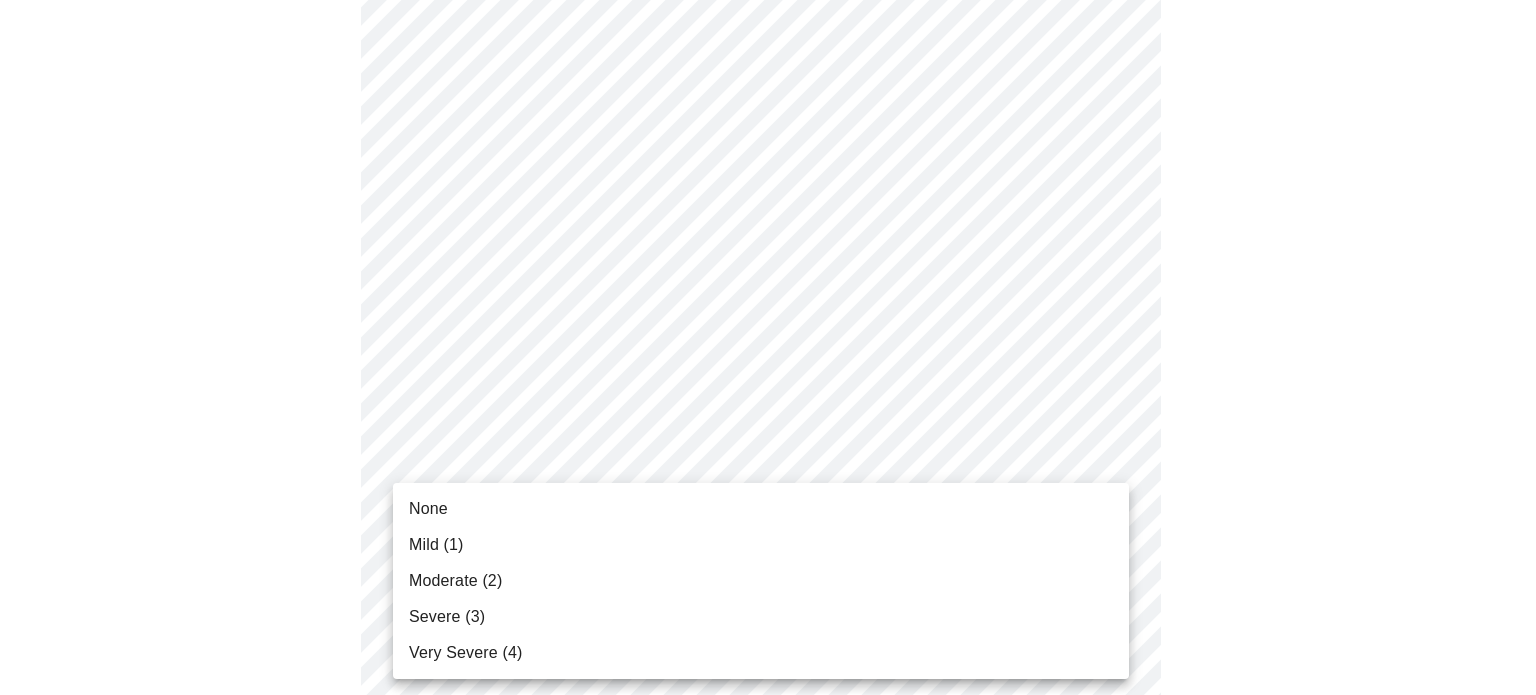 click on "MyMenopauseRx Appointments Messaging Labs Uploads Medications Community Refer a Friend Hi [PERSON_NAME]   Intake Questions for [DATE] 12:20pm-12:40pm 3  /  13 Settings Billing Invoices Log out None Mild (1) Moderate (2) Severe (3) Very Severe (4)" at bounding box center (768, 917) 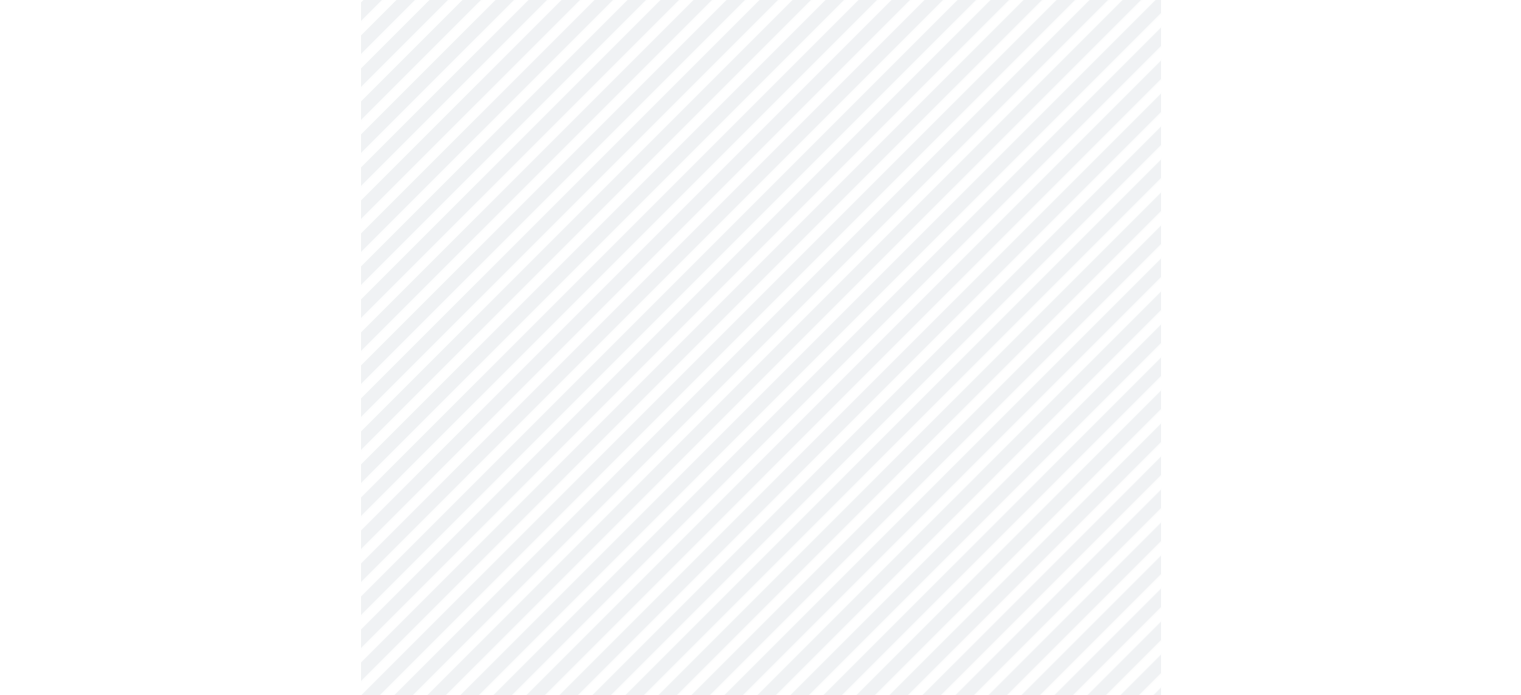 scroll, scrollTop: 725, scrollLeft: 0, axis: vertical 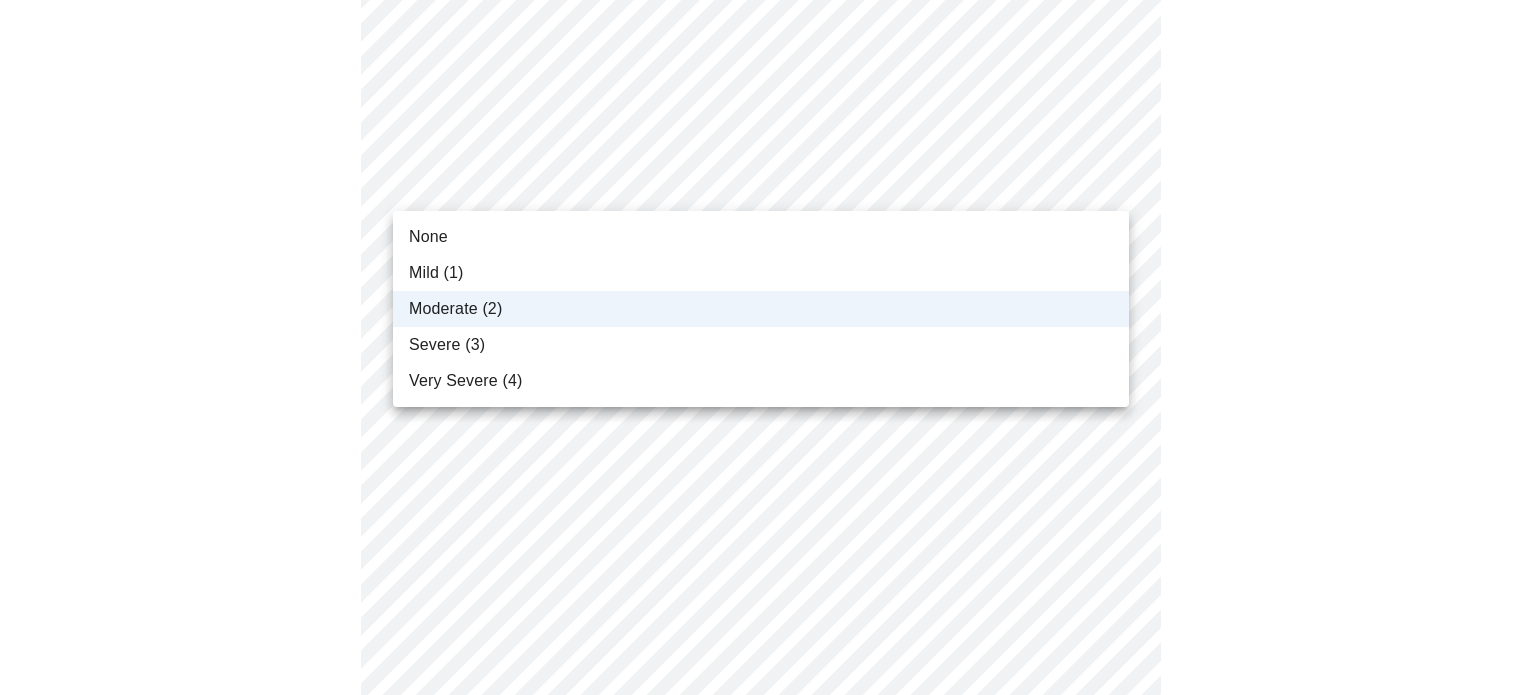 click on "MyMenopauseRx Appointments Messaging Labs Uploads Medications Community Refer a Friend Hi [PERSON_NAME]   Intake Questions for [DATE] 12:20pm-12:40pm 3  /  13 Settings Billing Invoices Log out None Mild (1) Moderate (2) Severe (3) Very Severe (4)" at bounding box center [768, 556] 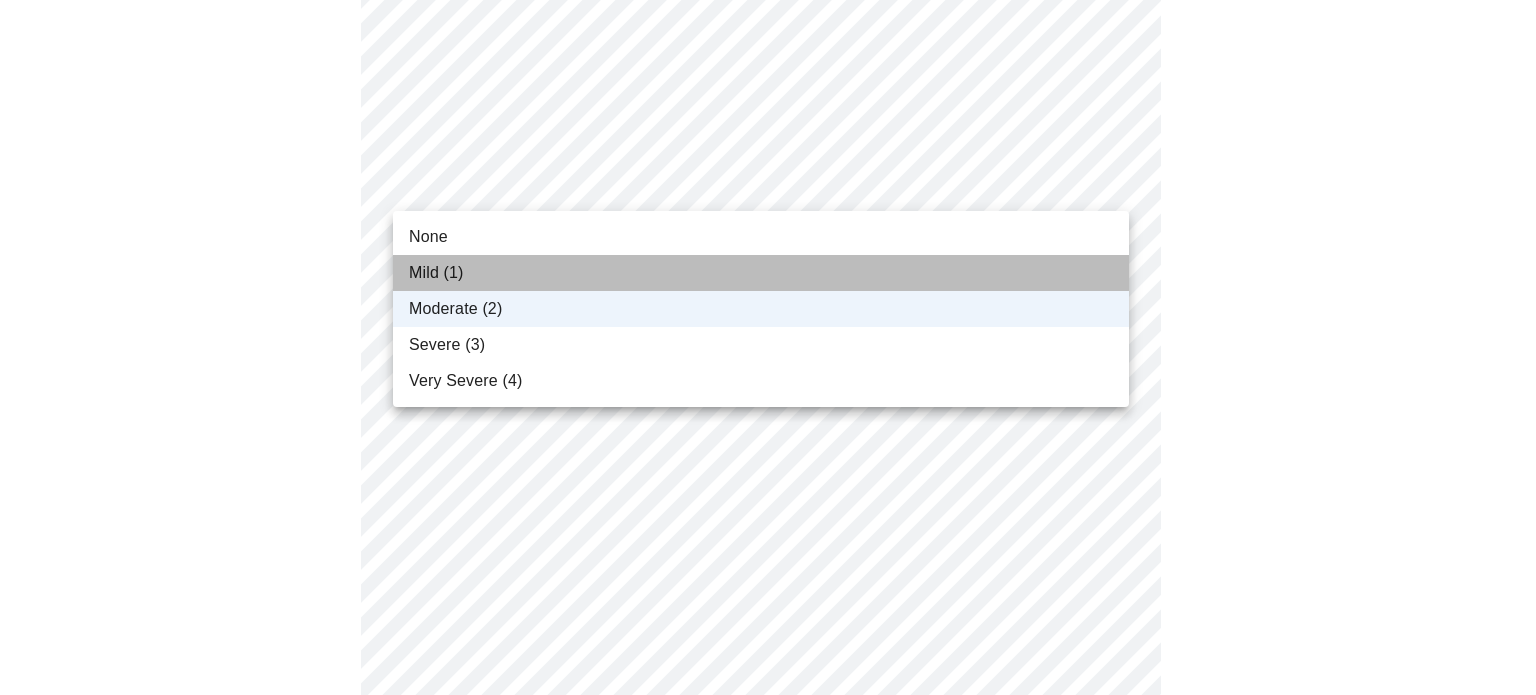 click on "Mild (1)" at bounding box center [761, 273] 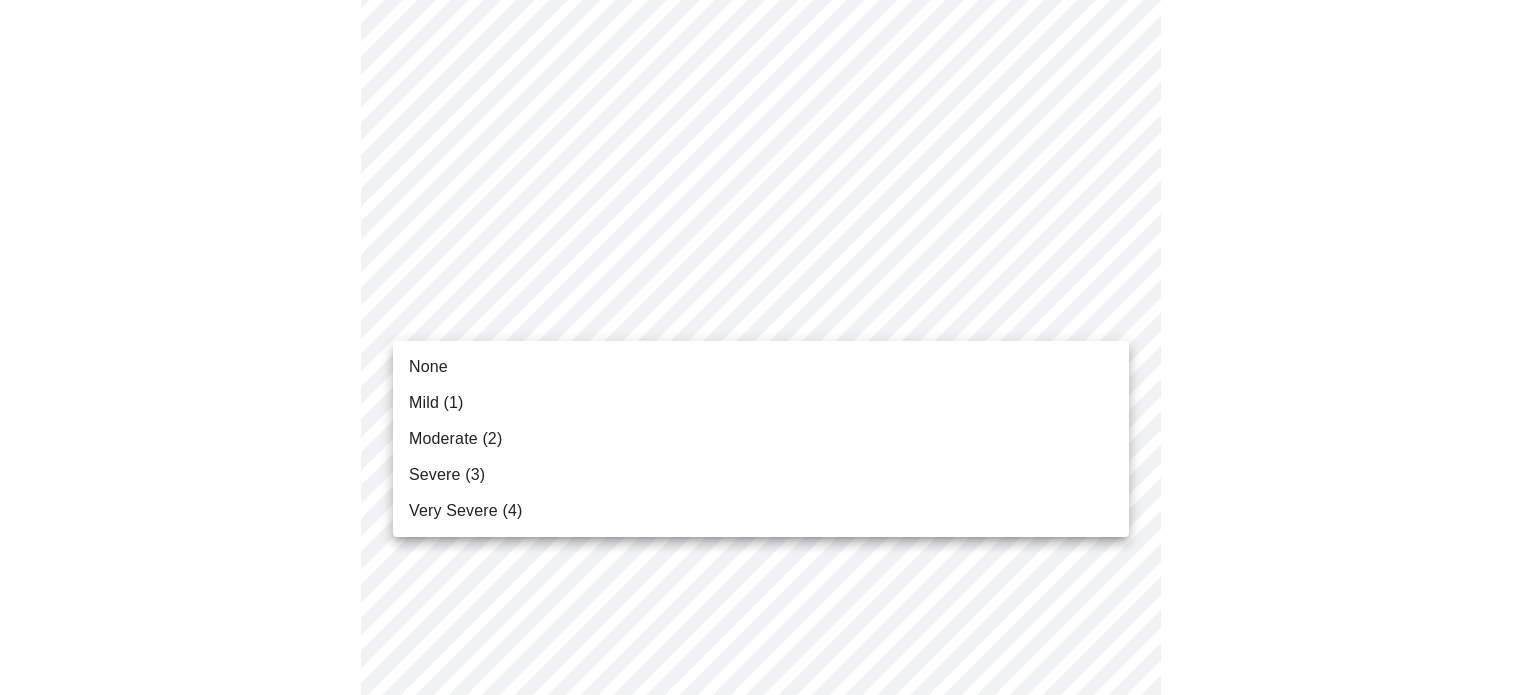 click on "MyMenopauseRx Appointments Messaging Labs Uploads Medications Community Refer a Friend Hi [PERSON_NAME]   Intake Questions for [DATE] 12:20pm-12:40pm 3  /  13 Settings Billing Invoices Log out None Mild (1) Moderate (2) Severe (3) Very Severe (4)" at bounding box center [768, 556] 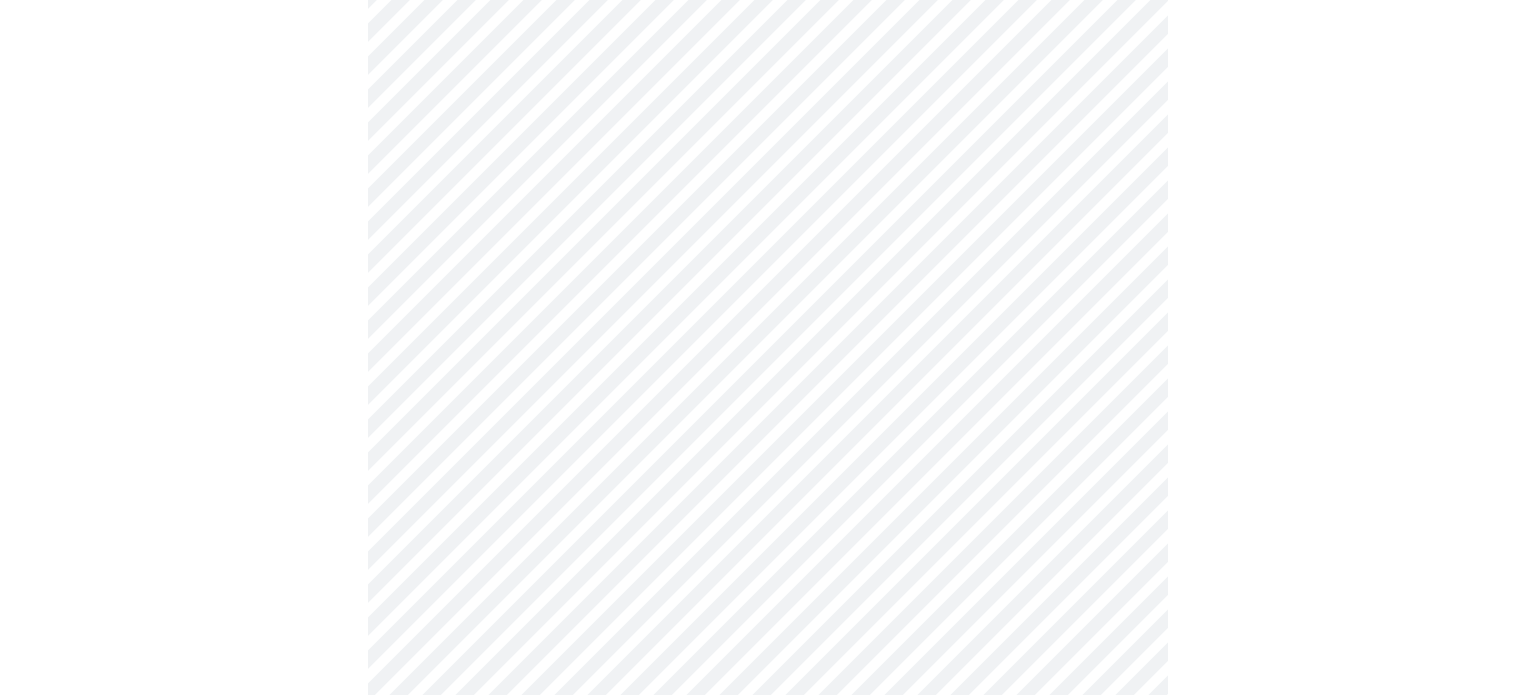 click on "MyMenopauseRx Appointments Messaging Labs Uploads Medications Community Refer a Friend Hi [PERSON_NAME]   Intake Questions for [DATE] 12:20pm-12:40pm 3  /  13 Settings Billing Invoices Log out" at bounding box center (768, 542) 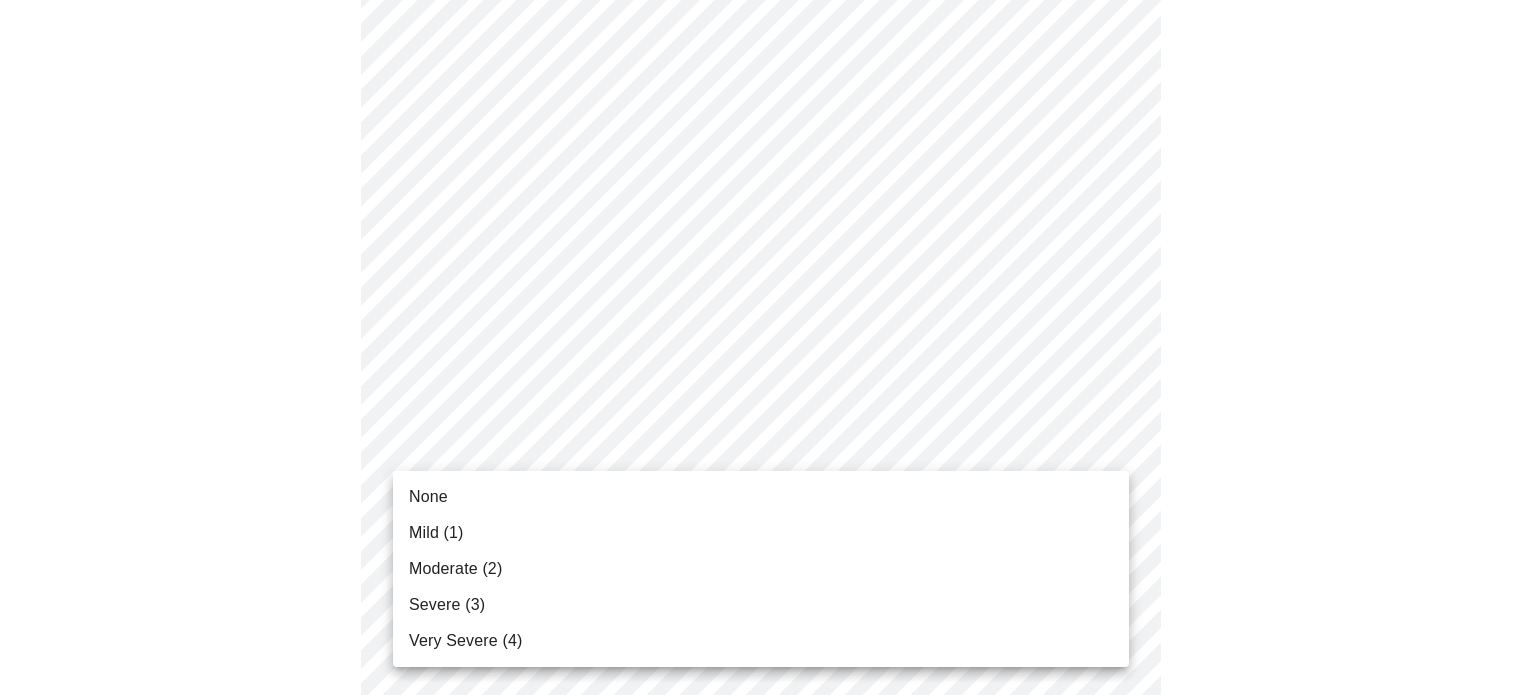 click on "Mild (1)" at bounding box center [436, 533] 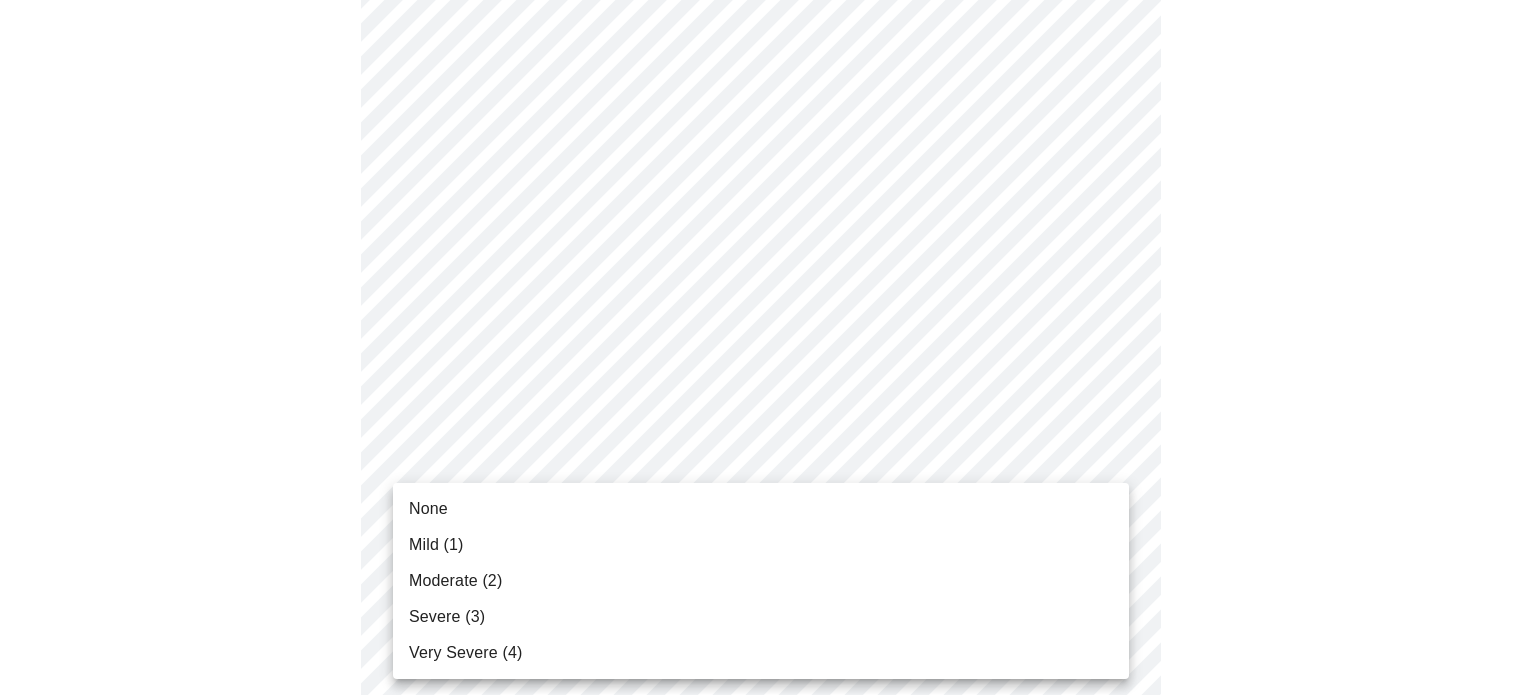 click on "MyMenopauseRx Appointments Messaging Labs Uploads Medications Community Refer a Friend Hi [PERSON_NAME]   Intake Questions for [DATE] 12:20pm-12:40pm 3  /  13 Settings Billing Invoices Log out None Mild (1) Moderate (2) Severe (3) Very Severe (4)" at bounding box center [768, 528] 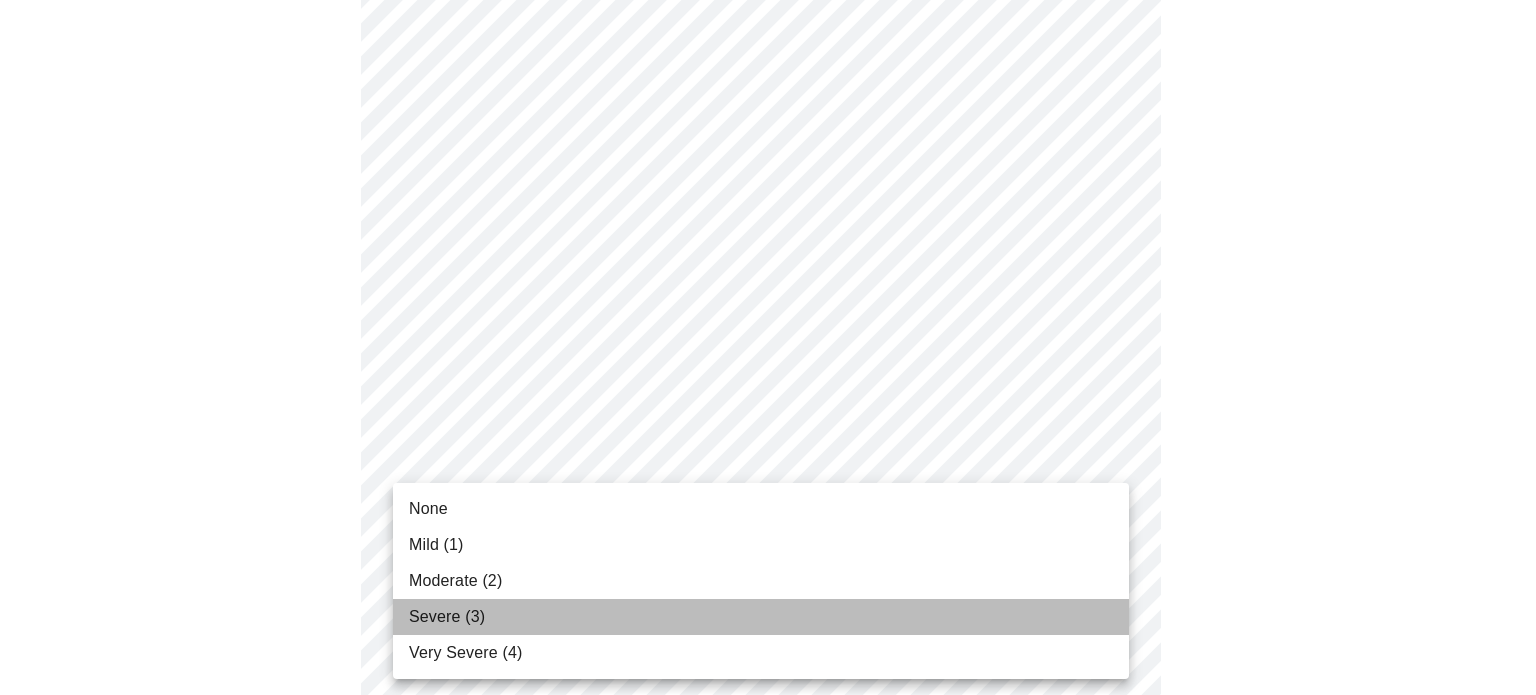 click on "Severe (3)" at bounding box center [761, 617] 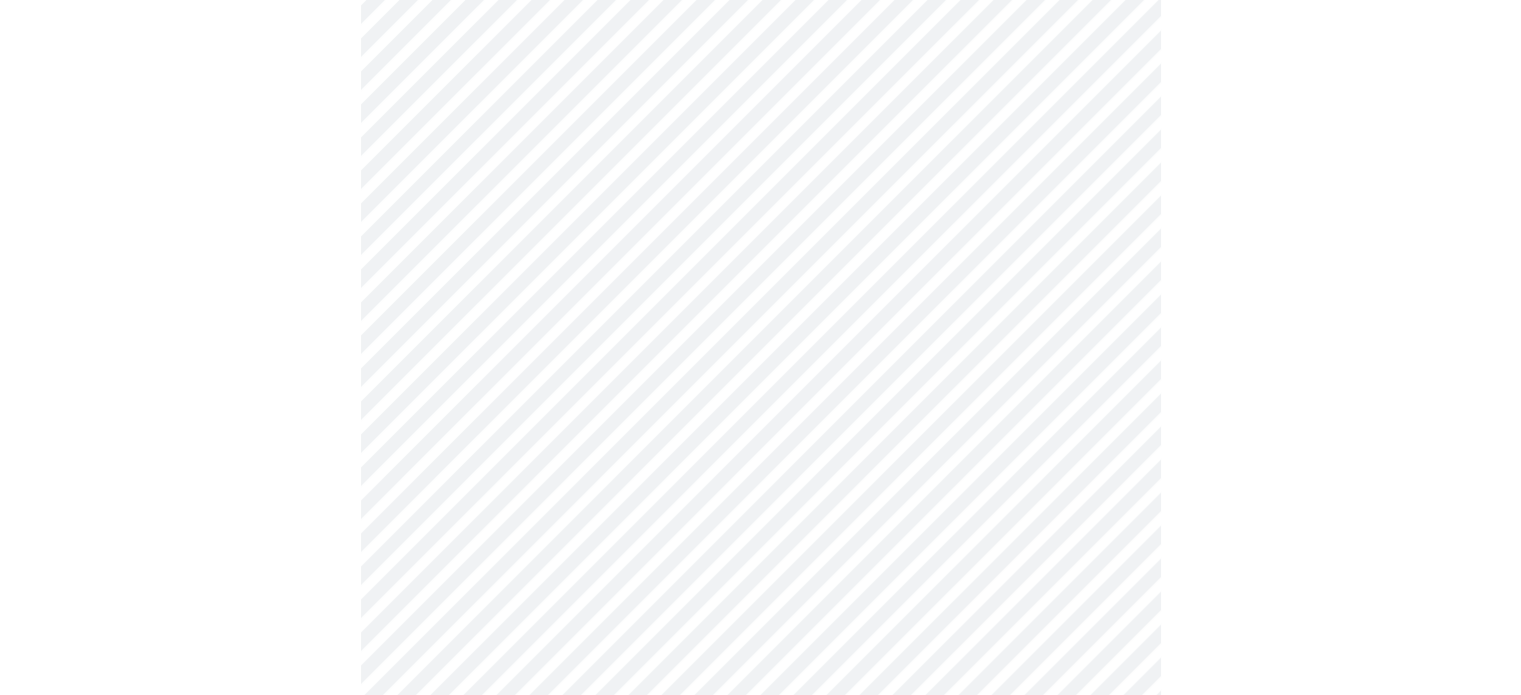 scroll, scrollTop: 1208, scrollLeft: 0, axis: vertical 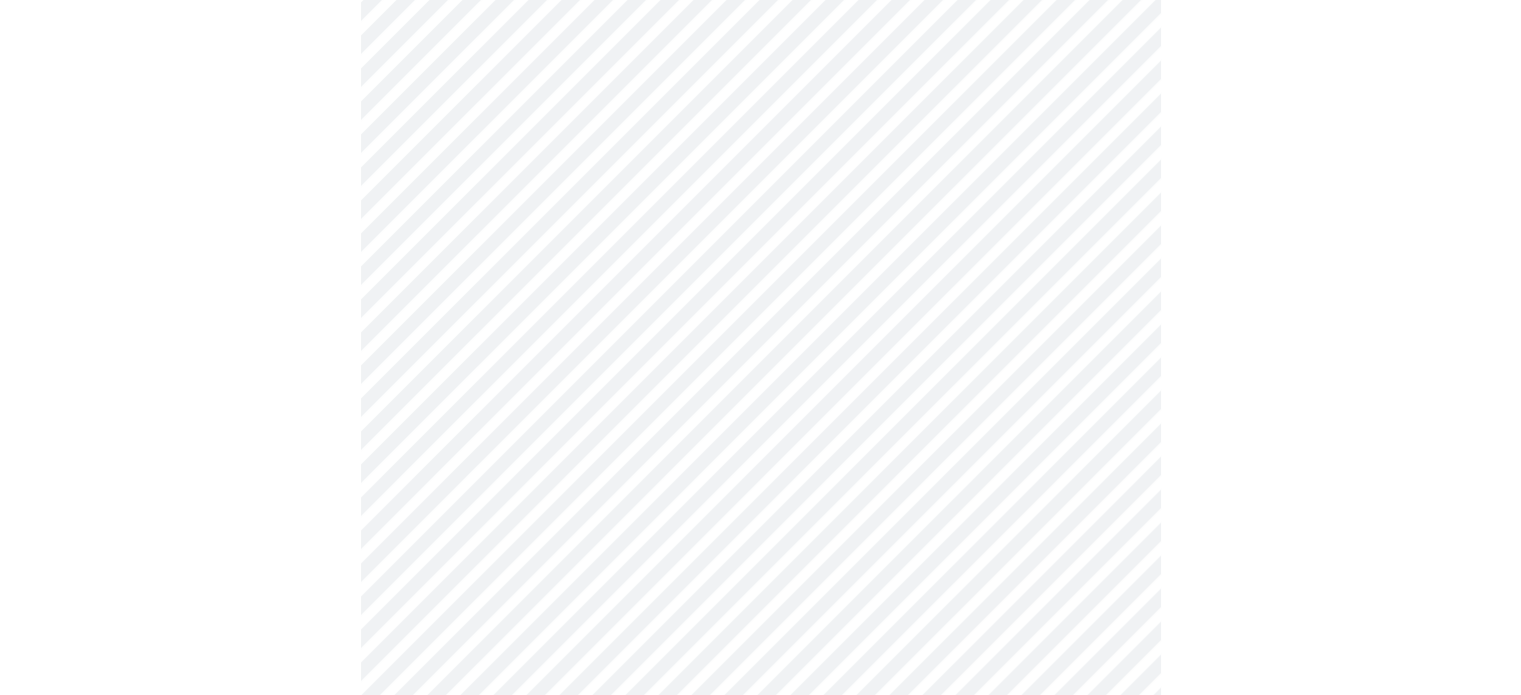 click on "MyMenopauseRx Appointments Messaging Labs Uploads Medications Community Refer a Friend Hi [PERSON_NAME]   Intake Questions for [DATE] 12:20pm-12:40pm 3  /  13 Settings Billing Invoices Log out" at bounding box center [760, 31] 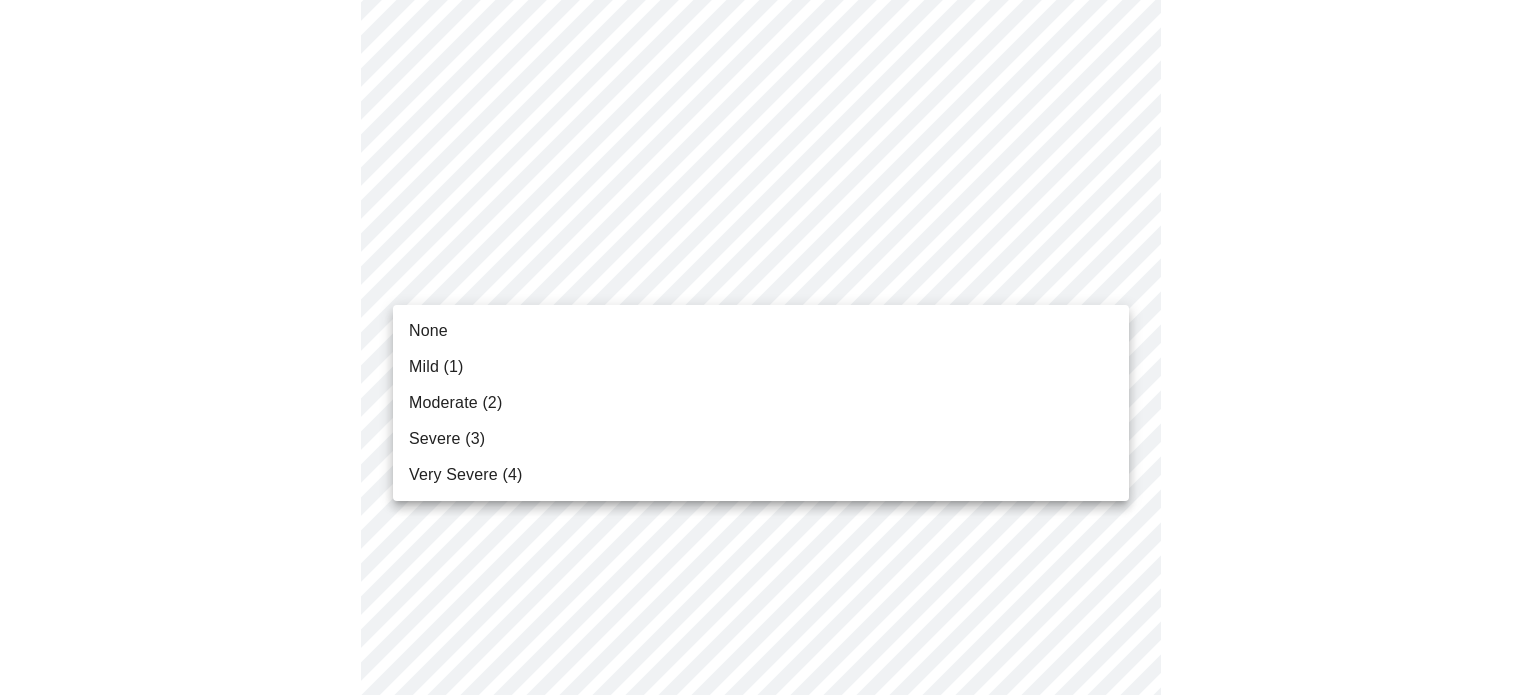 click on "Moderate (2)" at bounding box center [455, 403] 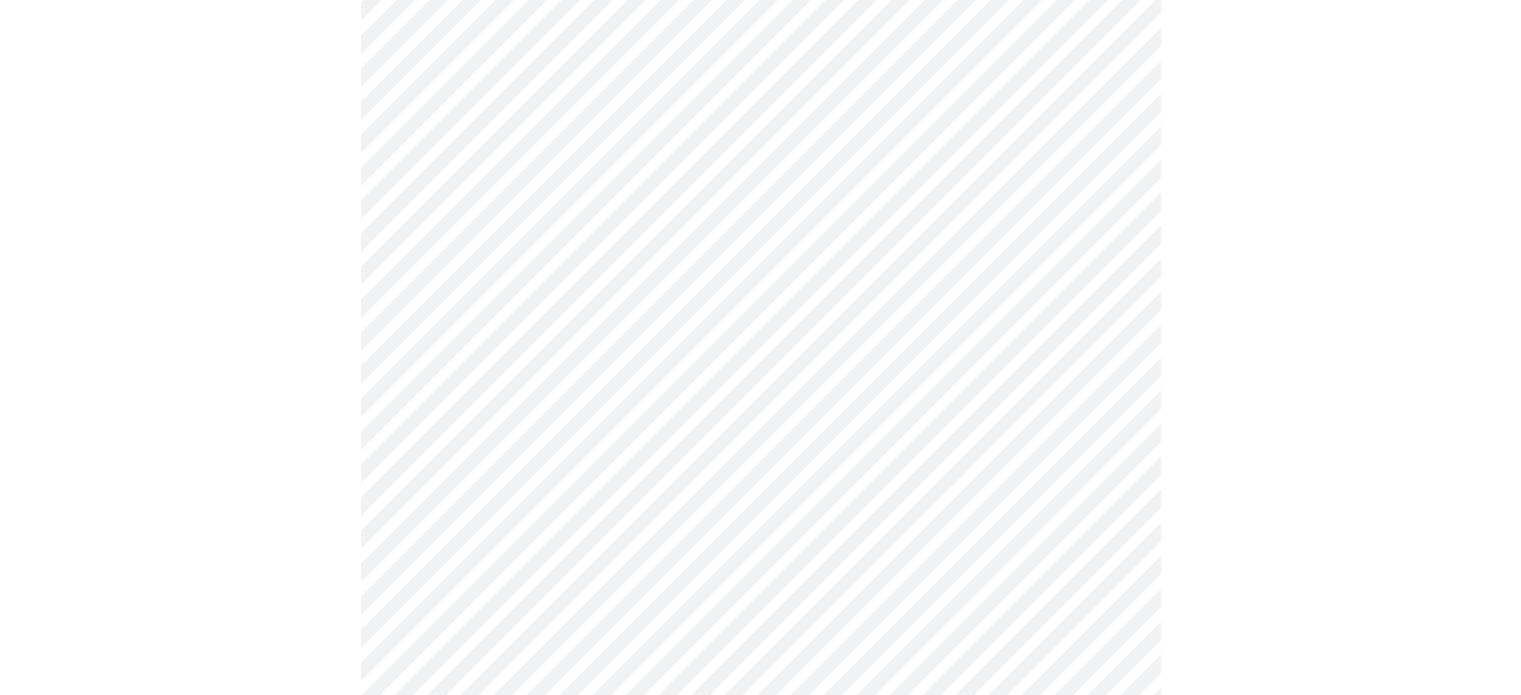 click on "MyMenopauseRx Appointments Messaging Labs Uploads Medications Community Refer a Friend Hi [PERSON_NAME]   Intake Questions for [DATE] 12:20pm-12:40pm 3  /  13 Settings Billing Invoices Log out" at bounding box center [760, 17] 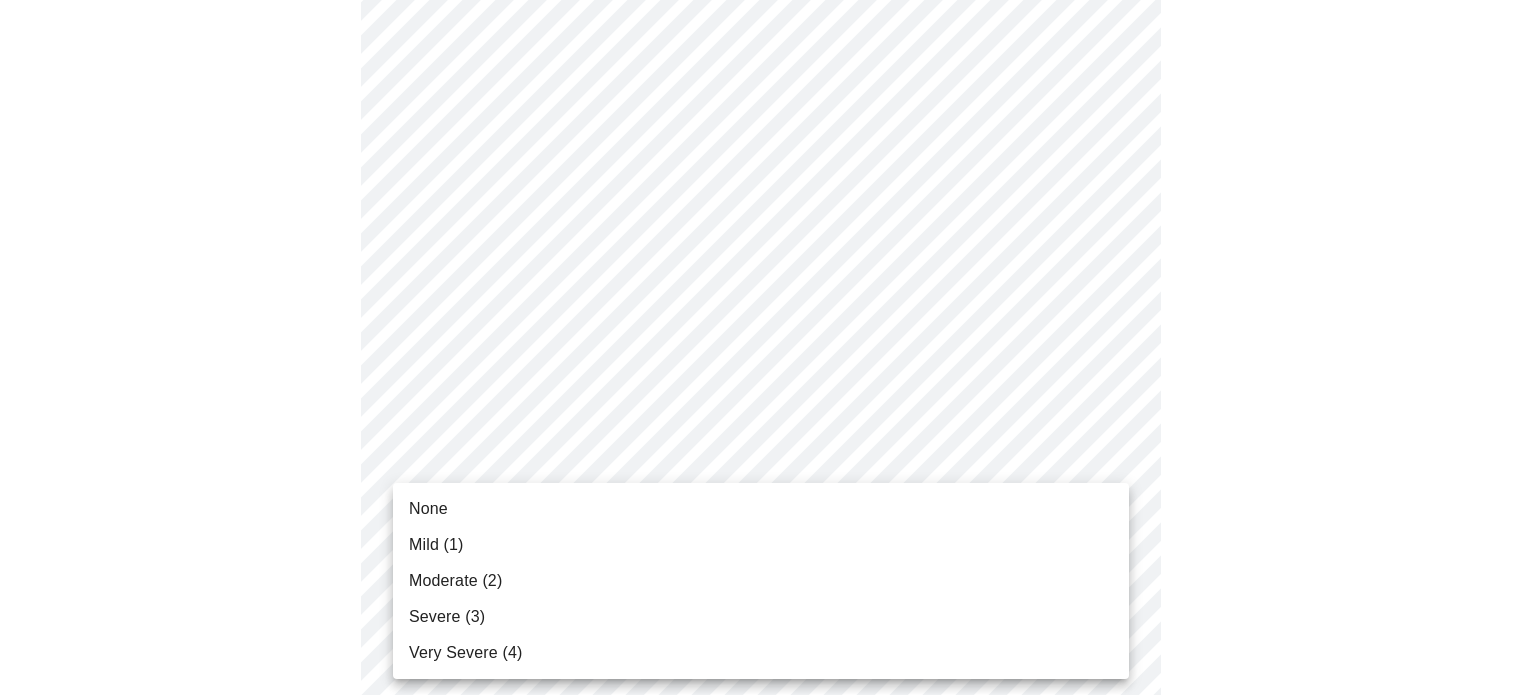 click on "Mild (1)" at bounding box center [761, 545] 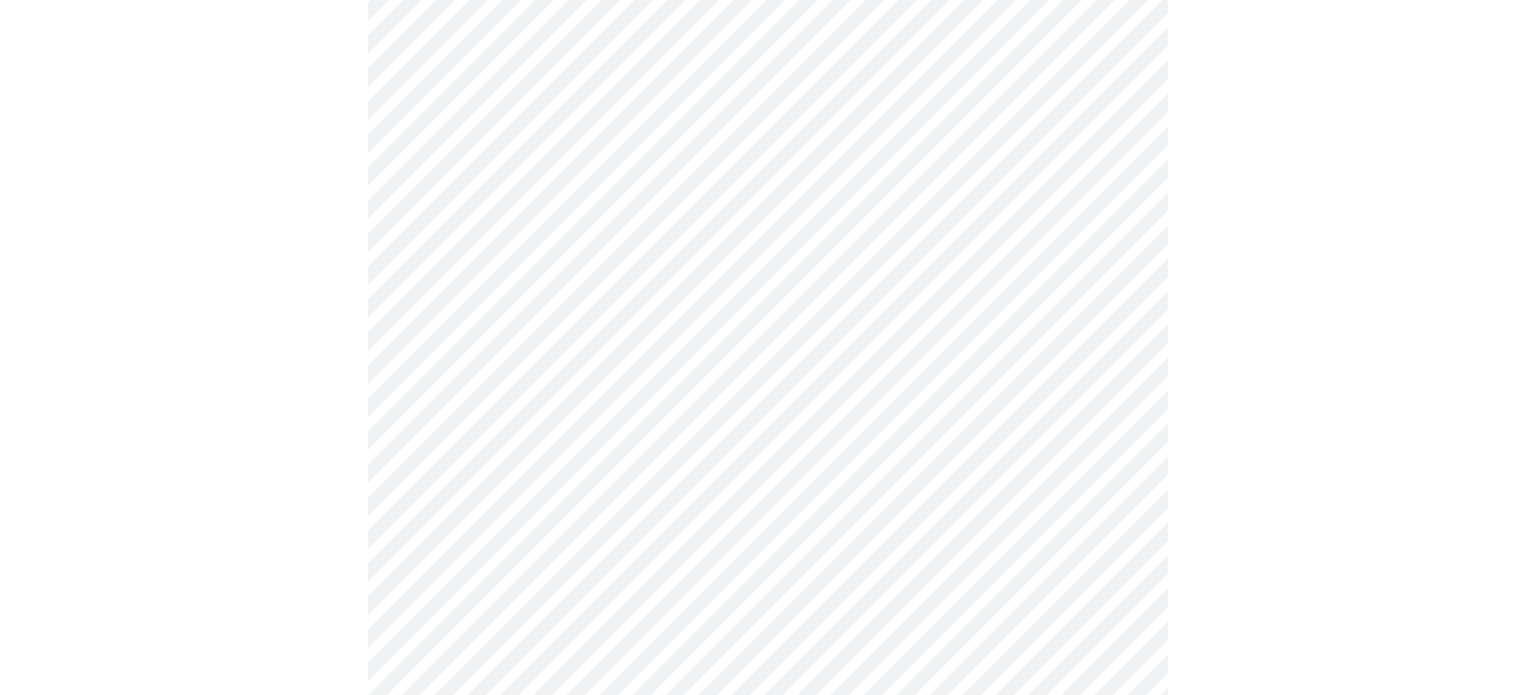 click on "MyMenopauseRx Appointments Messaging Labs Uploads Medications Community Refer a Friend Hi [PERSON_NAME]   Intake Questions for [DATE] 12:20pm-12:40pm 3  /  13 Settings Billing Invoices Log out" at bounding box center [768, 3] 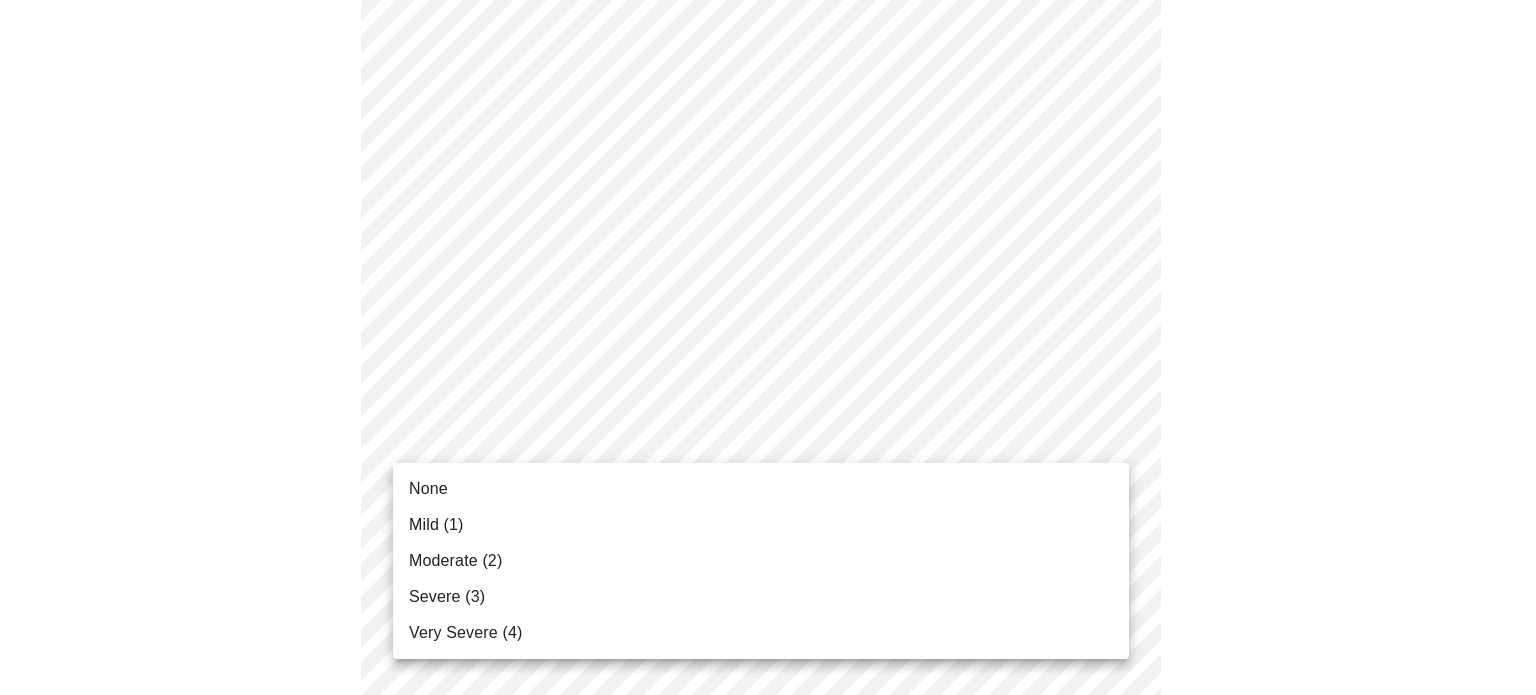click on "Moderate (2)" at bounding box center (455, 561) 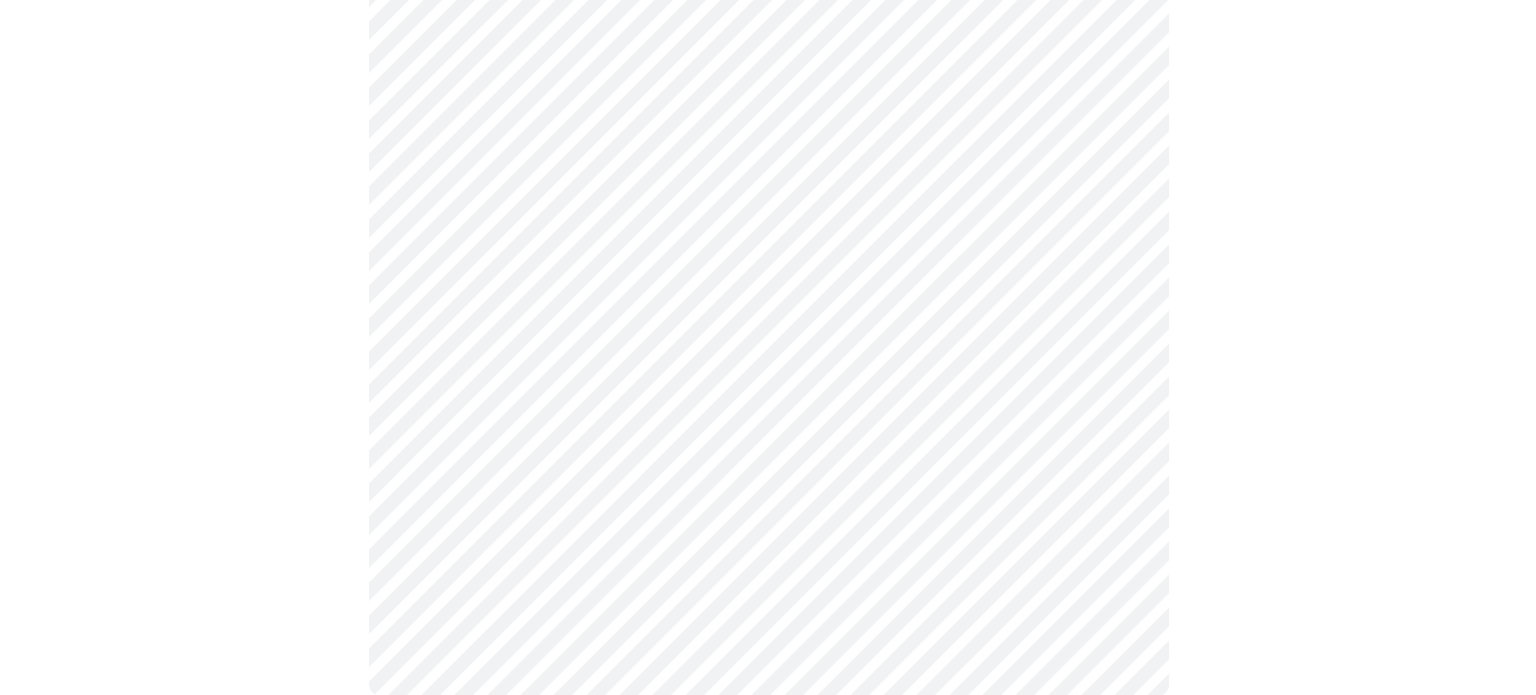 scroll, scrollTop: 1682, scrollLeft: 0, axis: vertical 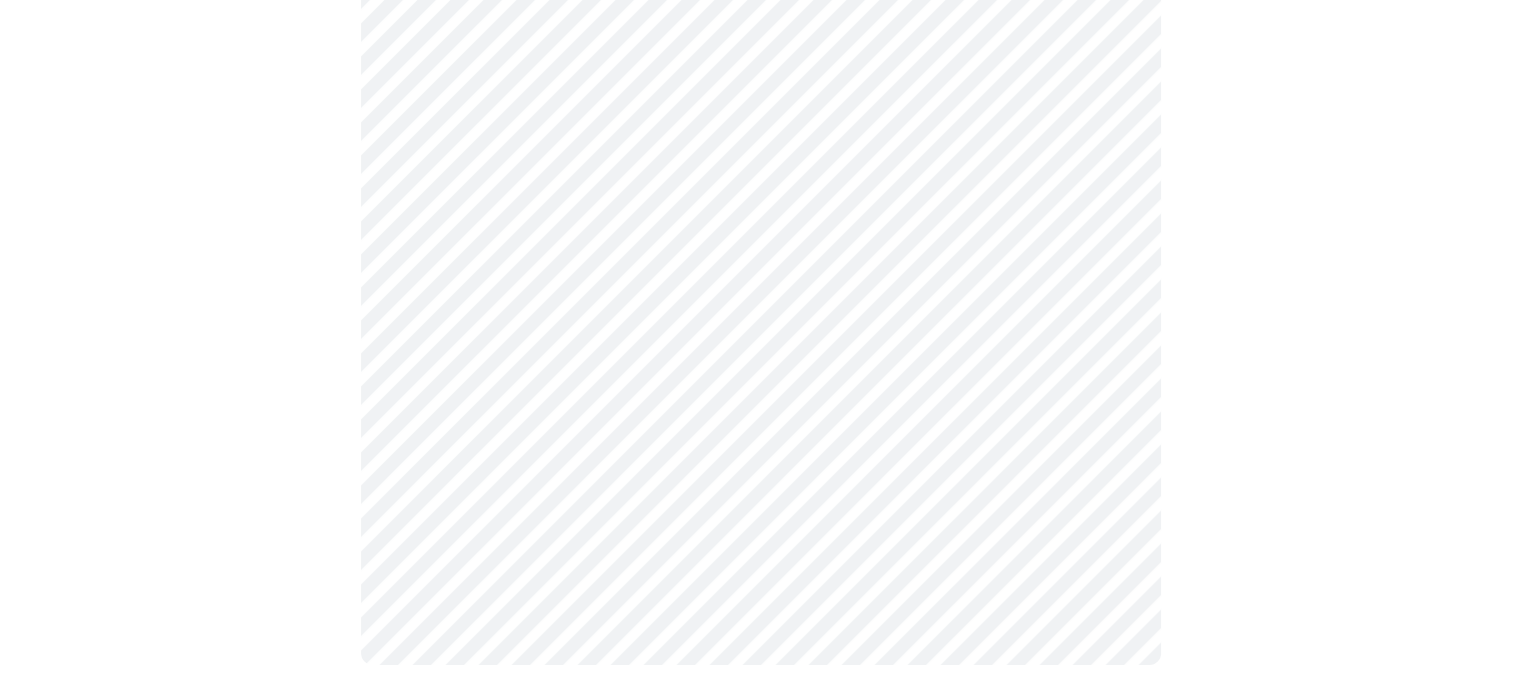 click on "MyMenopauseRx Appointments Messaging Labs Uploads Medications Community Refer a Friend Hi [PERSON_NAME]   Intake Questions for [DATE] 12:20pm-12:40pm 3  /  13 Settings Billing Invoices Log out" at bounding box center (760, -485) 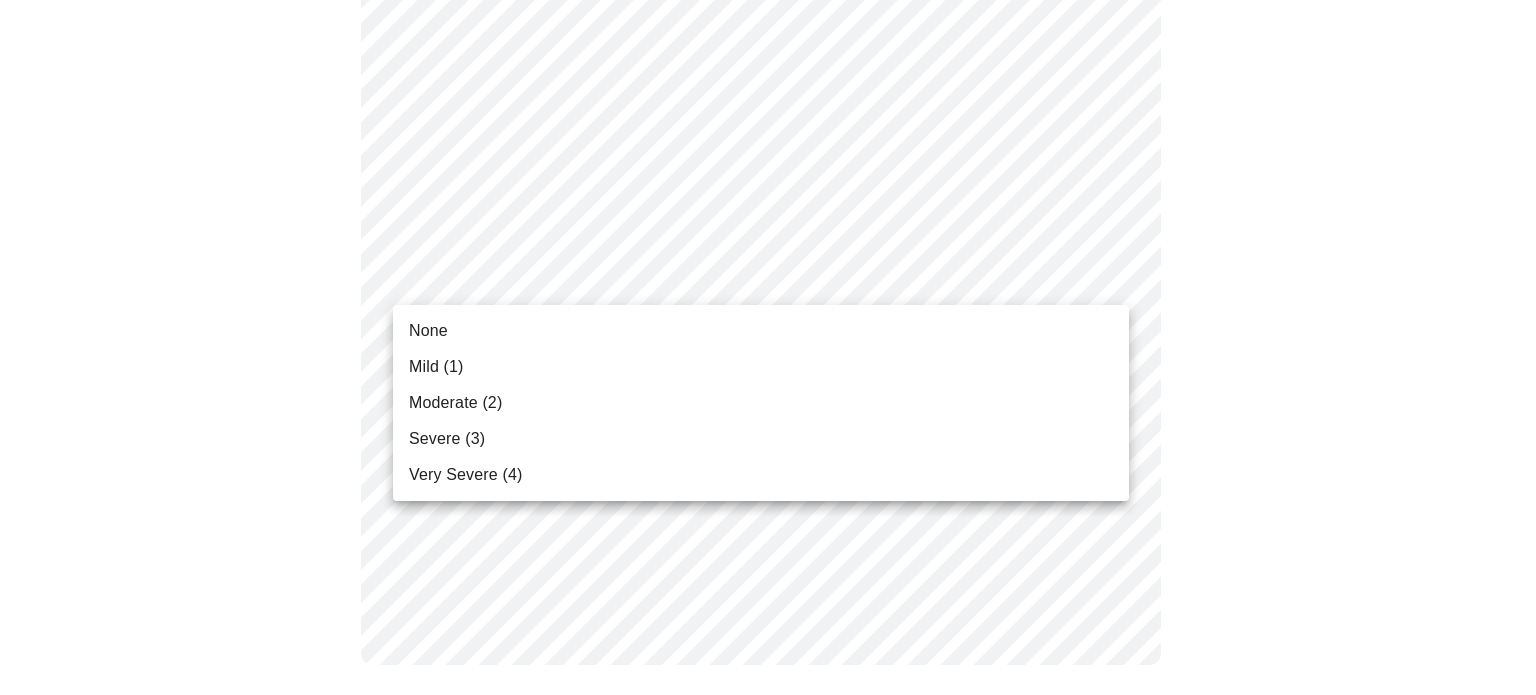click on "Severe (3)" at bounding box center [761, 439] 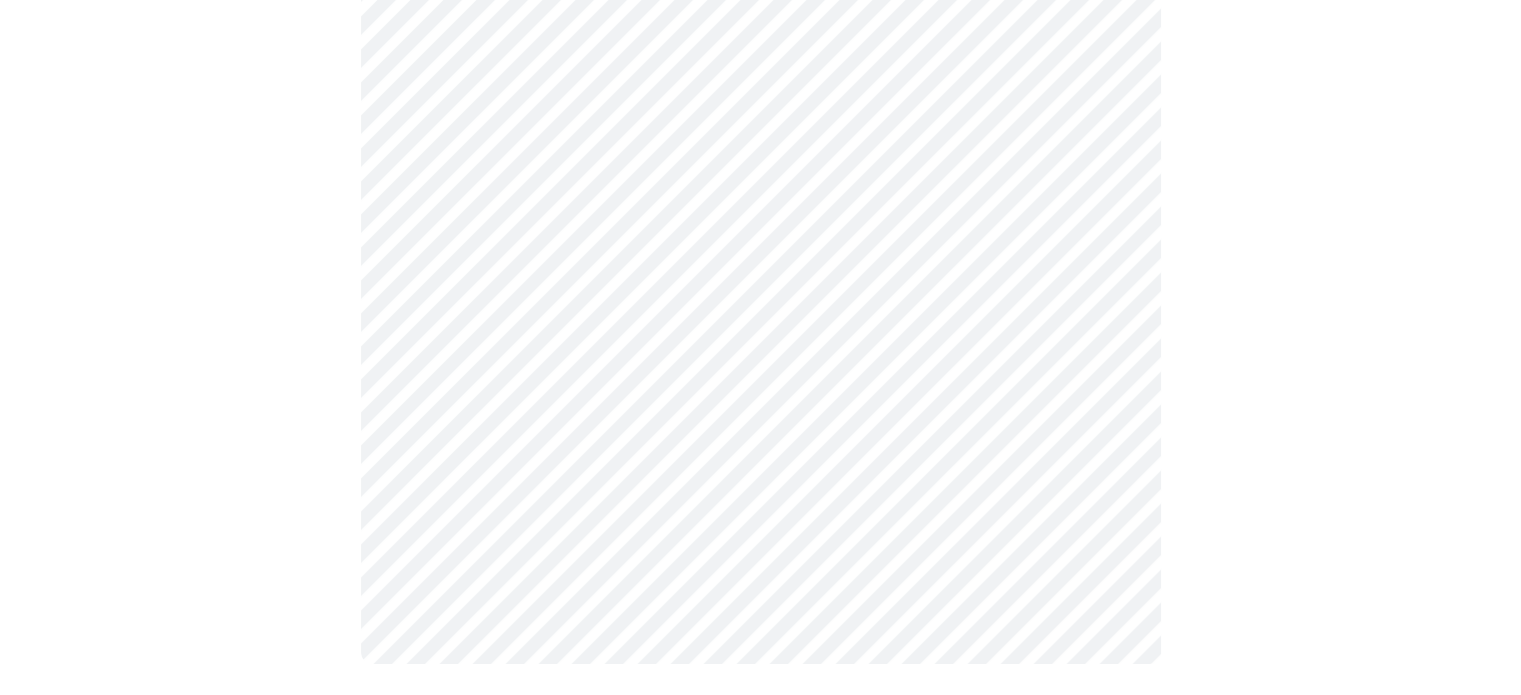 scroll, scrollTop: 0, scrollLeft: 0, axis: both 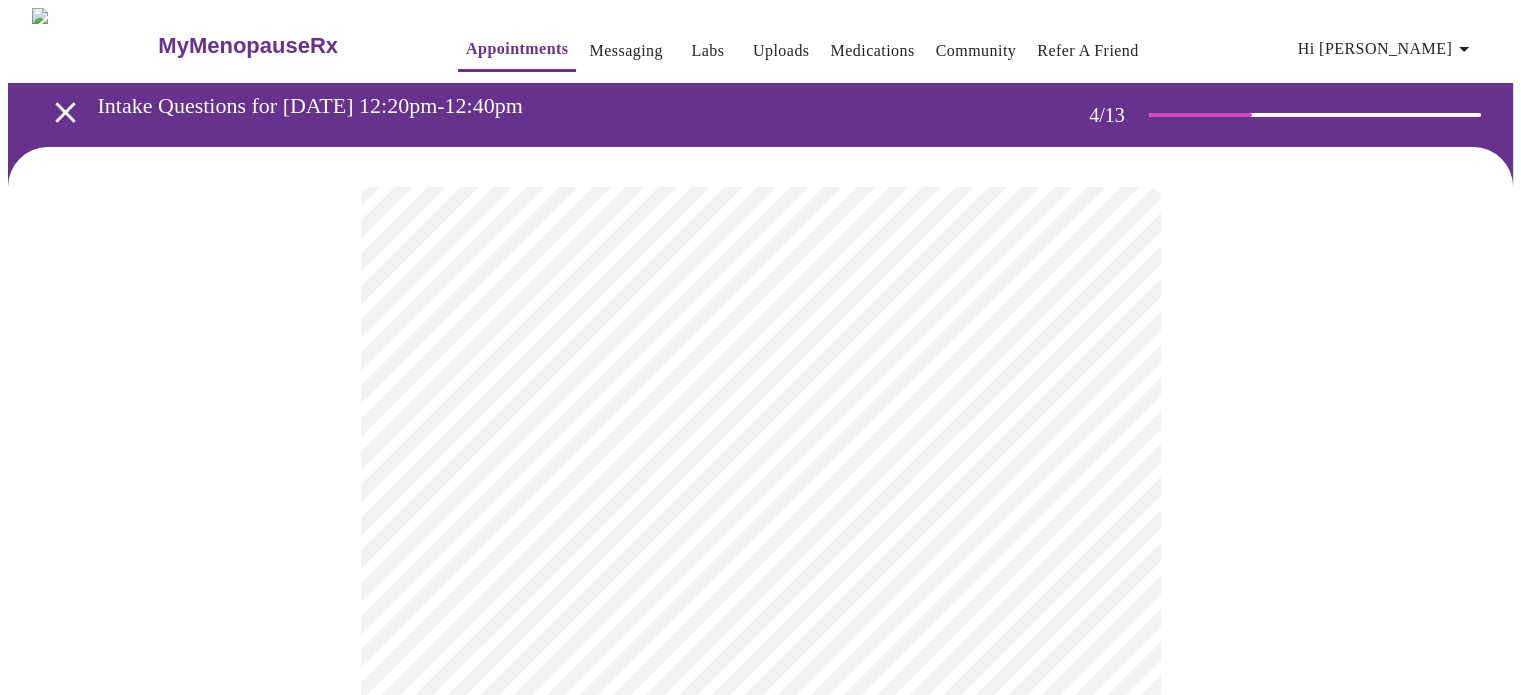 click at bounding box center (760, 1023) 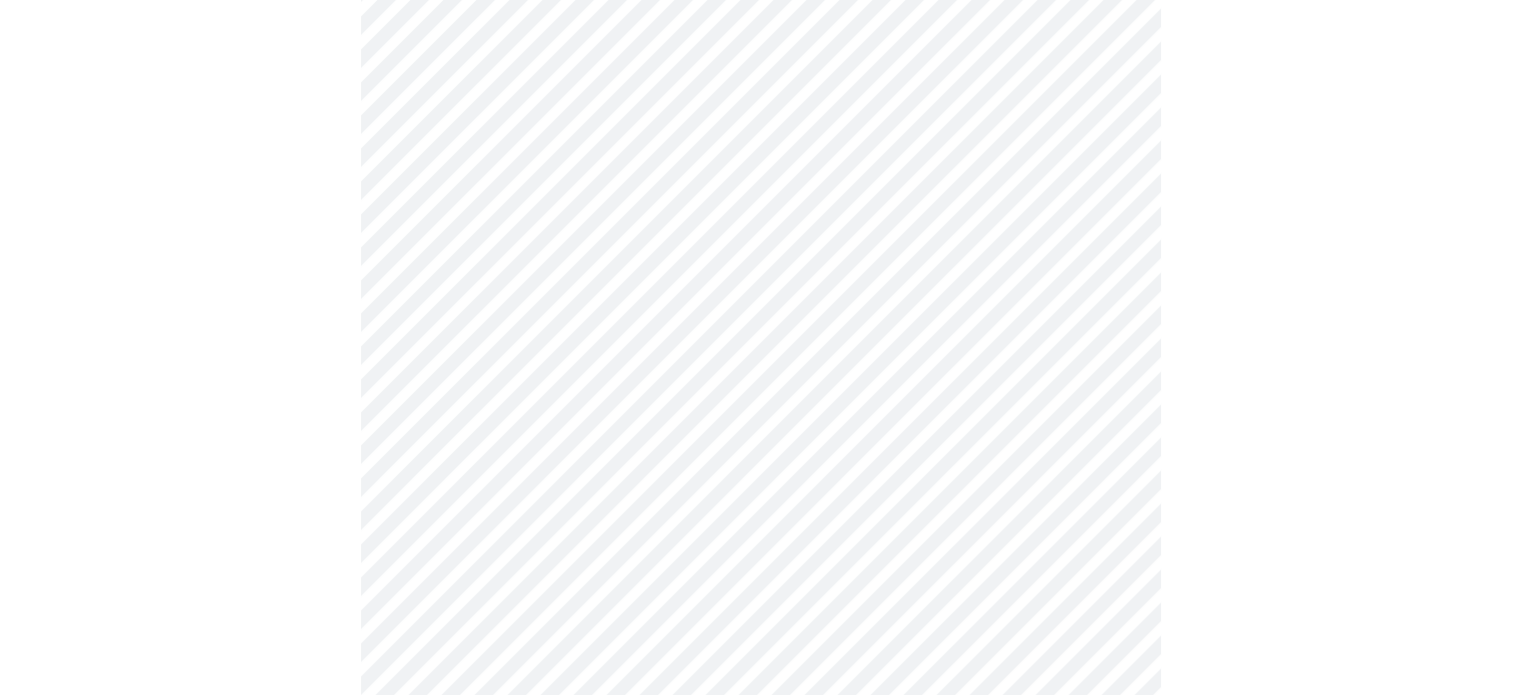 scroll, scrollTop: 400, scrollLeft: 0, axis: vertical 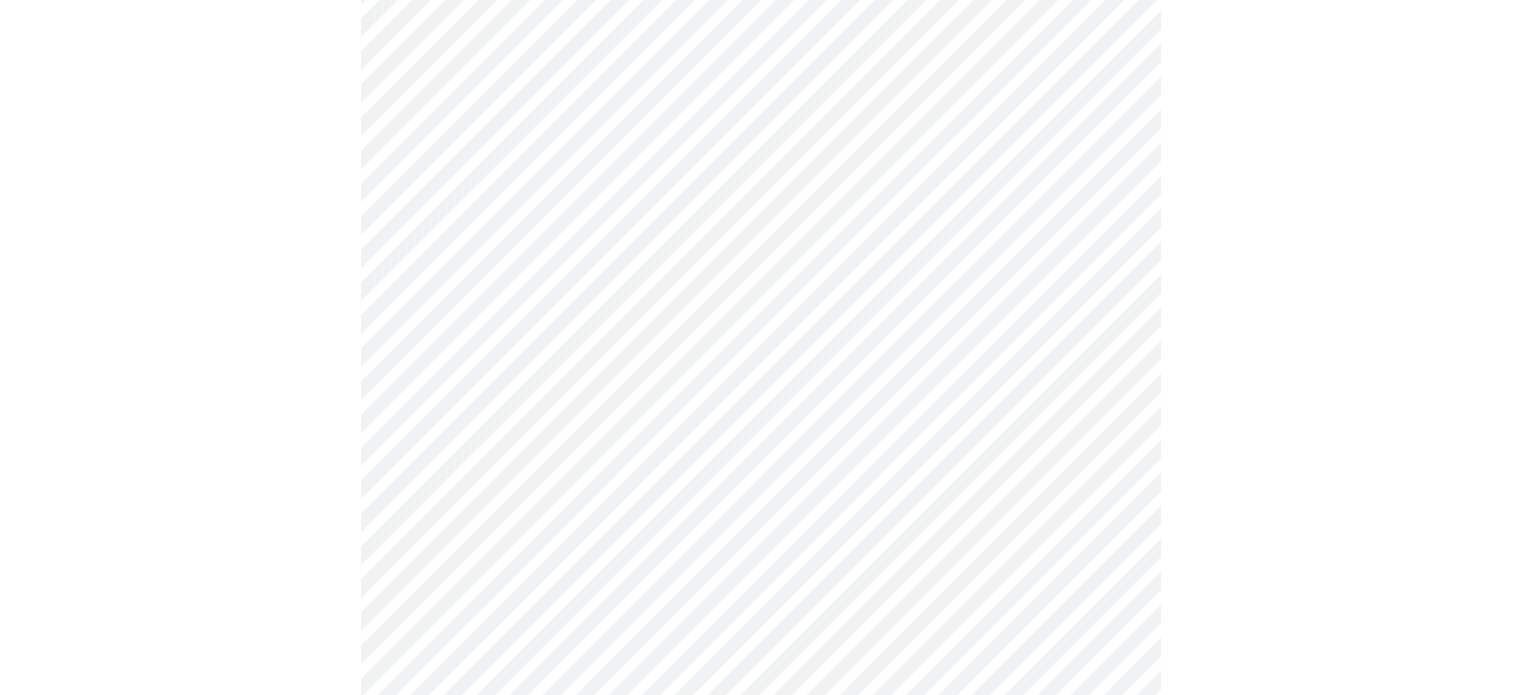 click at bounding box center [760, 623] 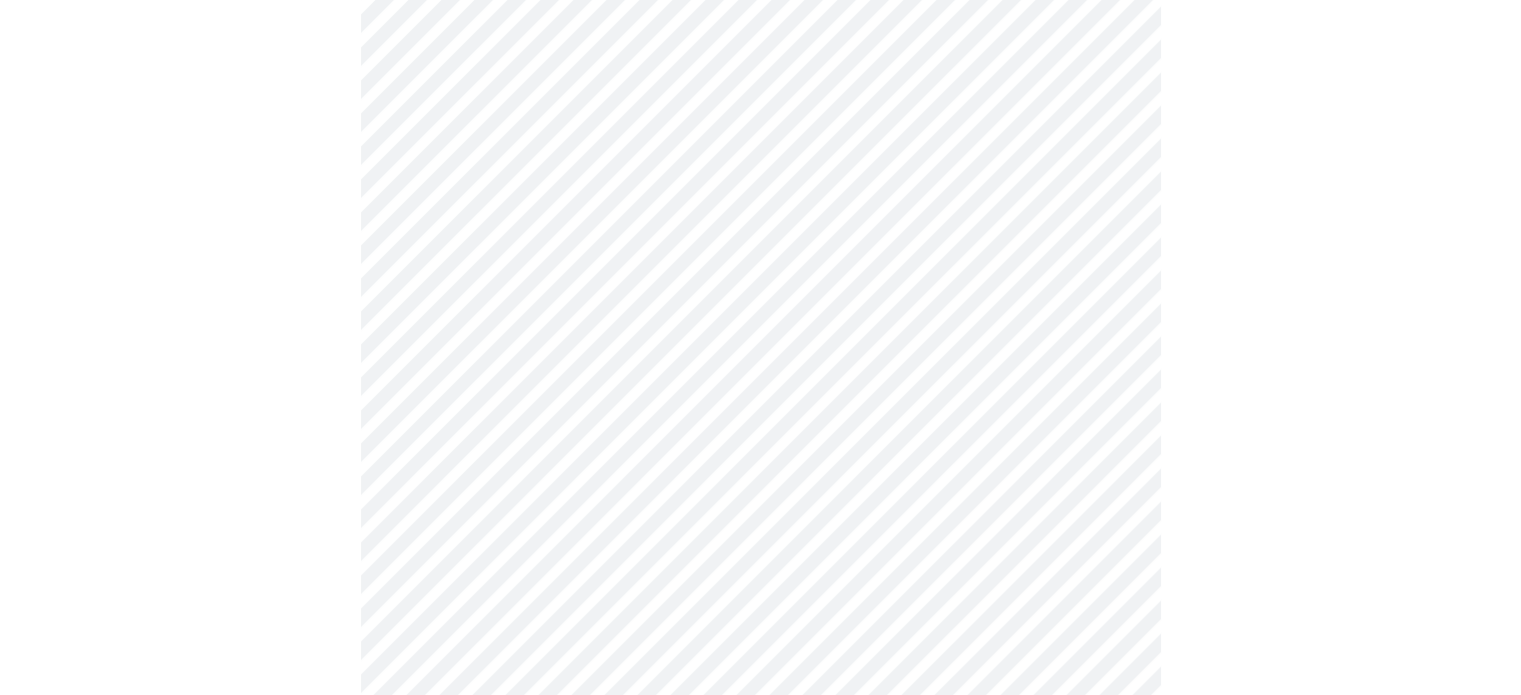 scroll, scrollTop: 920, scrollLeft: 0, axis: vertical 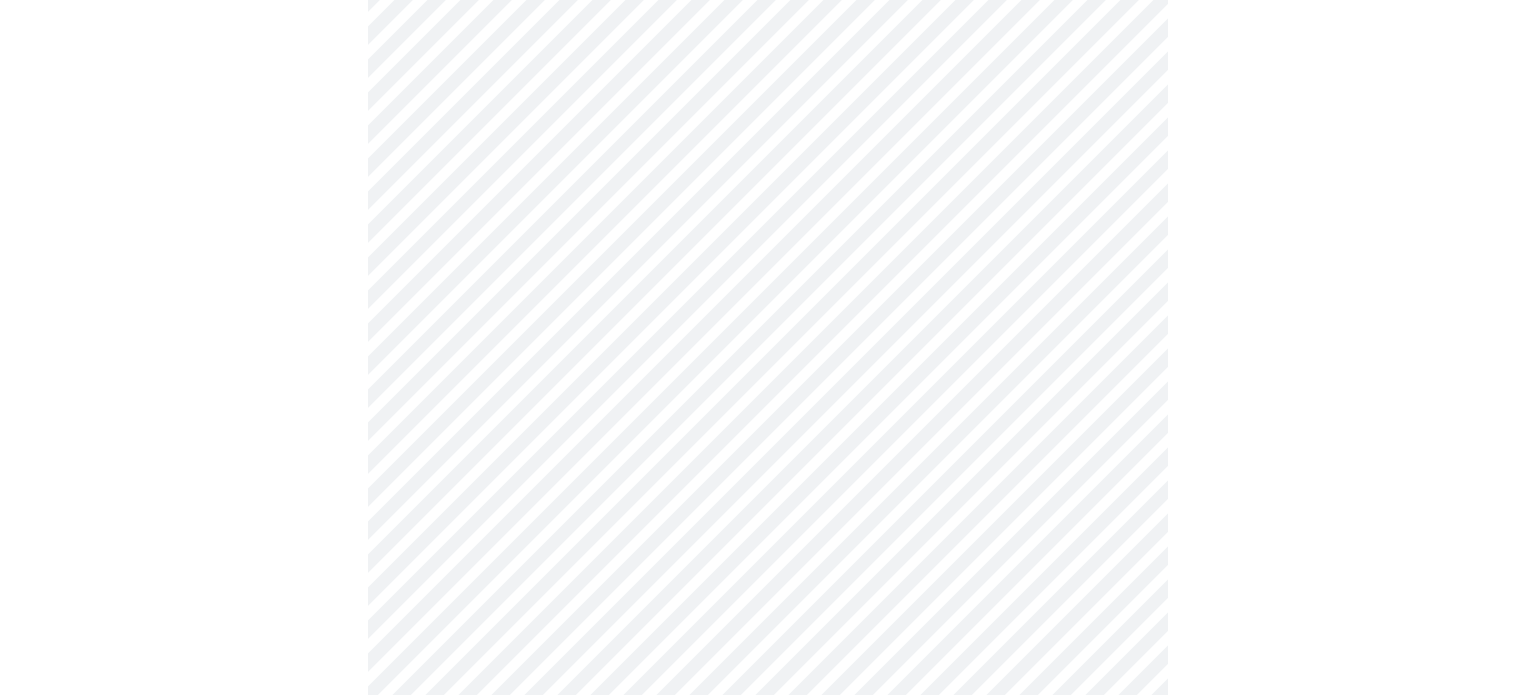 click on "MyMenopauseRx Appointments Messaging Labs Uploads Medications Community Refer a Friend Hi [PERSON_NAME]   Intake Questions for [DATE] 12:20pm-12:40pm 4  /  13 Settings Billing Invoices Log out" at bounding box center (768, 33) 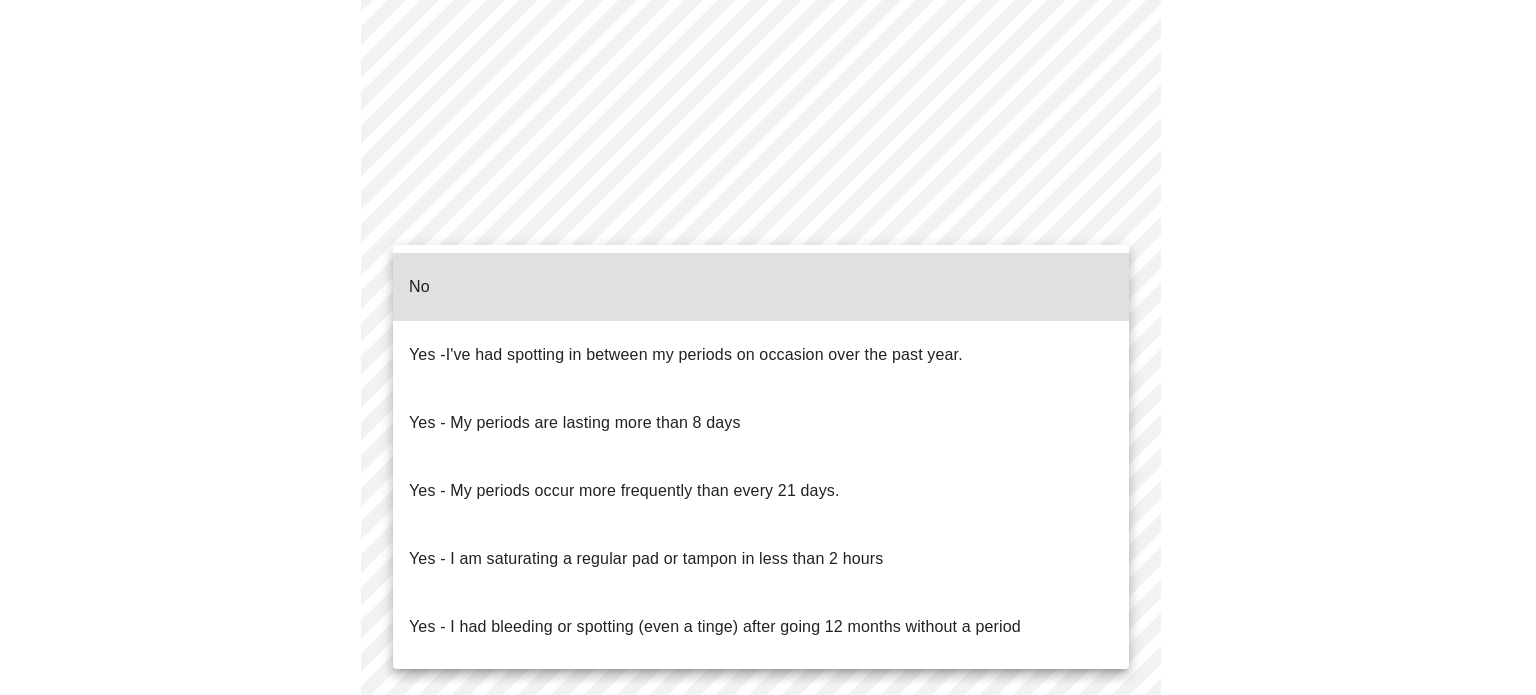click on "I've had spotting in between my periods on occasion over the past year." at bounding box center (704, 354) 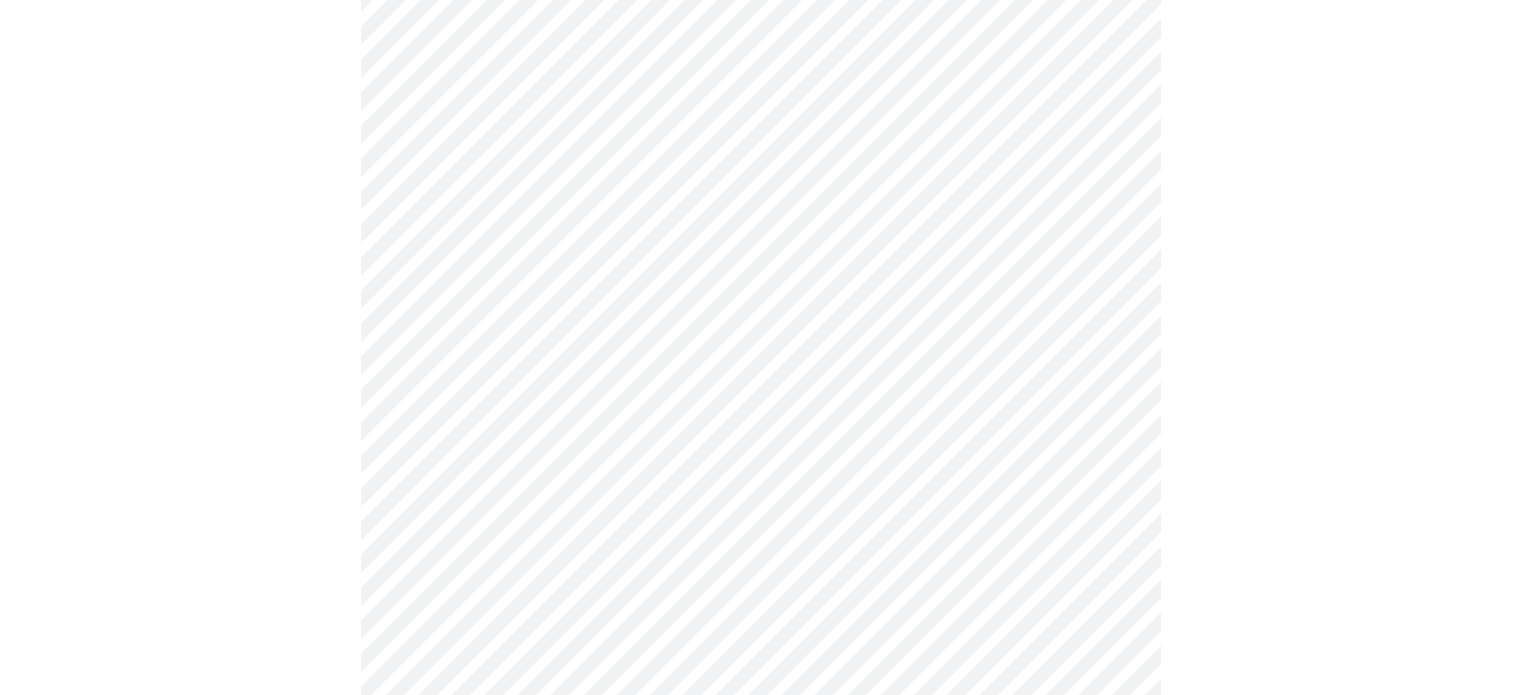 click at bounding box center (760, 97) 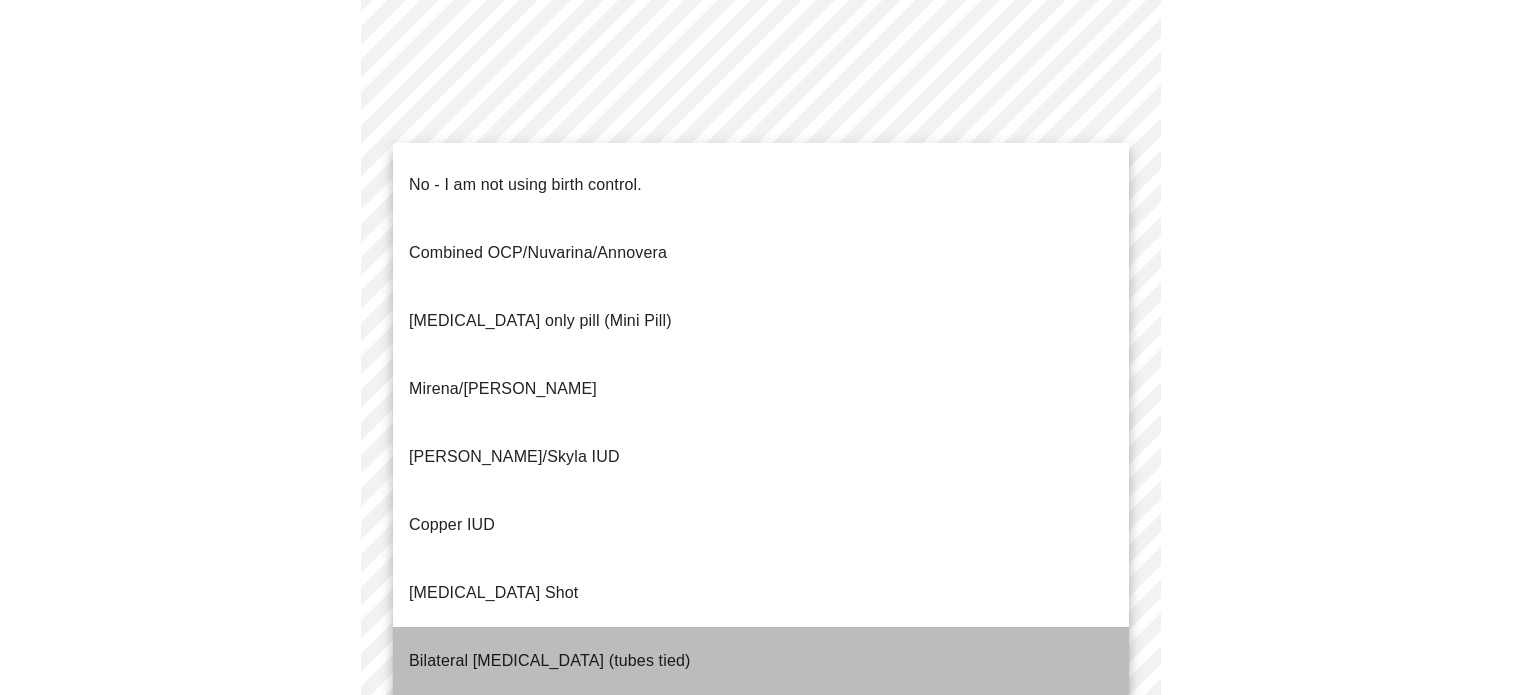 click on "Bilateral [MEDICAL_DATA] (tubes tied)" at bounding box center [550, 661] 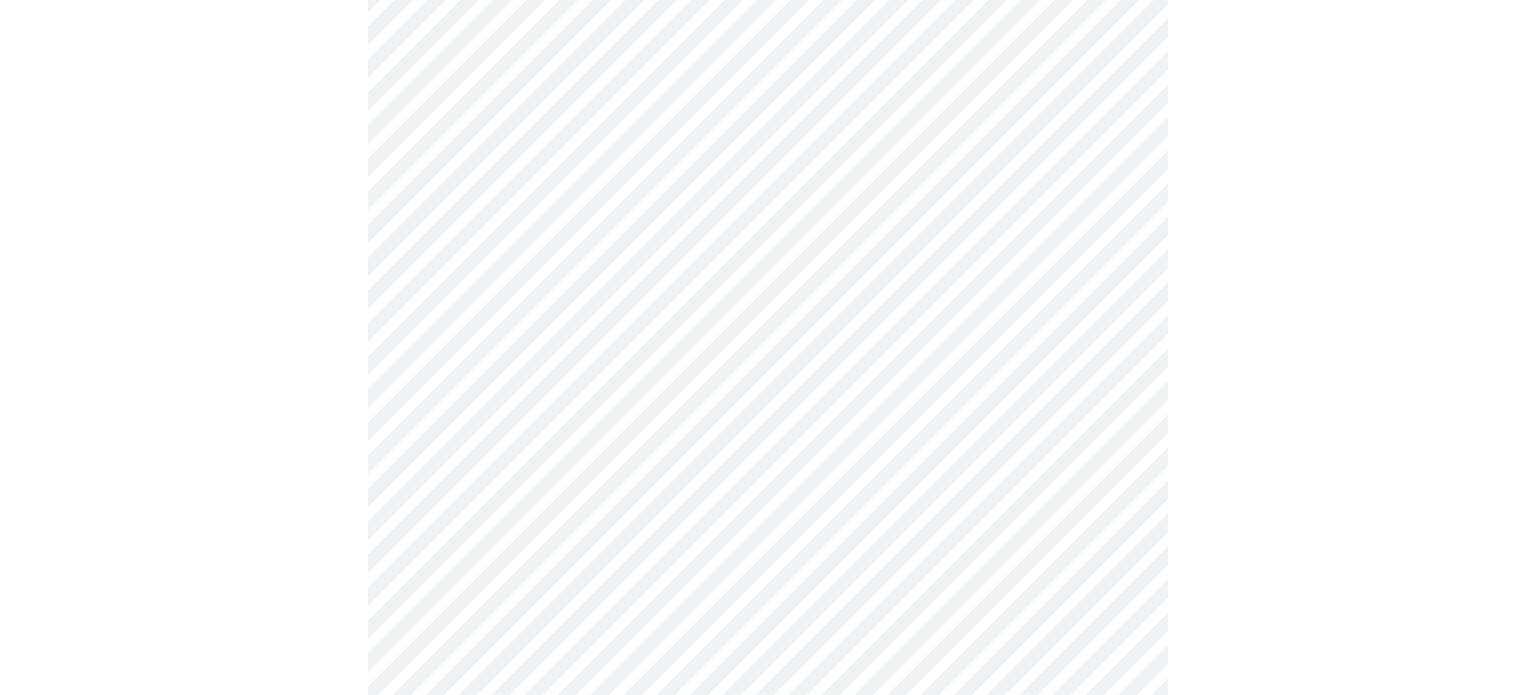 click on "MyMenopauseRx Appointments Messaging Labs Uploads Medications Community Refer a Friend Hi [PERSON_NAME]   Intake Questions for [DATE] 12:20pm-12:40pm 4  /  13 Settings Billing Invoices Log out" at bounding box center (768, 21) 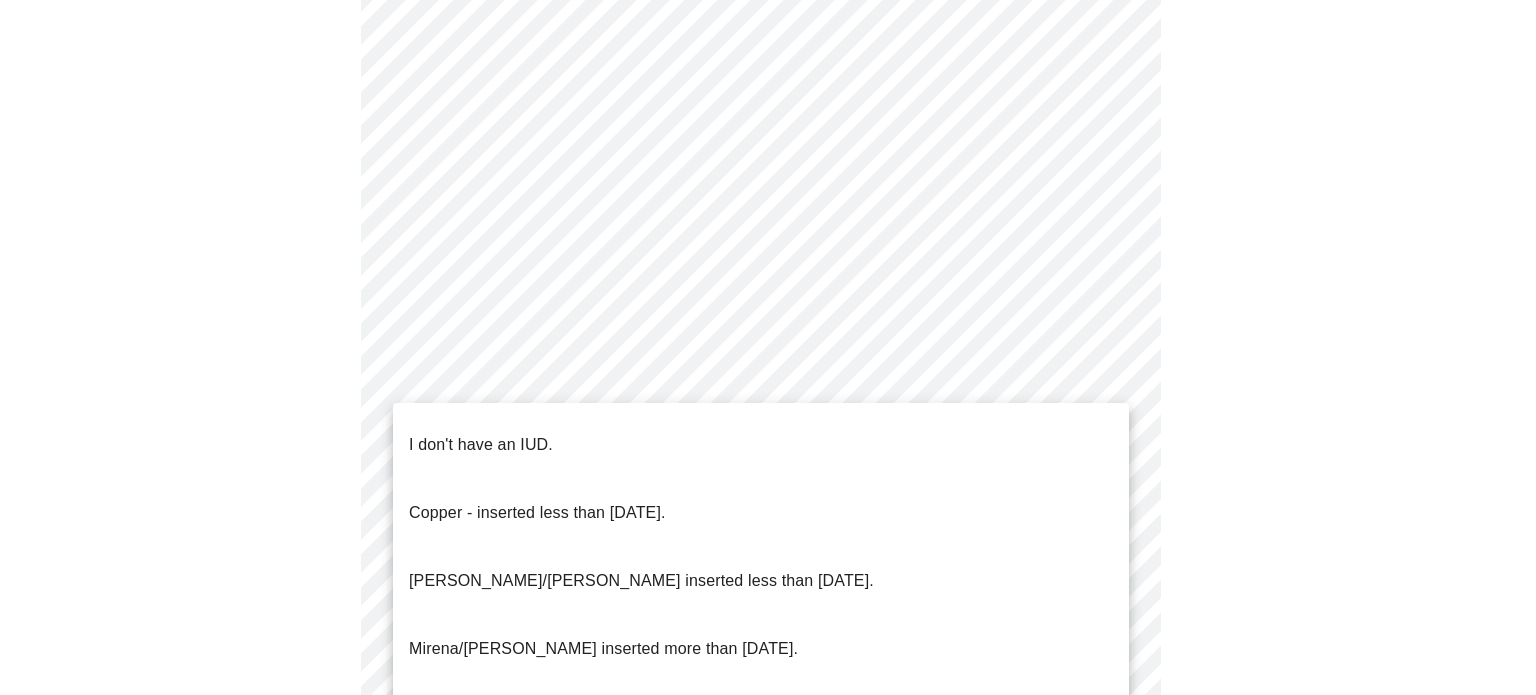 click on "I don't have an IUD.
Copper - inserted less than [DATE].
[PERSON_NAME]/[PERSON_NAME] inserted less than [DATE].
[PERSON_NAME]/[PERSON_NAME] inserted more than [DATE].
[PERSON_NAME], inserted more than [DATE]." at bounding box center (761, 581) 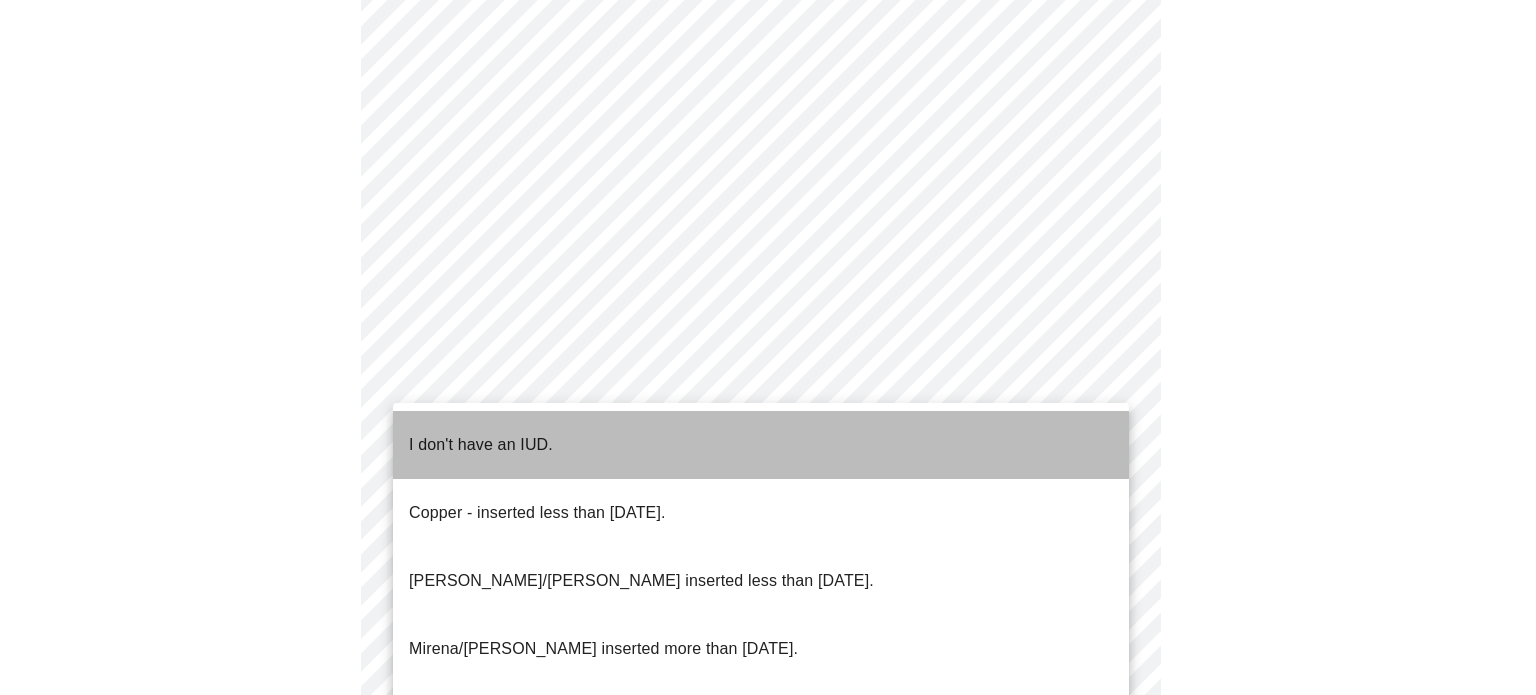 click on "I don't have an IUD." at bounding box center [481, 445] 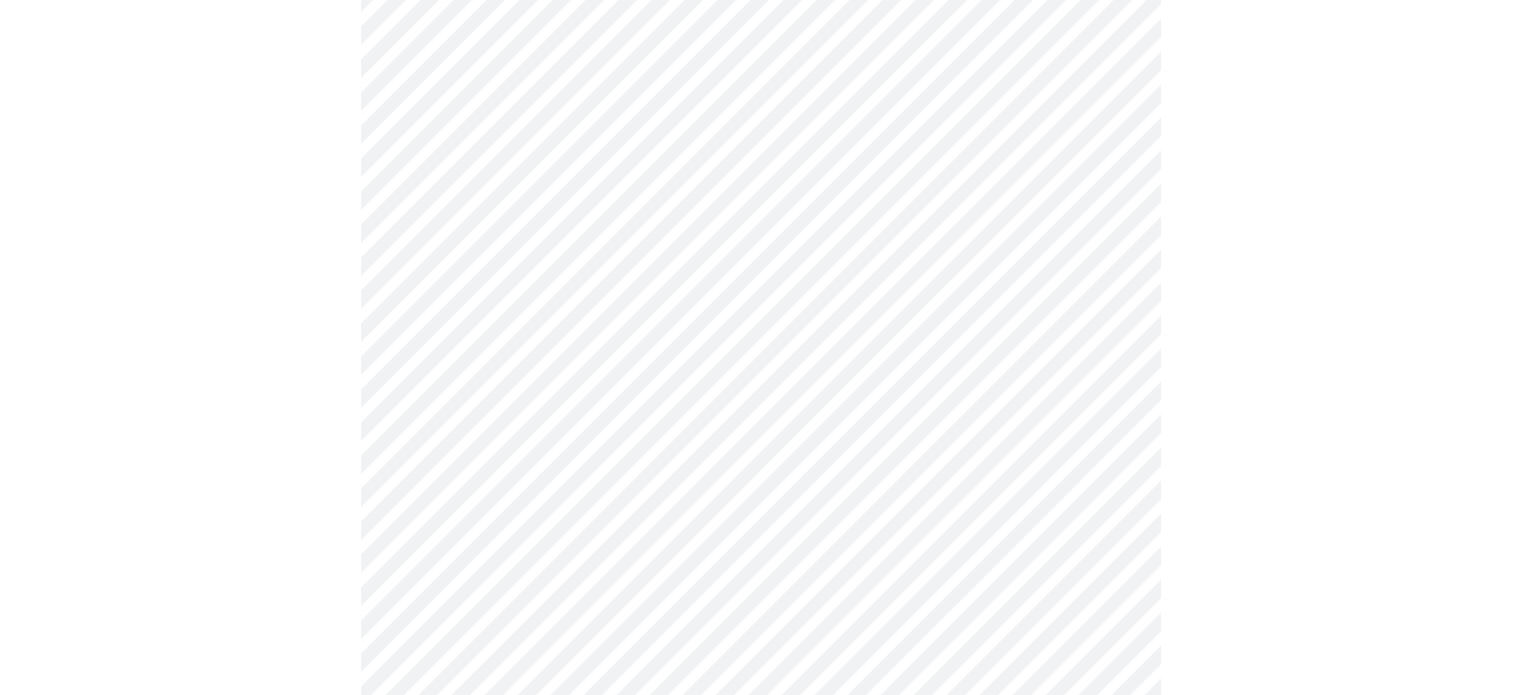 click at bounding box center [760, 85] 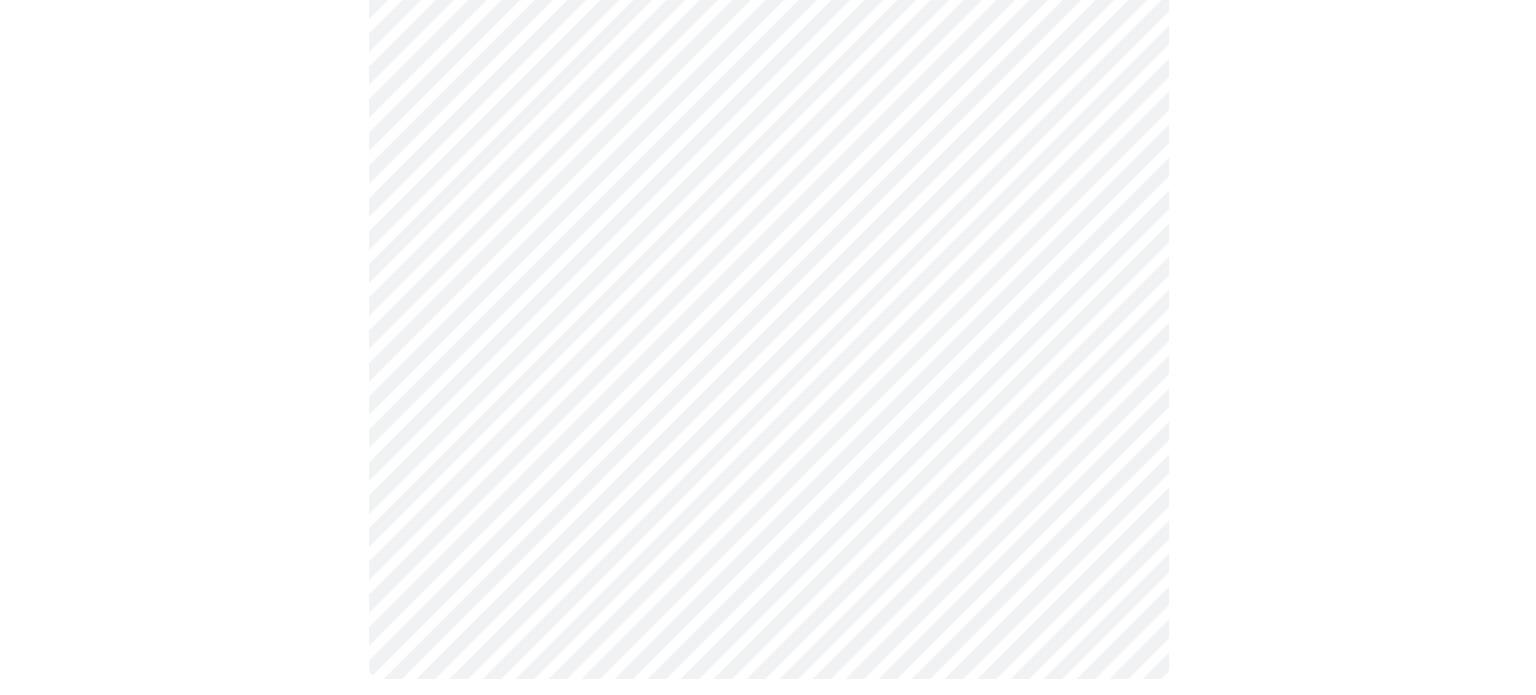 scroll, scrollTop: 1160, scrollLeft: 0, axis: vertical 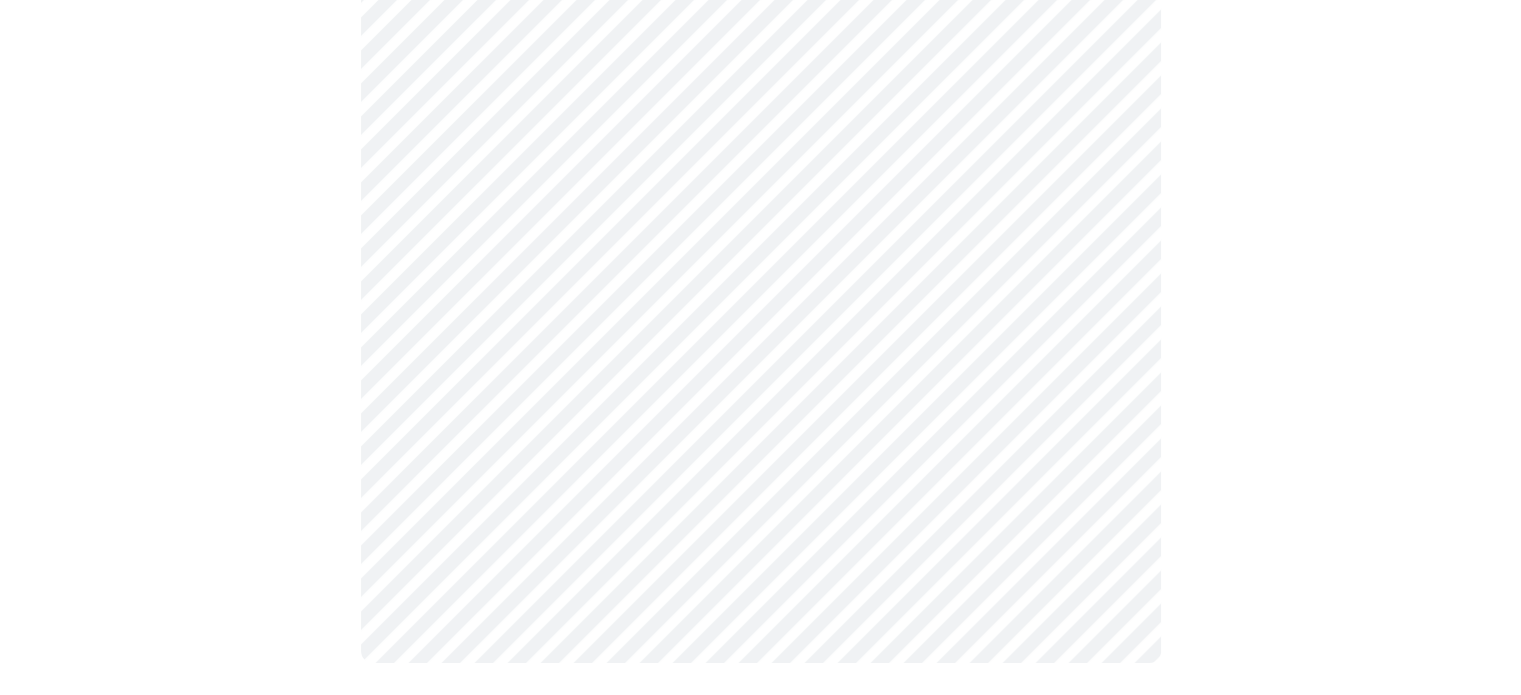 click on "MyMenopauseRx Appointments Messaging Labs Uploads Medications Community Refer a Friend Hi [PERSON_NAME]   Intake Questions for [DATE] 12:20pm-12:40pm 4  /  13 Settings Billing Invoices Log out" at bounding box center [760, -225] 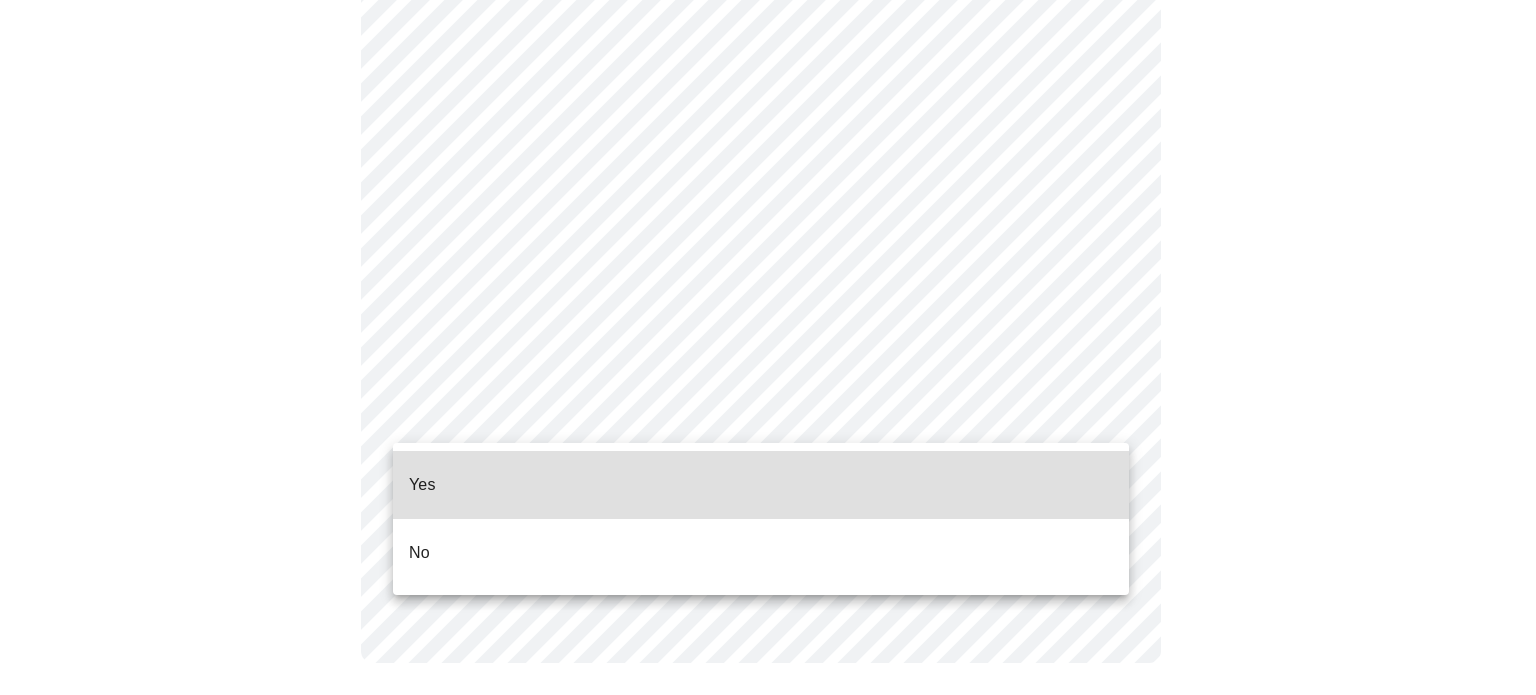 click on "Yes" at bounding box center [761, 485] 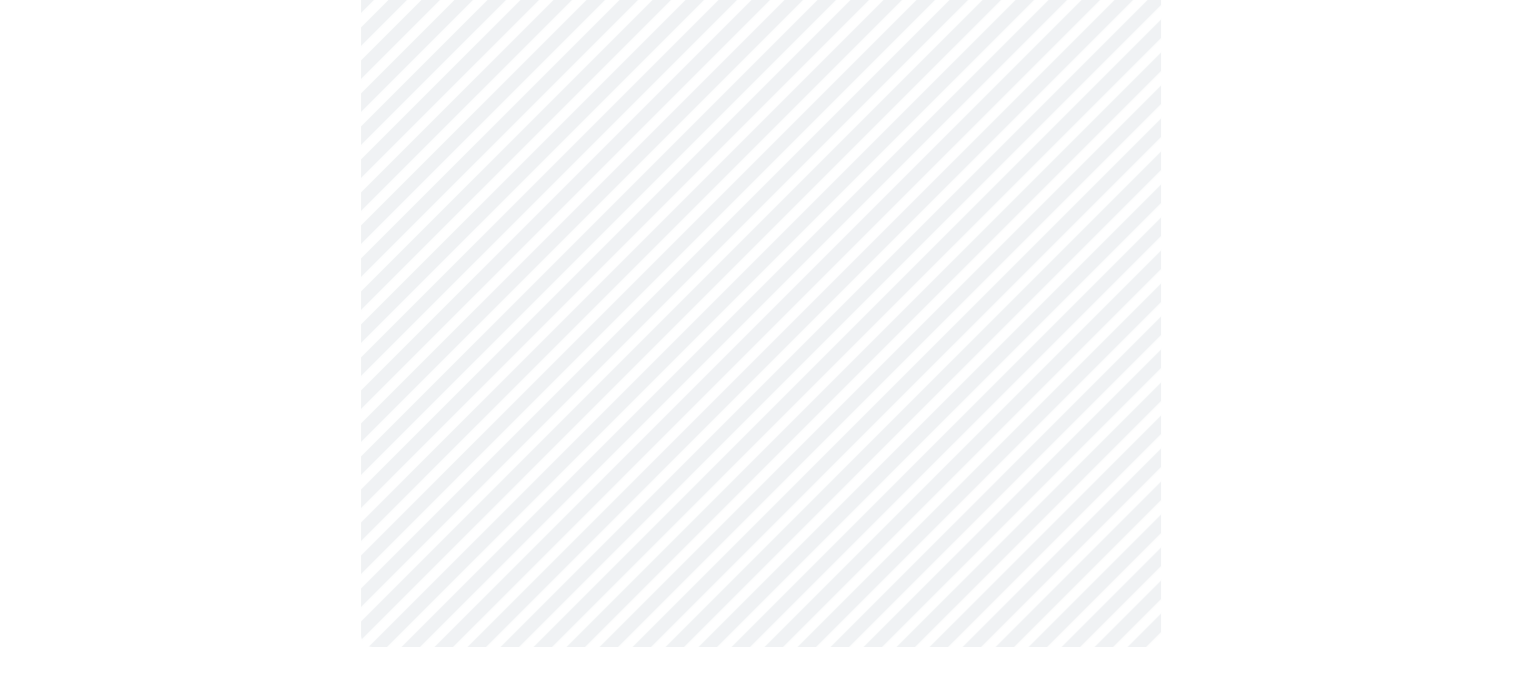 scroll, scrollTop: 0, scrollLeft: 0, axis: both 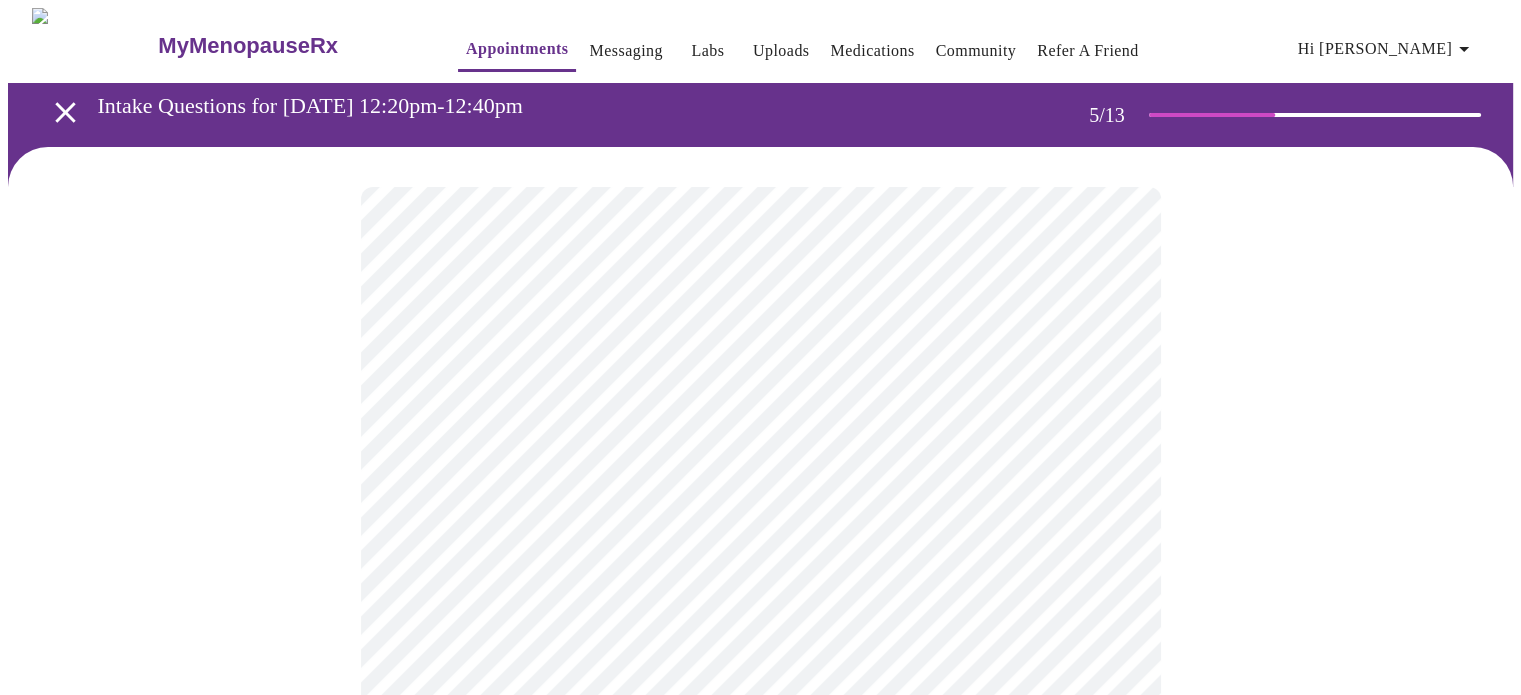 click at bounding box center [760, 794] 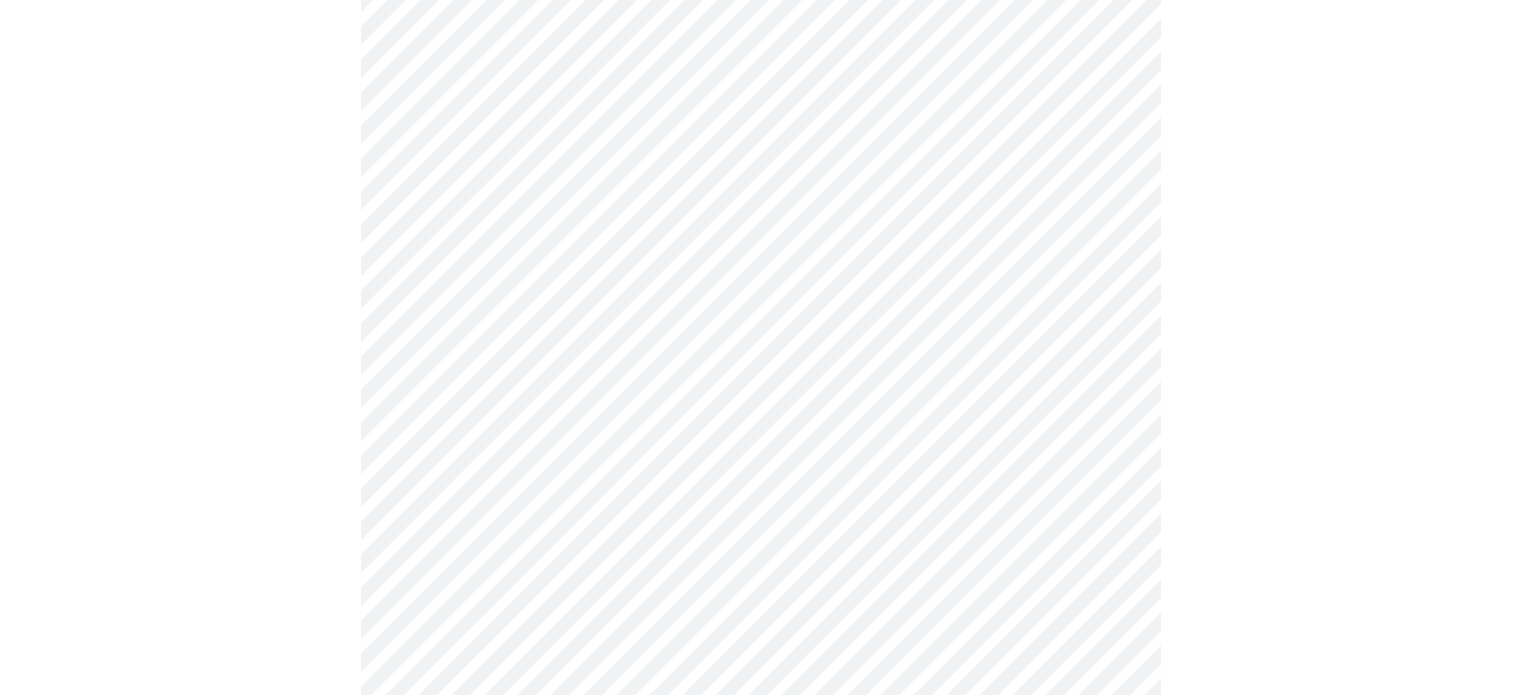 scroll, scrollTop: 320, scrollLeft: 0, axis: vertical 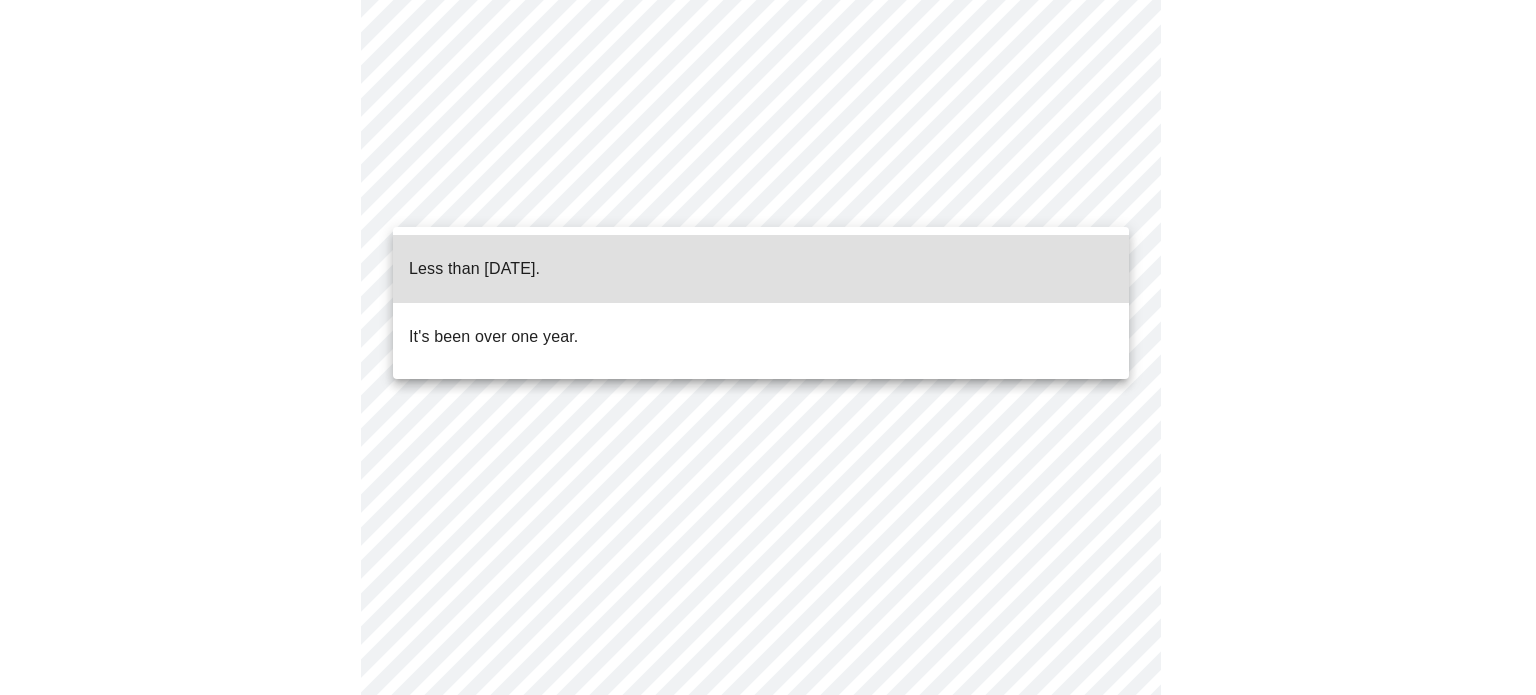 click on "MyMenopauseRx Appointments Messaging Labs Uploads Medications Community Refer a Friend Hi [PERSON_NAME]   Intake Questions for [DATE] 12:20pm-12:40pm 5  /  13 Settings Billing Invoices Log out Less than [DATE].
It's been over one year." at bounding box center (768, 404) 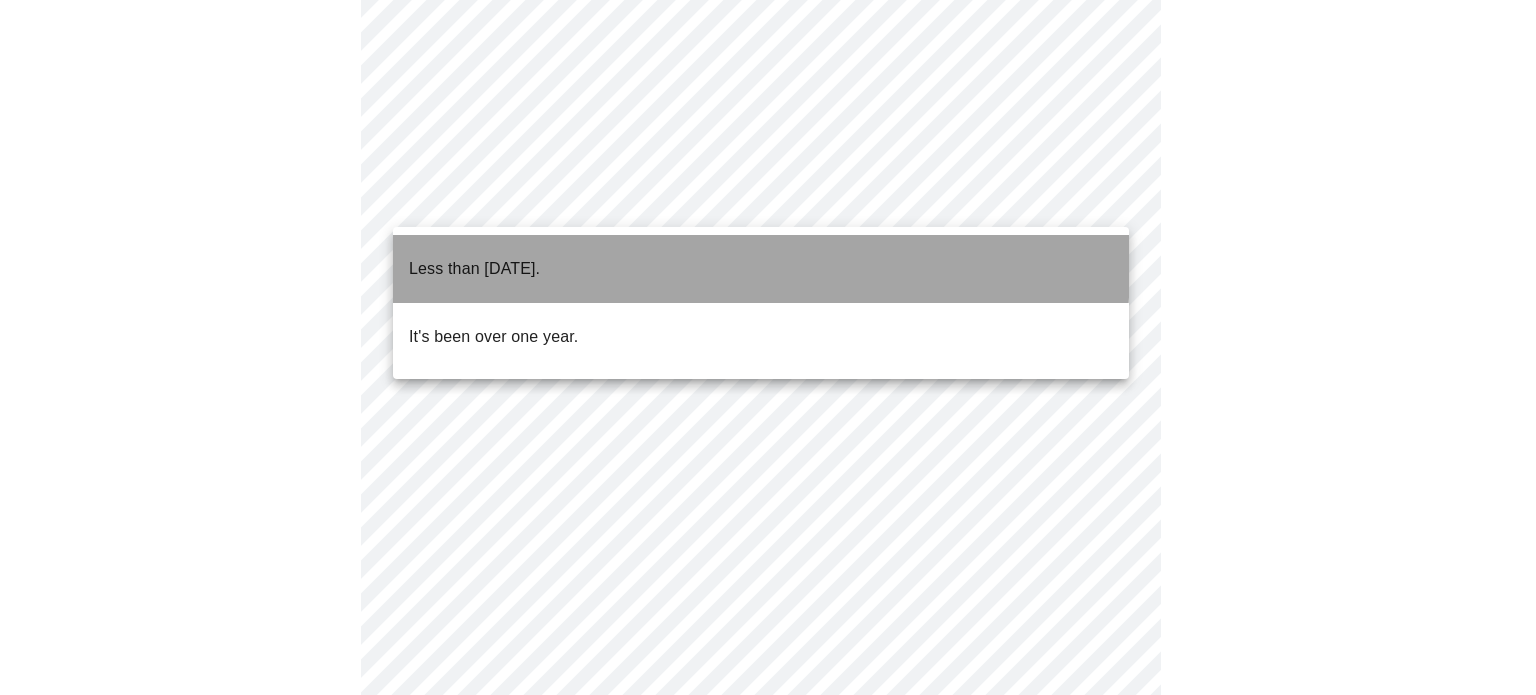 click on "Less than [DATE]." at bounding box center (474, 269) 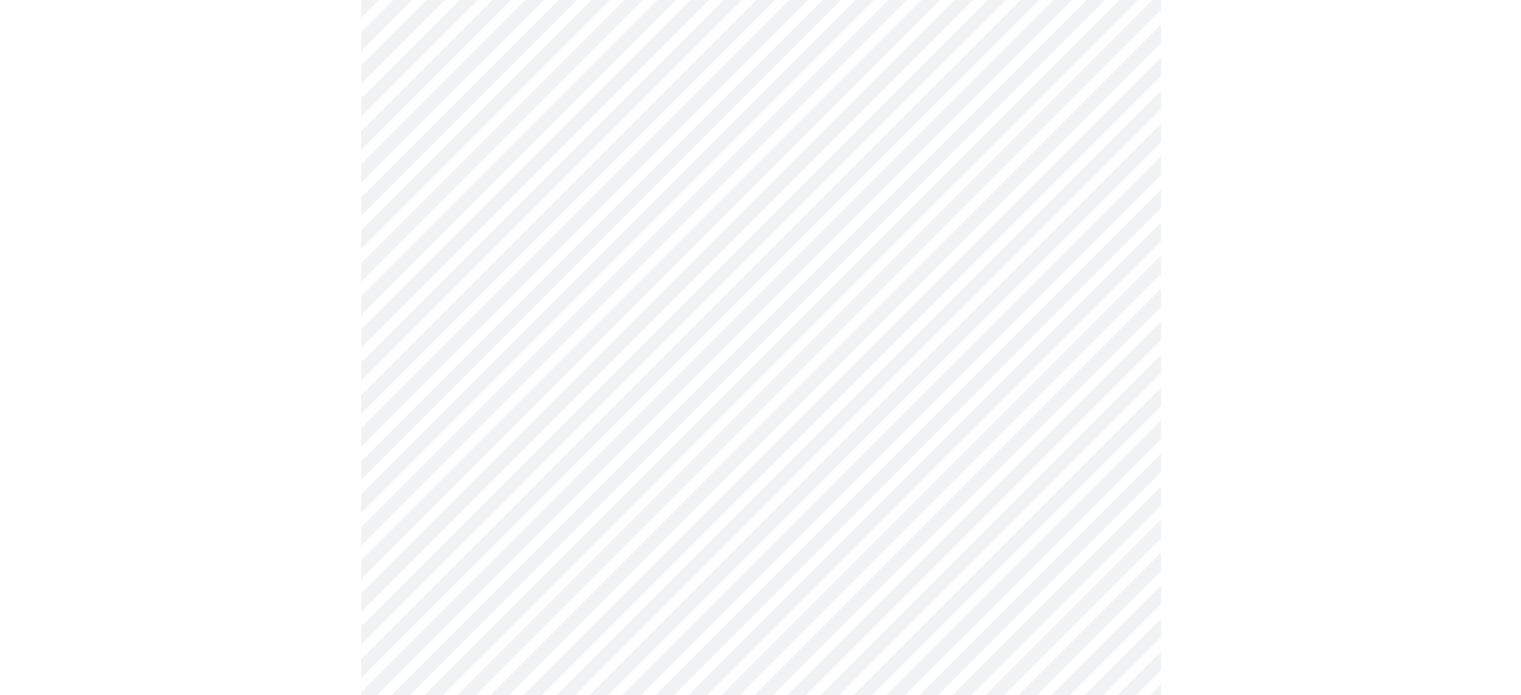 click at bounding box center (760, 446) 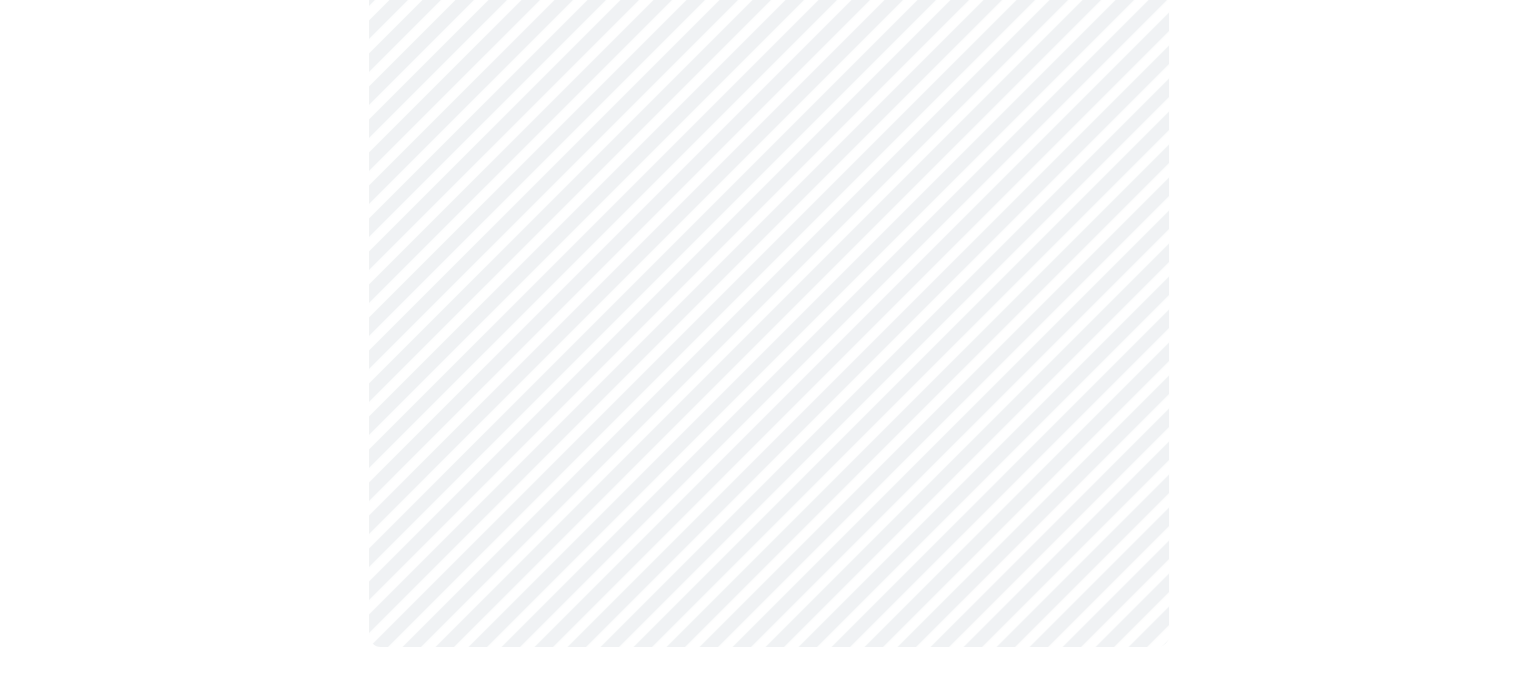 scroll, scrollTop: 0, scrollLeft: 0, axis: both 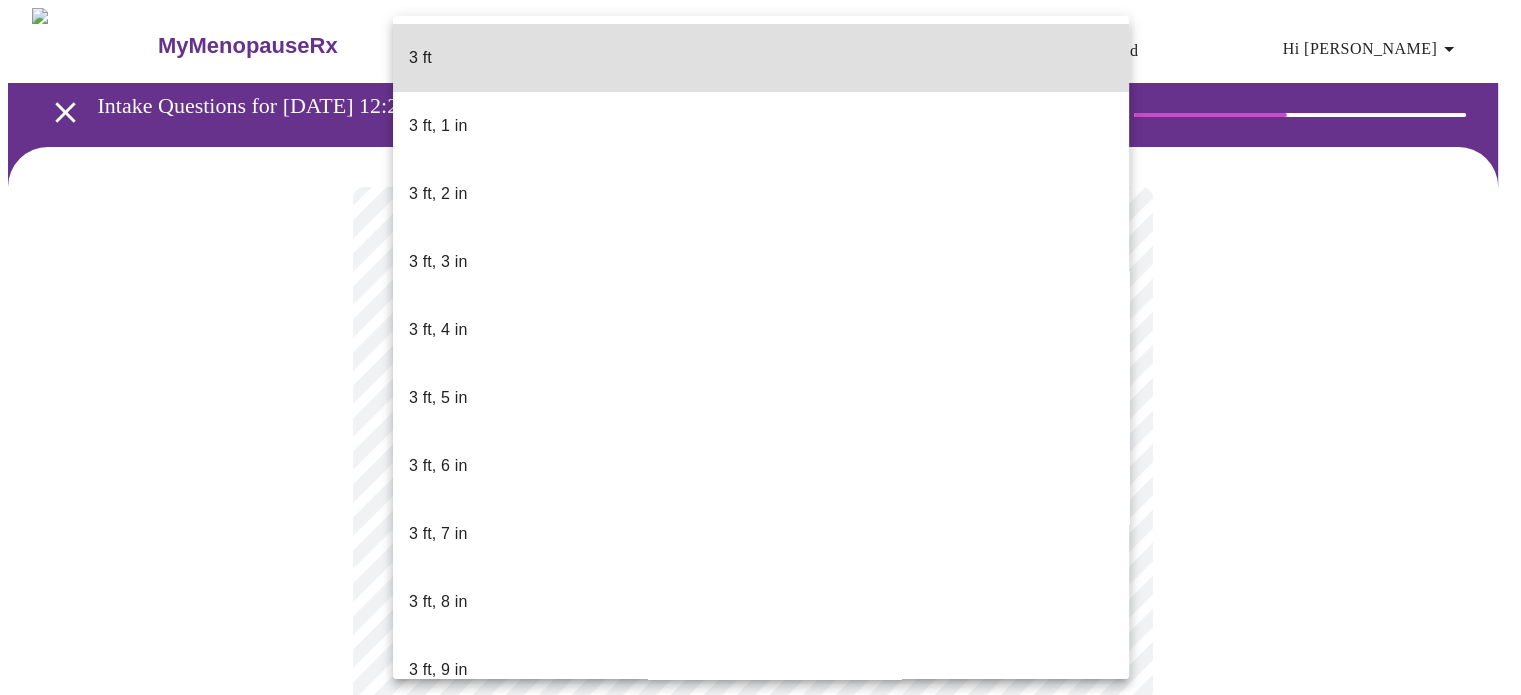 click on "MyMenopauseRx Appointments Messaging Labs Uploads Medications Community Refer a Friend Hi [PERSON_NAME]   Intake Questions for [DATE] 12:20pm-12:40pm 6  /  13 Settings Billing Invoices Log out 3 ft
3 ft, 1 in
3 ft, 2 in
3 ft, 3 in
3 ft, 4 in
3 ft, 5 in
3 ft, 6 in
3 ft, 7 in
3 ft, 8 in
3 ft, 9 in
3 ft, 10 in
3 ft, 11 in
4 ft
4 ft, 1 in
4 ft, 2 in
4 ft, 3 in
4 ft, 4 in
4 ft, 5 in
4 ft, 6 in
4 ft, 7 in
4 ft, 8 in
4 ft, 9 in
4 ft, 10 in
4 ft, 11 in
5 ft
5 ft, 1 in
5 ft, 2 in
5 ft, 3 in
5 ft, 4 in
5 ft, 5 in
5 ft, 6 in
5 ft, 7 in
5 ft, 8 in
5 ft, 9 in
5 ft, 10 in
5 ft, 11 in
6 ft
6 ft, 1 in
6 ft, 2 in
6 ft, 3 in
6 ft, 4 in
6 ft, 5 in
6 ft, 6 in
6 ft, 7 in
6 ft, 8 in
6 ft, 9 in
6 ft, 10 in
6 ft, 11 in
7 ft" at bounding box center [760, 541] 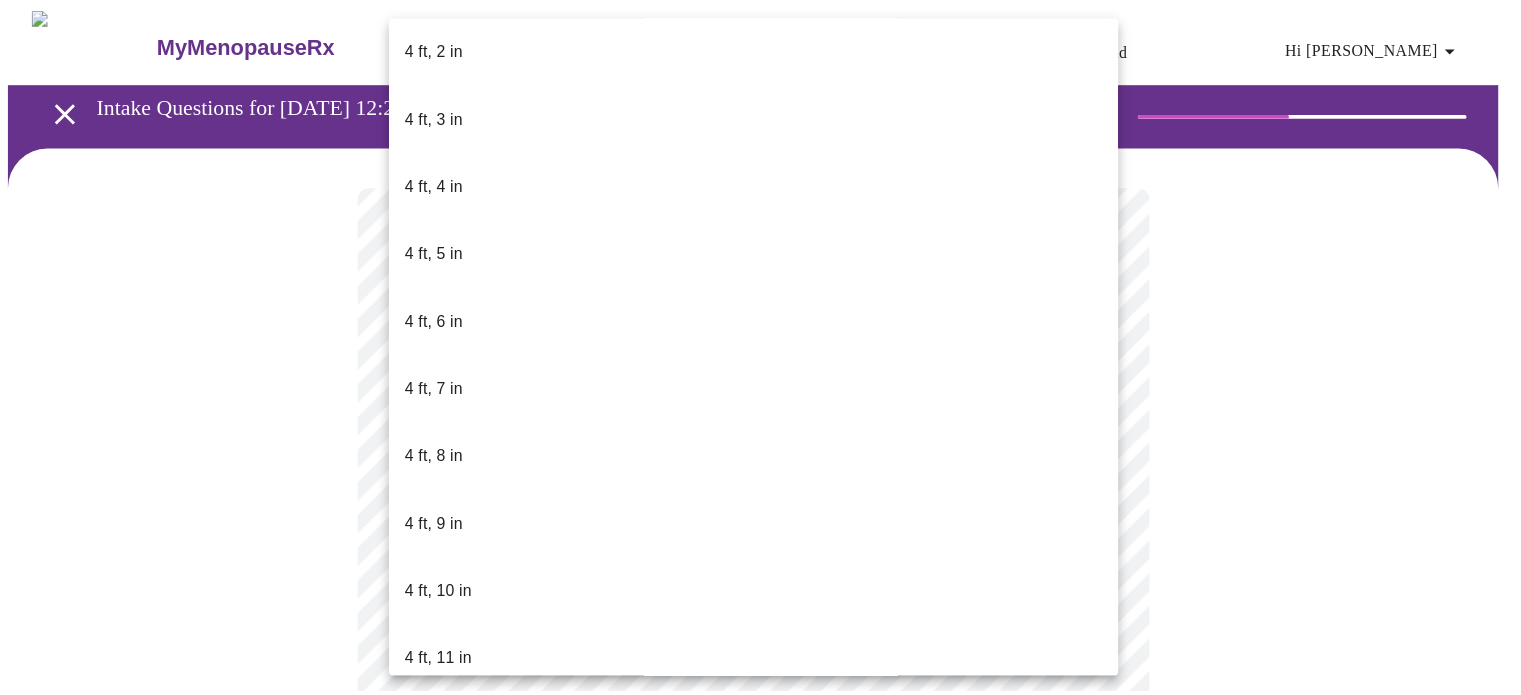 scroll, scrollTop: 968, scrollLeft: 0, axis: vertical 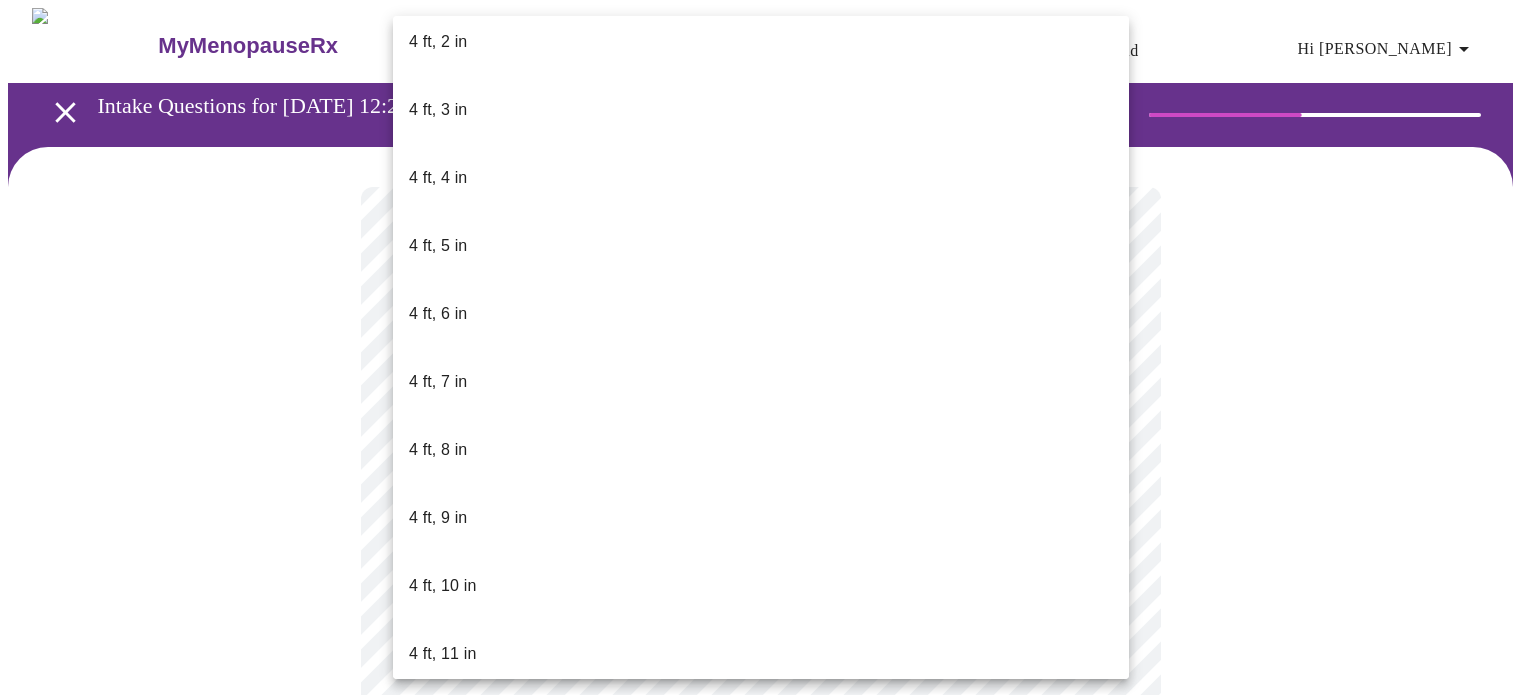 click on "5 ft, 3 in" at bounding box center (761, 926) 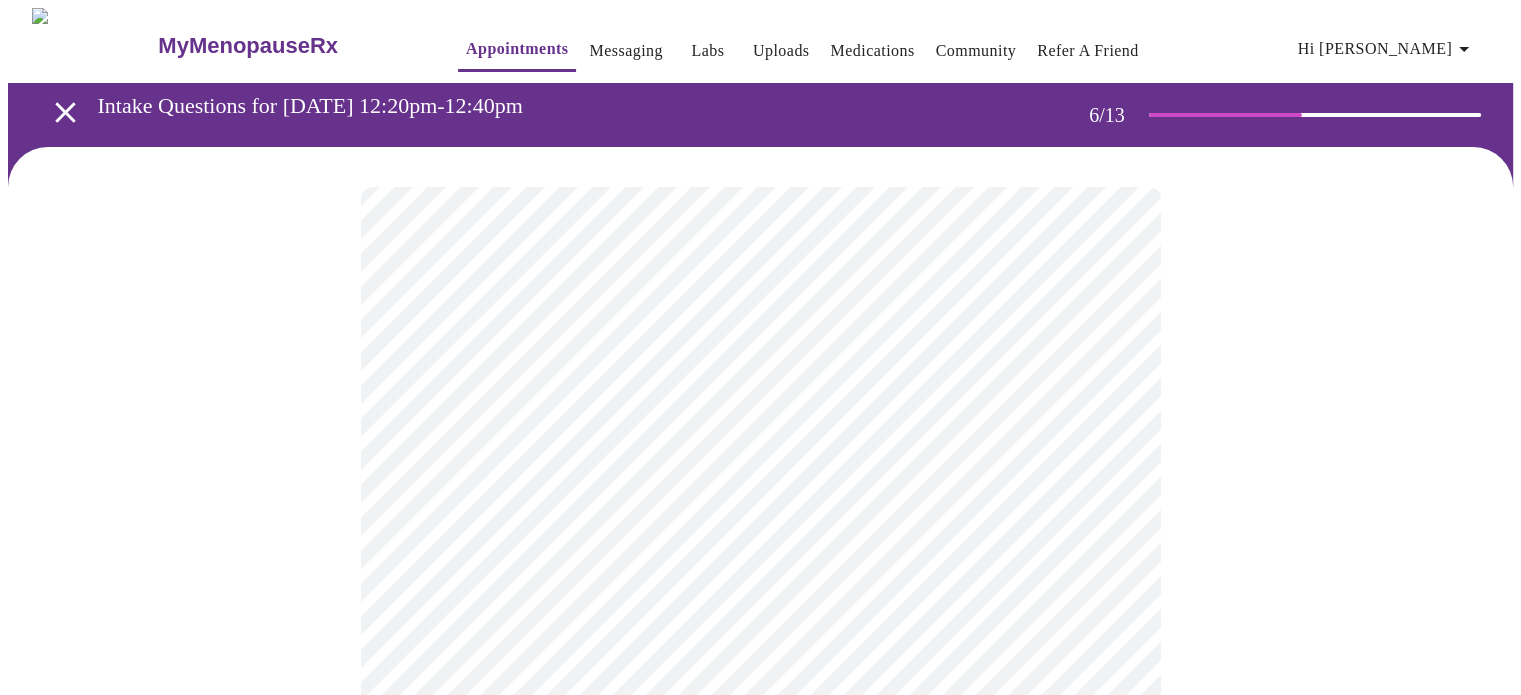 click at bounding box center [760, 605] 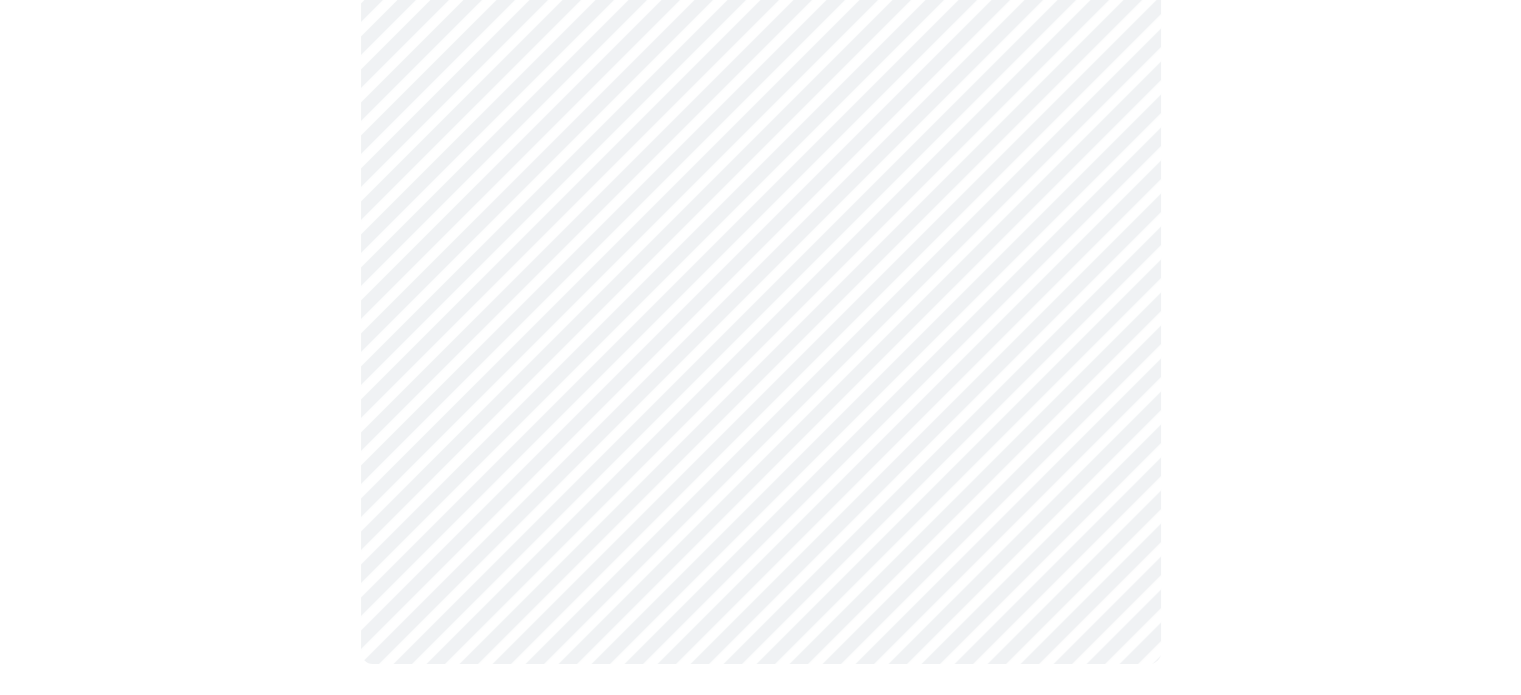 scroll, scrollTop: 0, scrollLeft: 0, axis: both 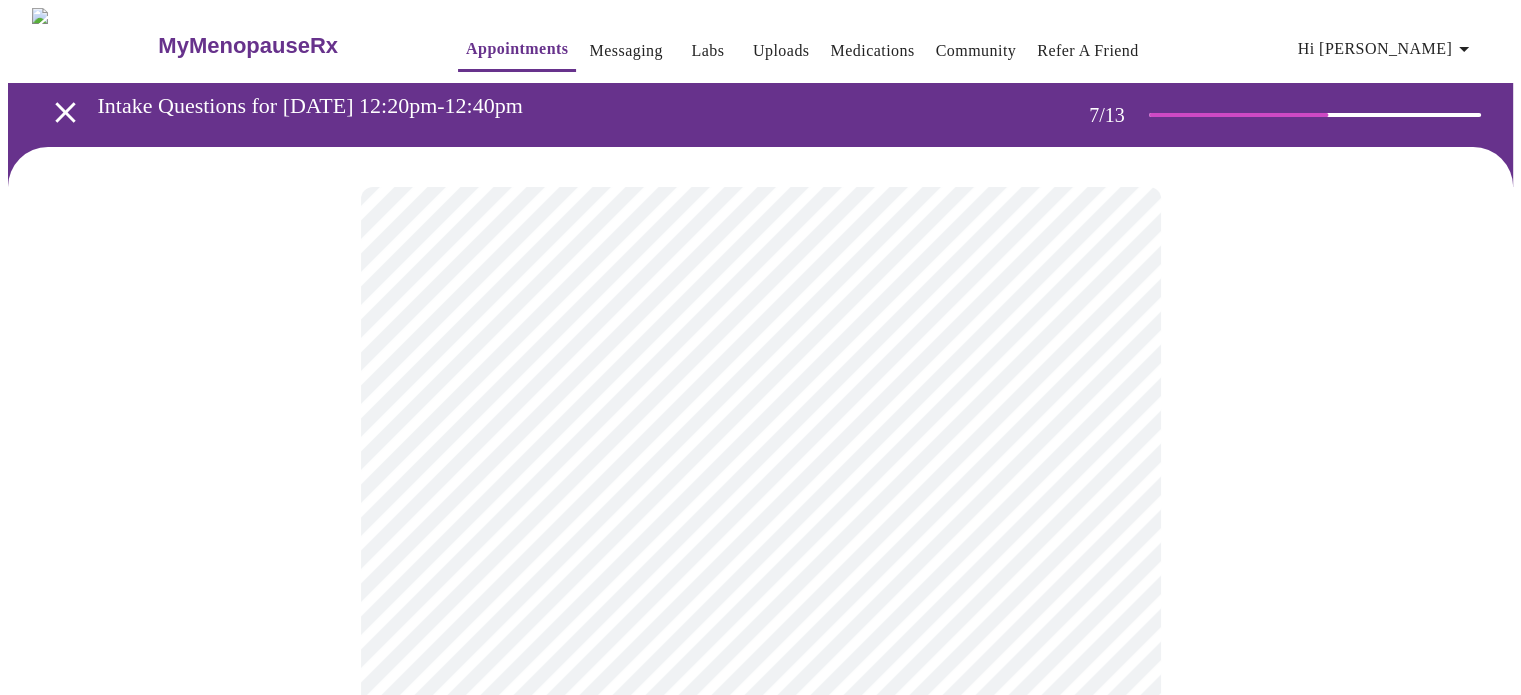 click at bounding box center [760, 3255] 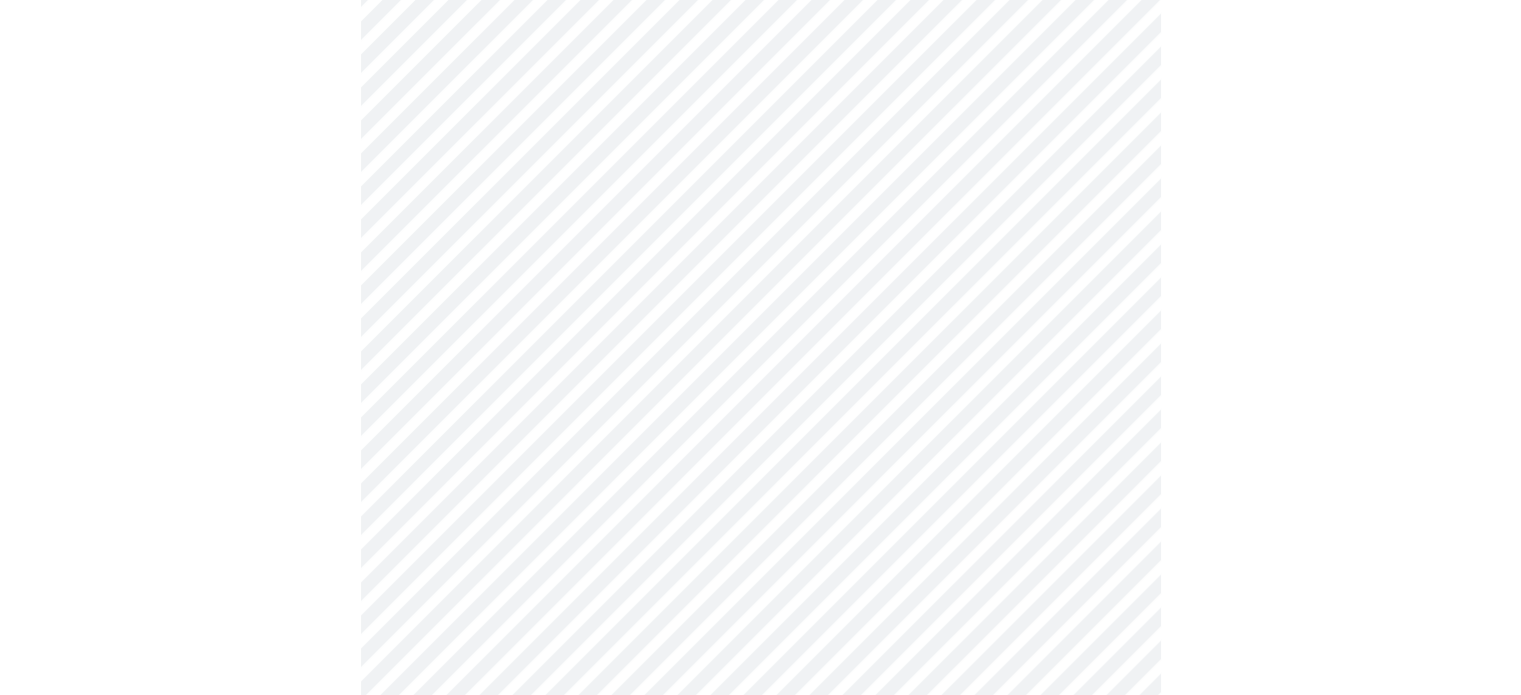 scroll, scrollTop: 4200, scrollLeft: 0, axis: vertical 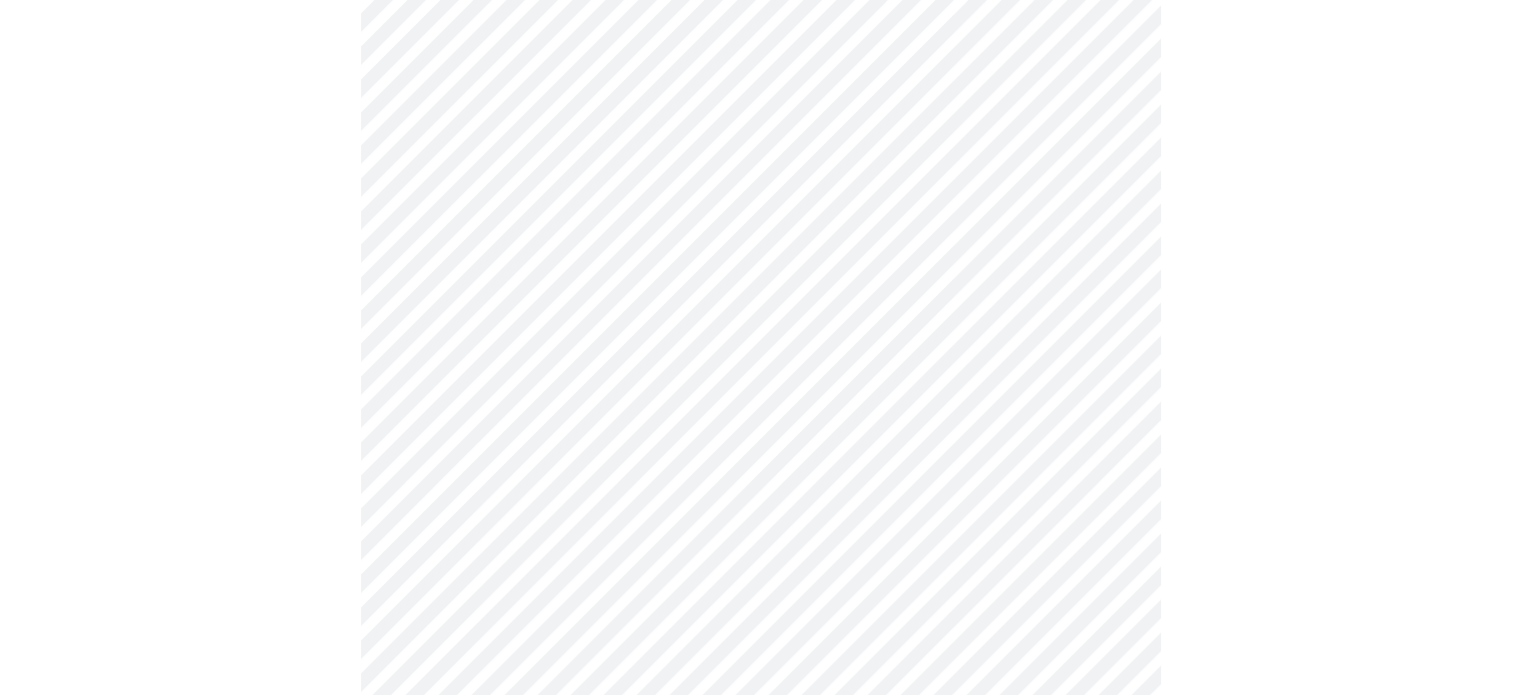 click at bounding box center [760, -945] 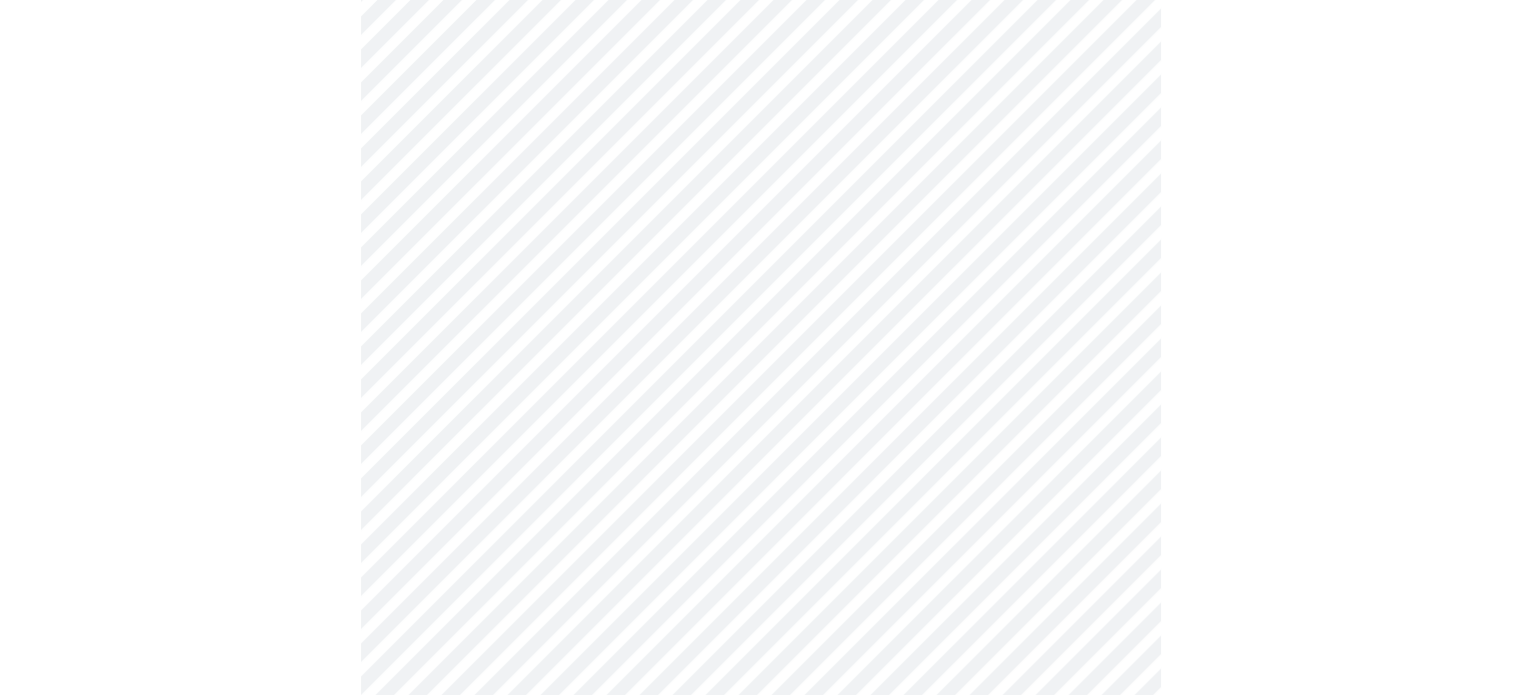 scroll, scrollTop: 5040, scrollLeft: 0, axis: vertical 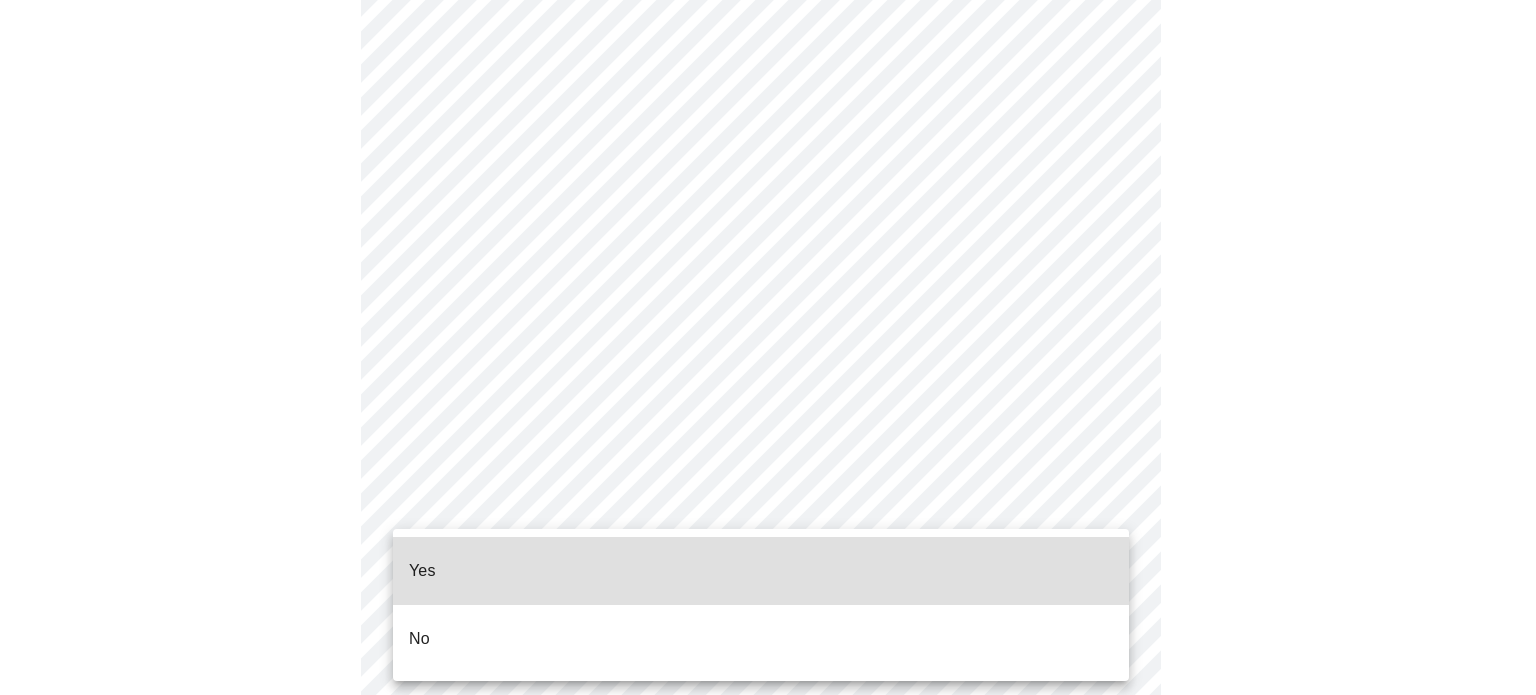 click on "MyMenopauseRx Appointments Messaging Labs Uploads Medications Community Refer a Friend Hi [PERSON_NAME]   Intake Questions for [DATE] 12:20pm-12:40pm 7  /  13 Settings Billing Invoices Log out Yes
No" at bounding box center [768, -1854] 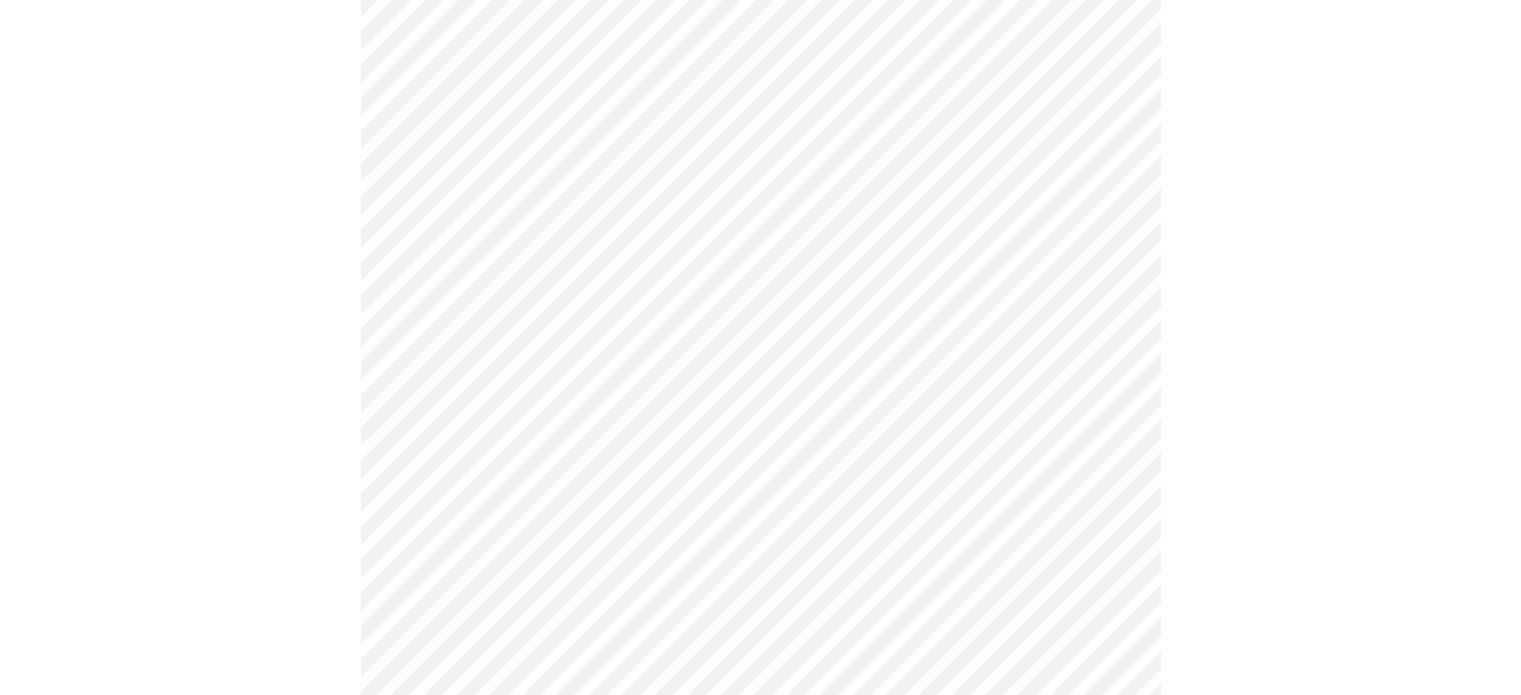 click at bounding box center [760, -1791] 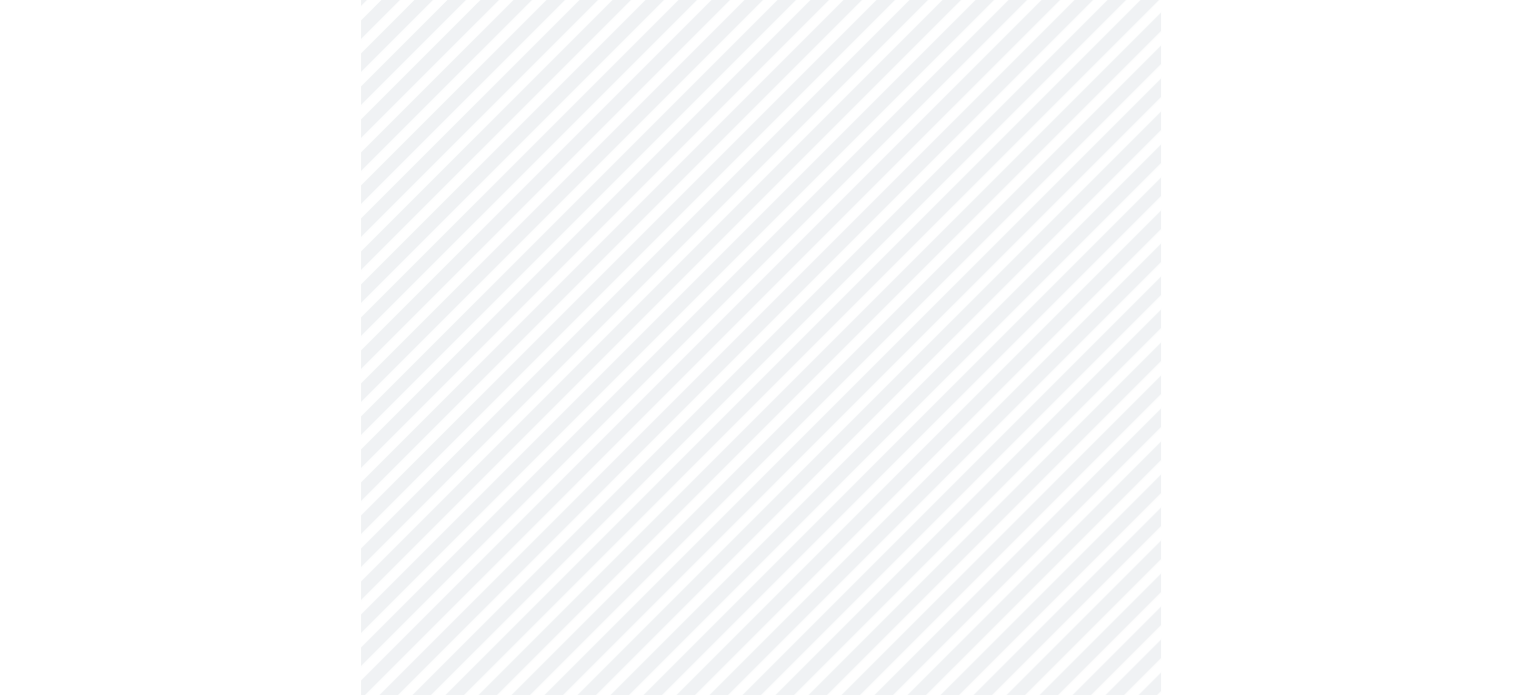 scroll, scrollTop: 0, scrollLeft: 0, axis: both 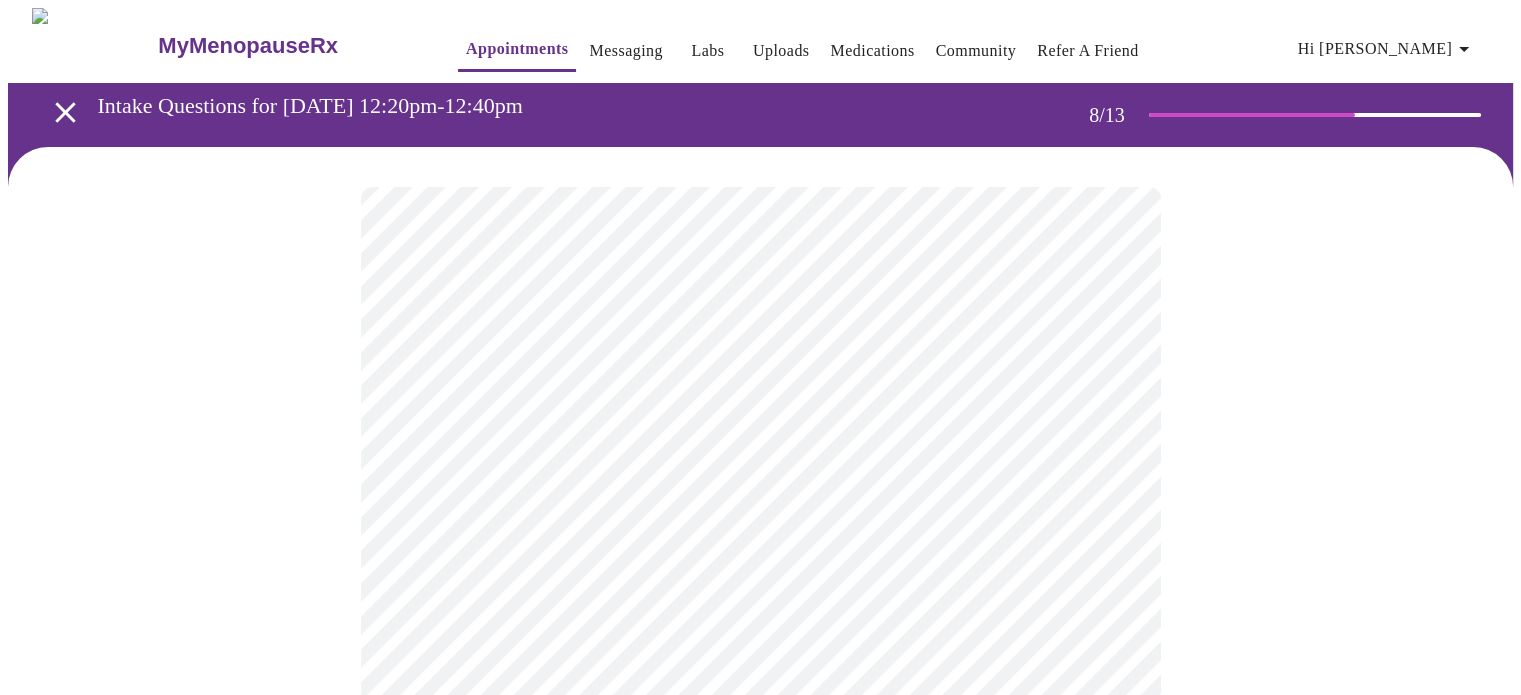 click at bounding box center (760, 1052) 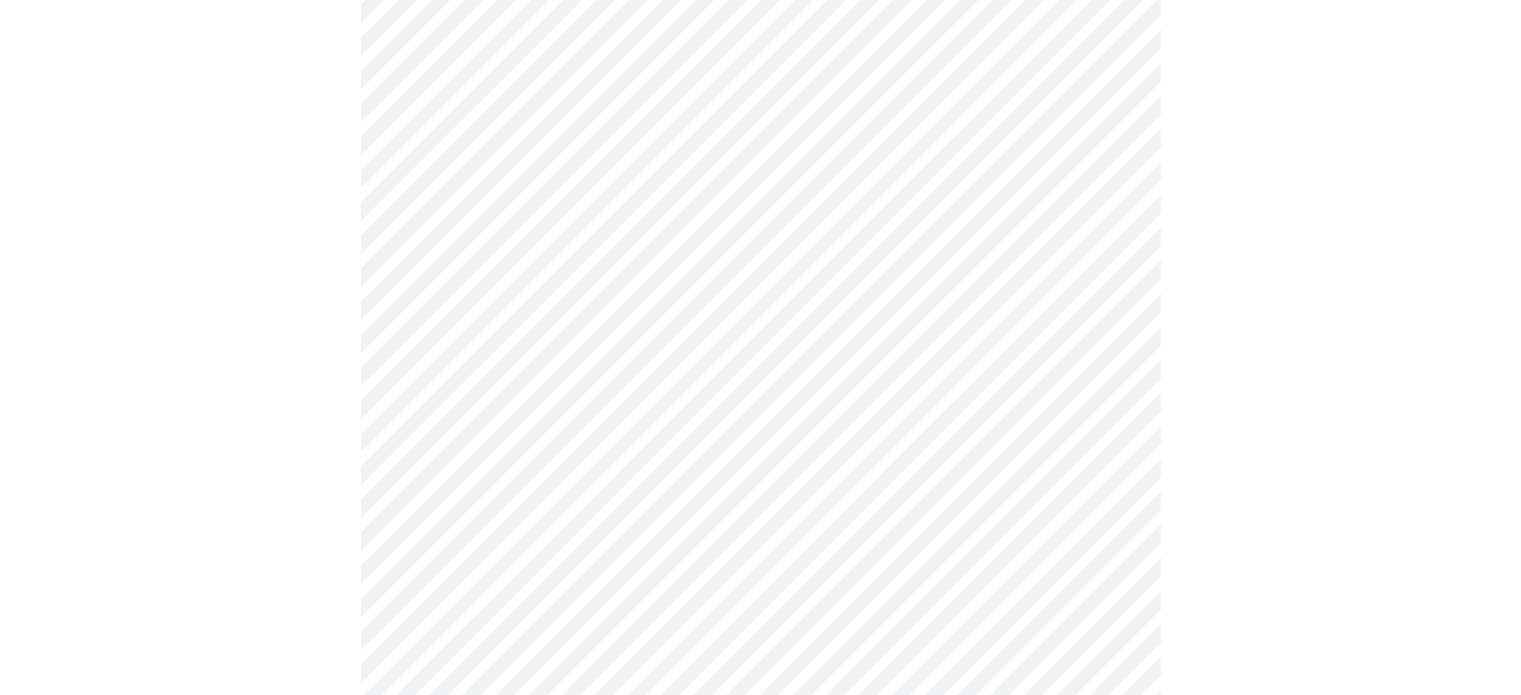 scroll, scrollTop: 1200, scrollLeft: 0, axis: vertical 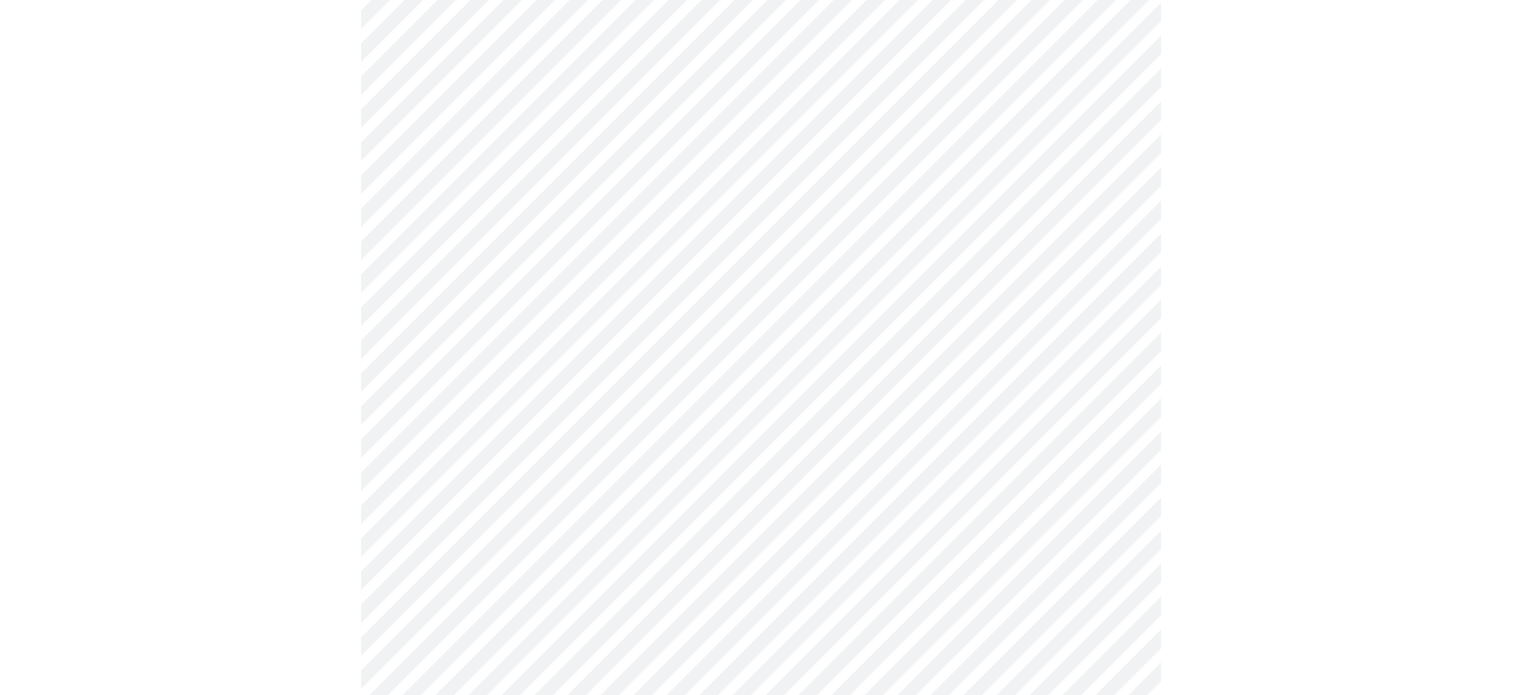 click on "MyMenopauseRx Appointments Messaging Labs Uploads Medications Community Refer a Friend Hi [PERSON_NAME]   Intake Questions for [DATE] 12:20pm-12:40pm 8  /  13 Settings Billing Invoices Log out" at bounding box center [760, -218] 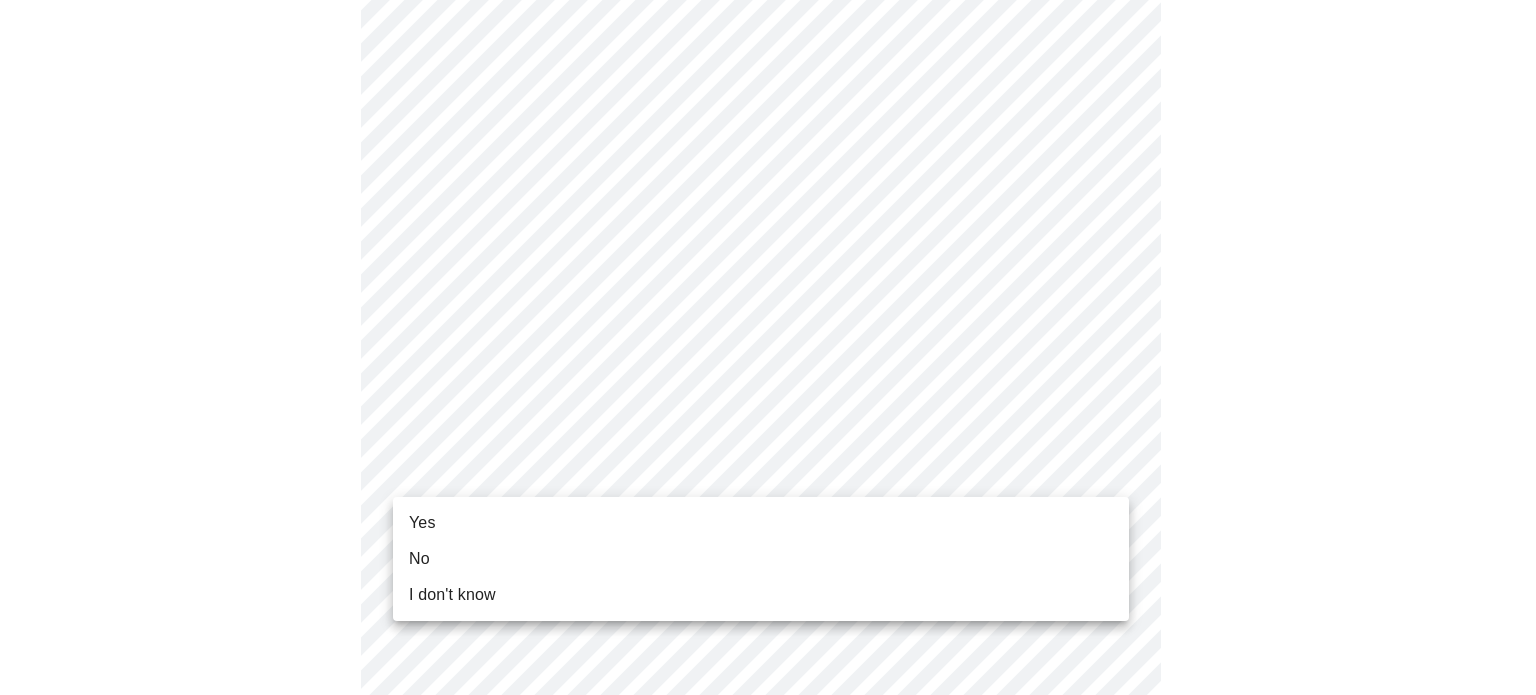 click on "Yes" at bounding box center (761, 523) 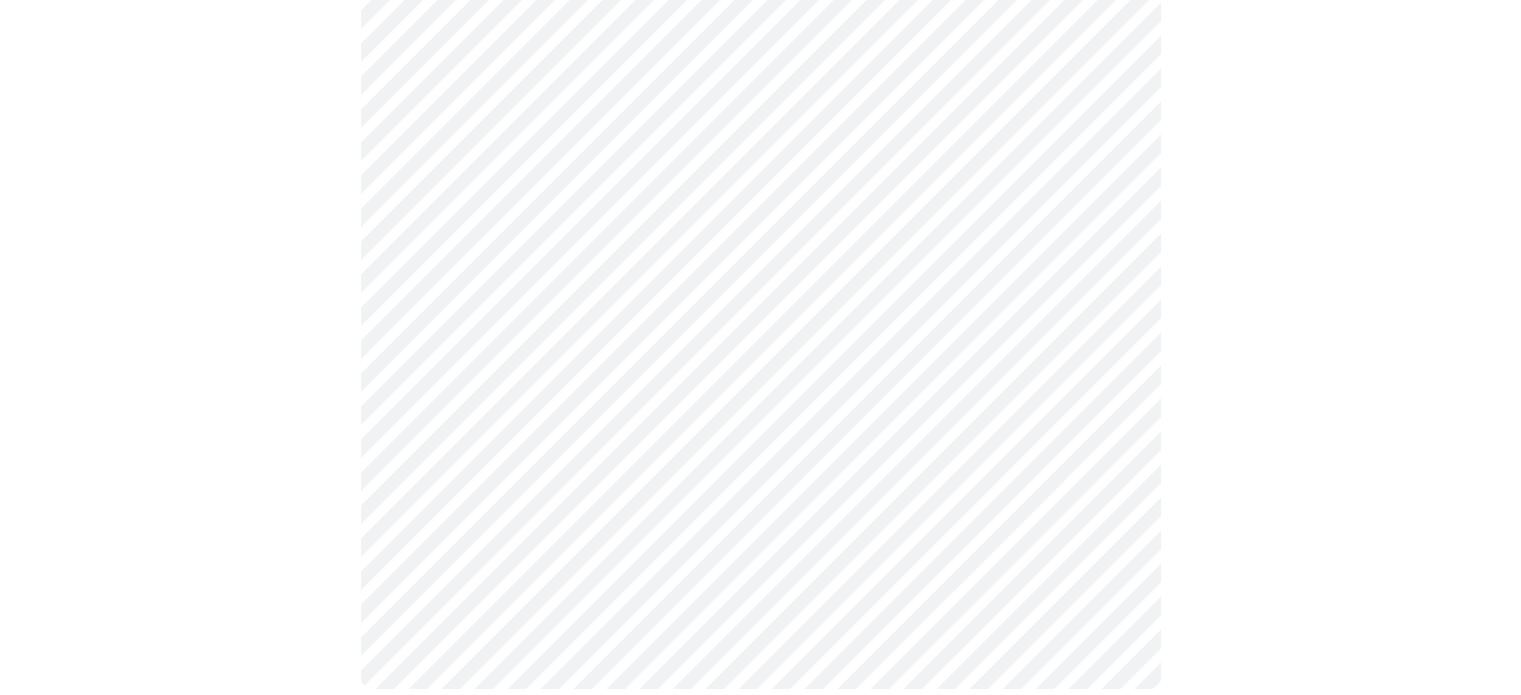 scroll, scrollTop: 0, scrollLeft: 0, axis: both 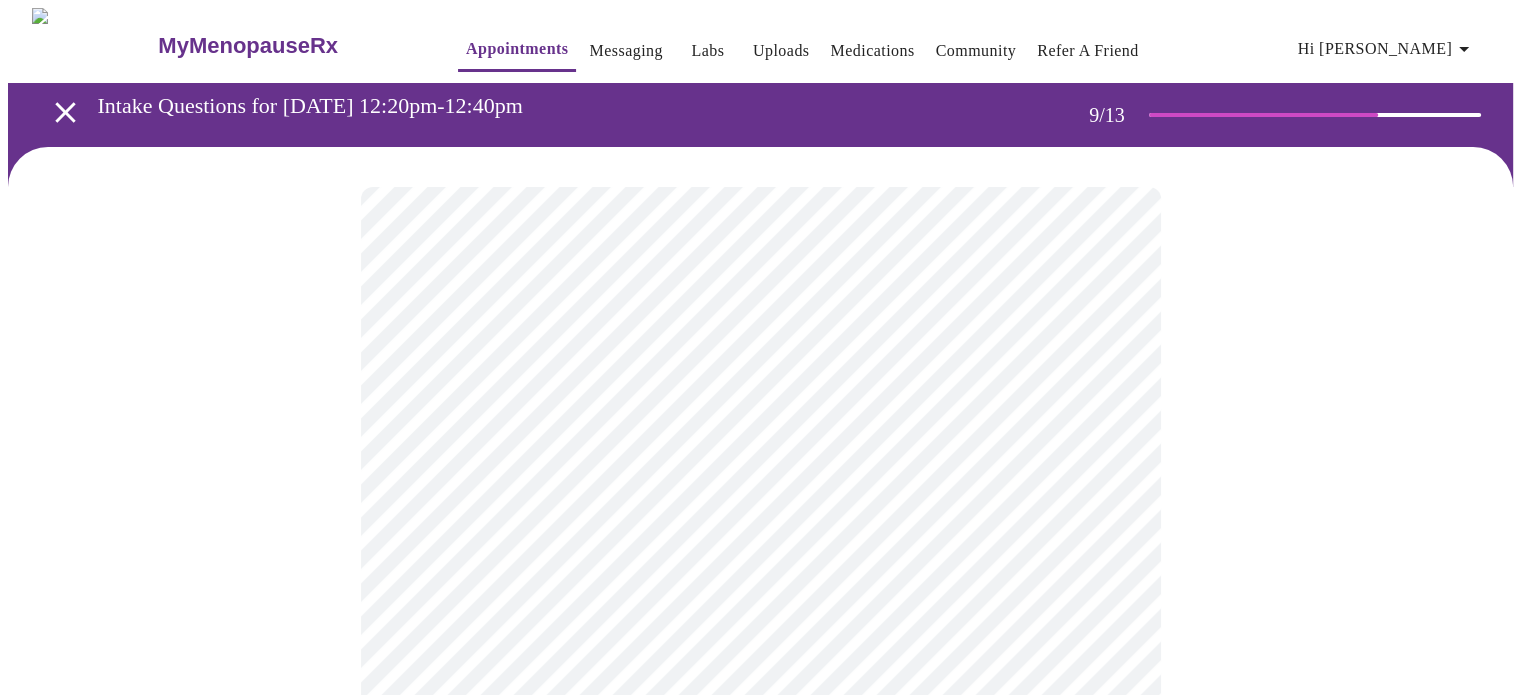 click at bounding box center (760, 1011) 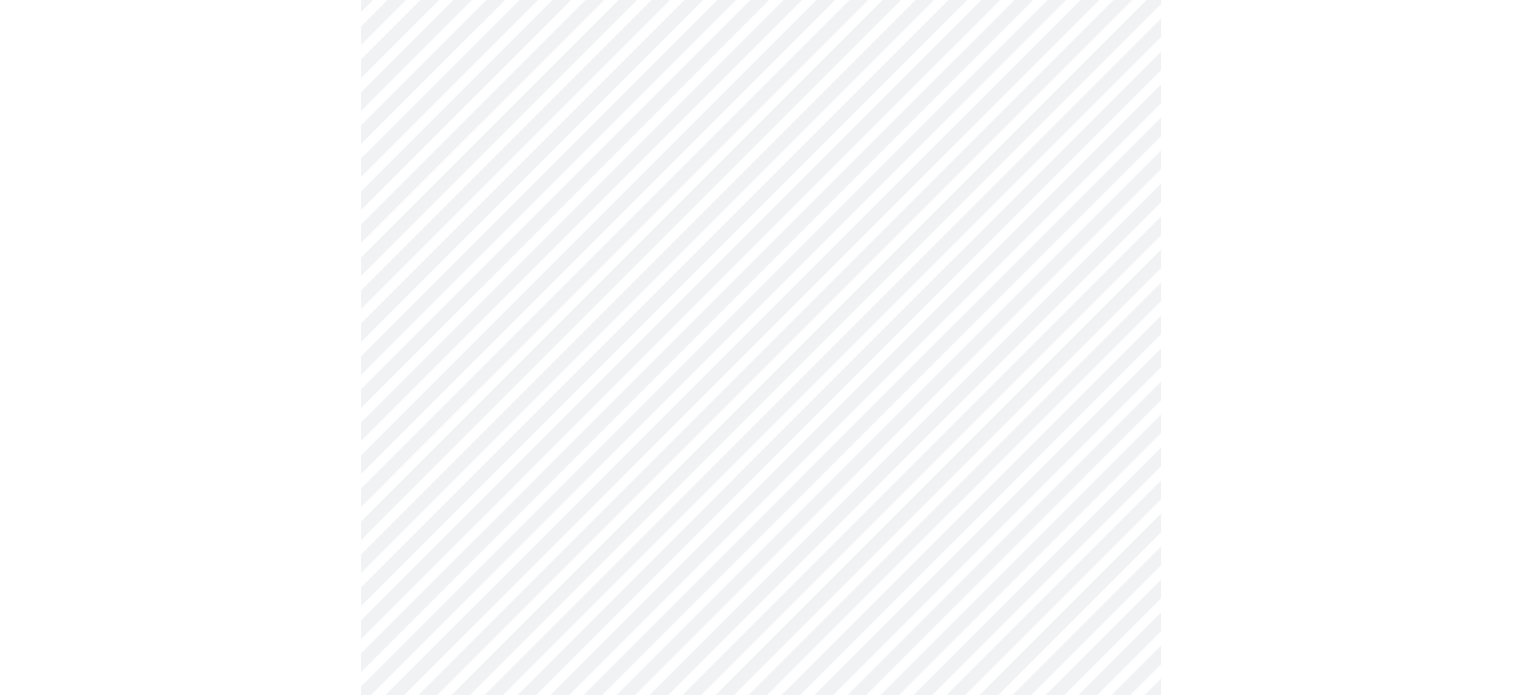 scroll, scrollTop: 800, scrollLeft: 0, axis: vertical 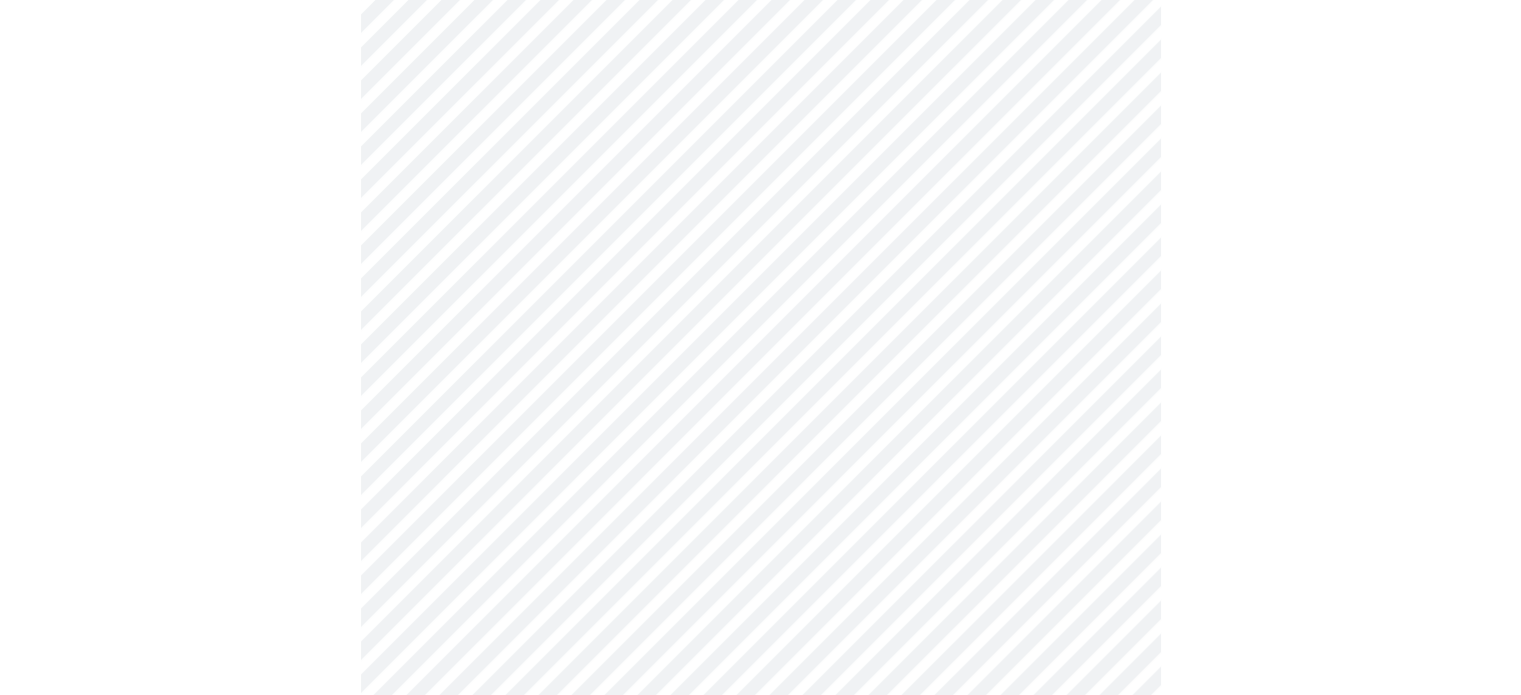 click at bounding box center (760, 211) 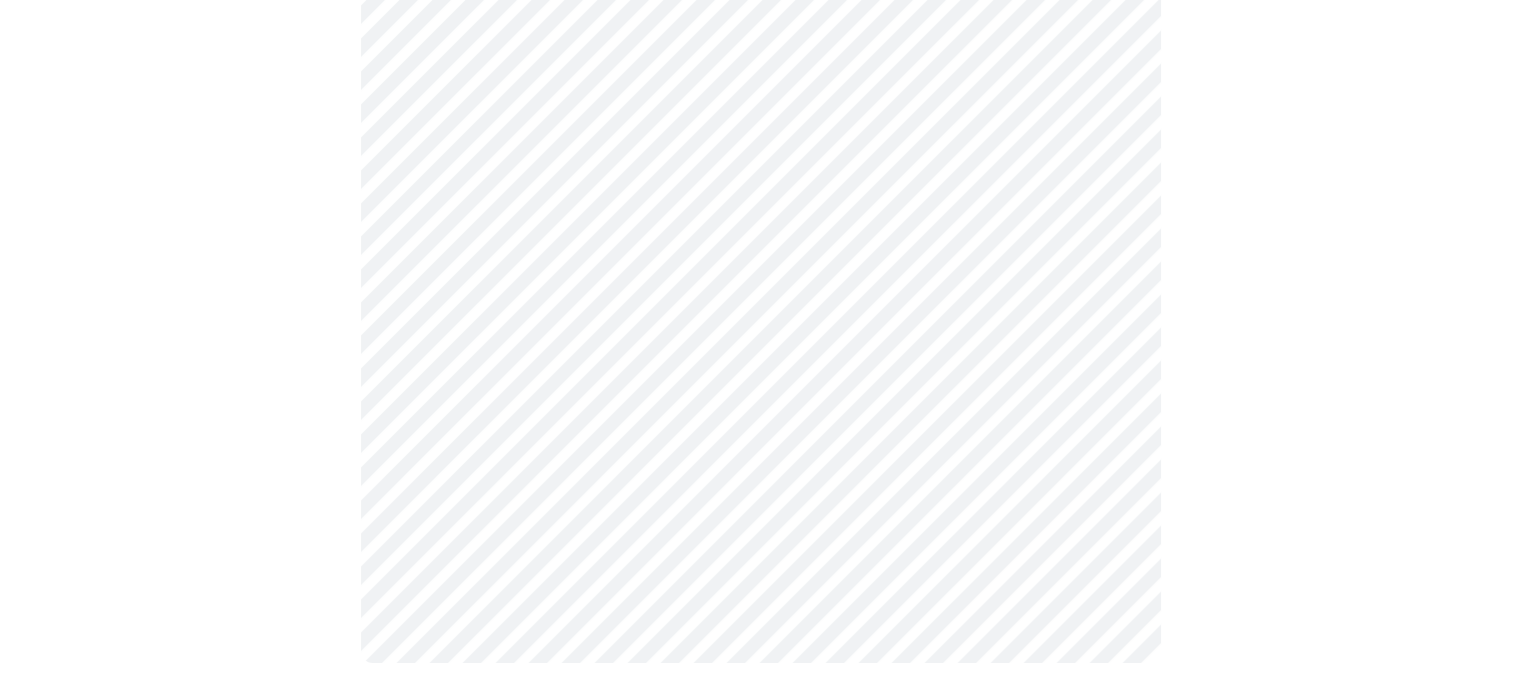 scroll, scrollTop: 0, scrollLeft: 0, axis: both 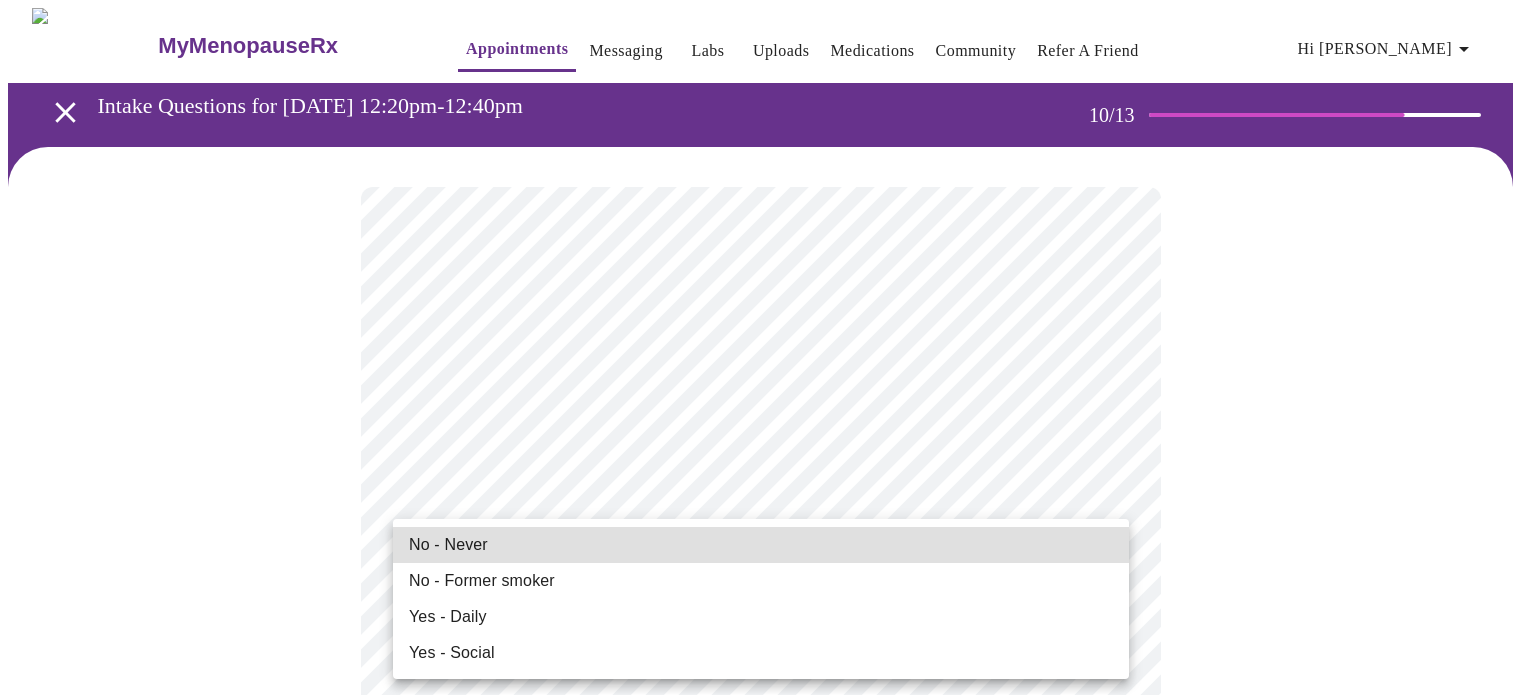 click on "MyMenopauseRx Appointments Messaging Labs Uploads Medications Community Refer a Friend Hi [PERSON_NAME]   Intake Questions for [DATE] 12:20pm-12:40pm 10  /  13 Settings Billing Invoices Log out No - Never No - Former smoker Yes - Daily Yes - Social" at bounding box center (768, 1330) 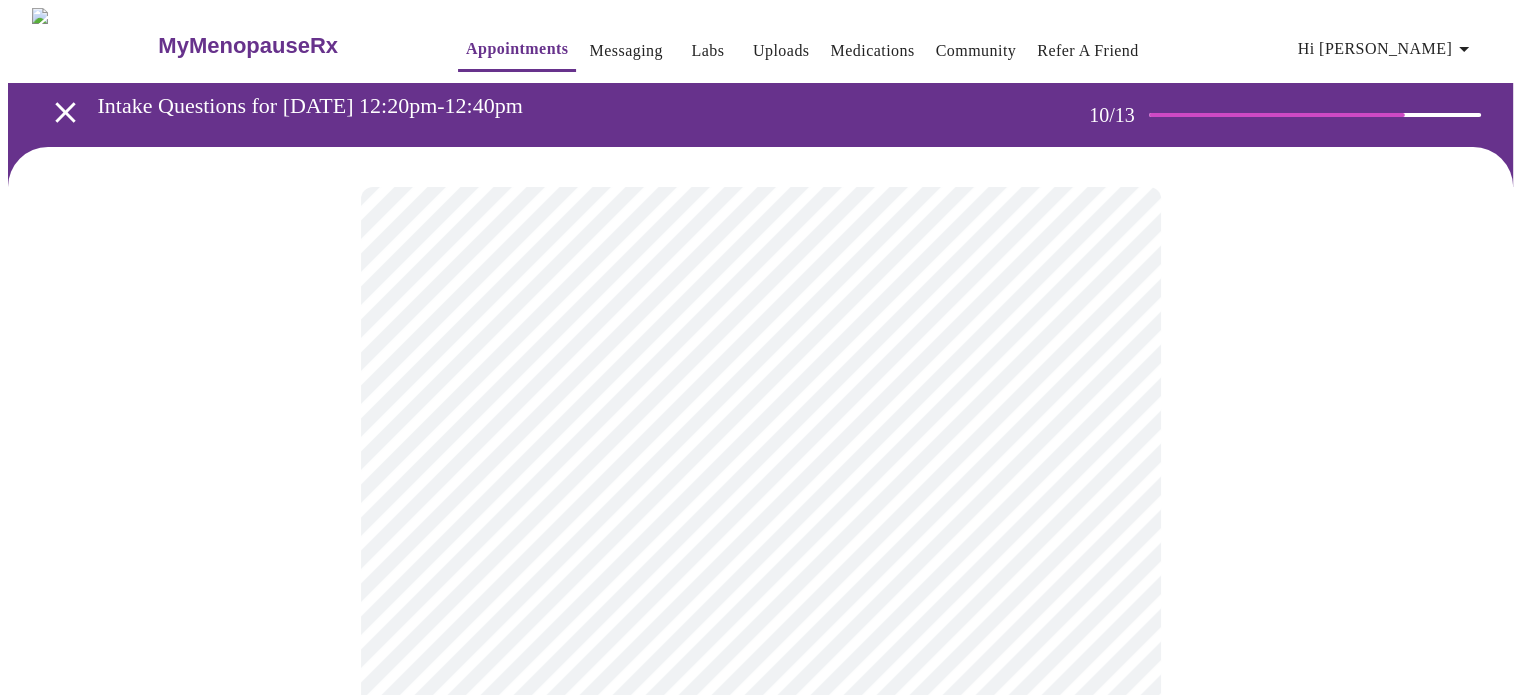 click at bounding box center (760, 1385) 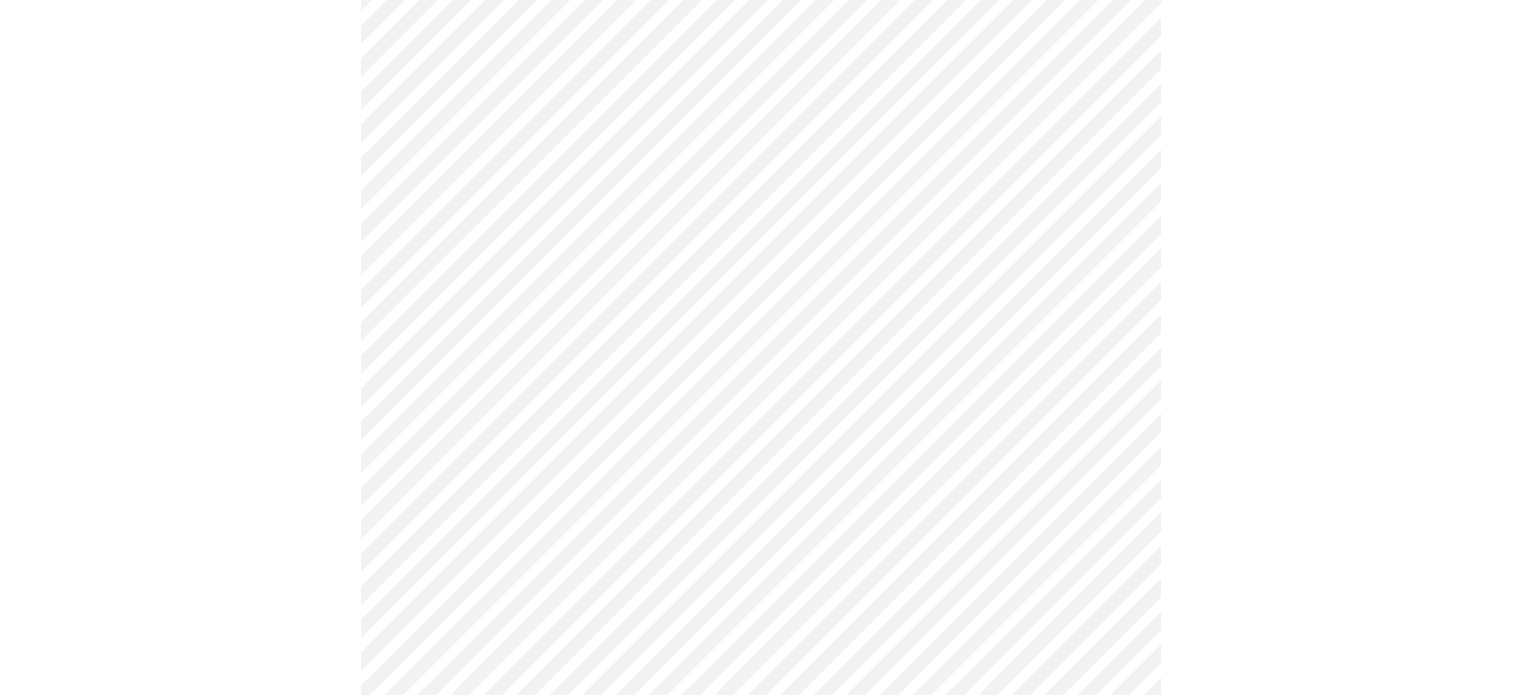 scroll, scrollTop: 400, scrollLeft: 0, axis: vertical 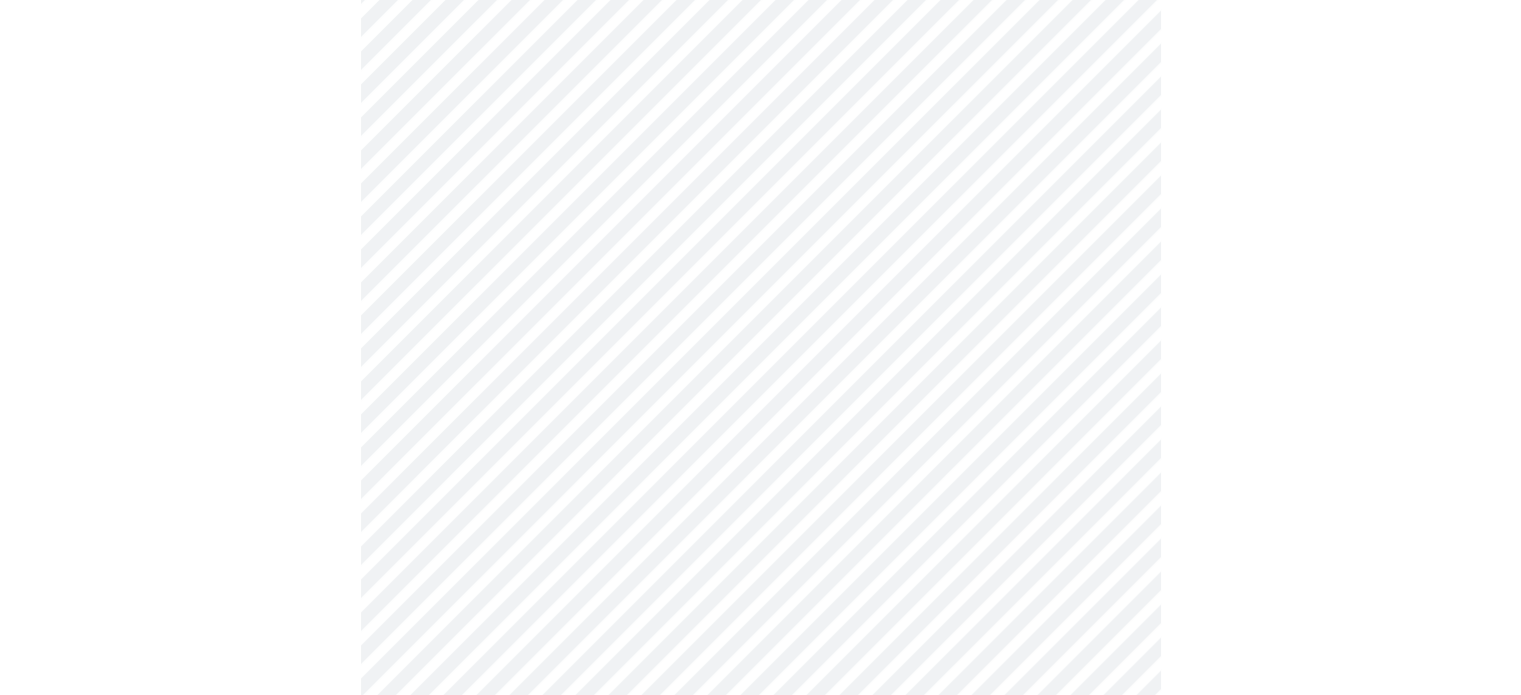 click at bounding box center [760, 985] 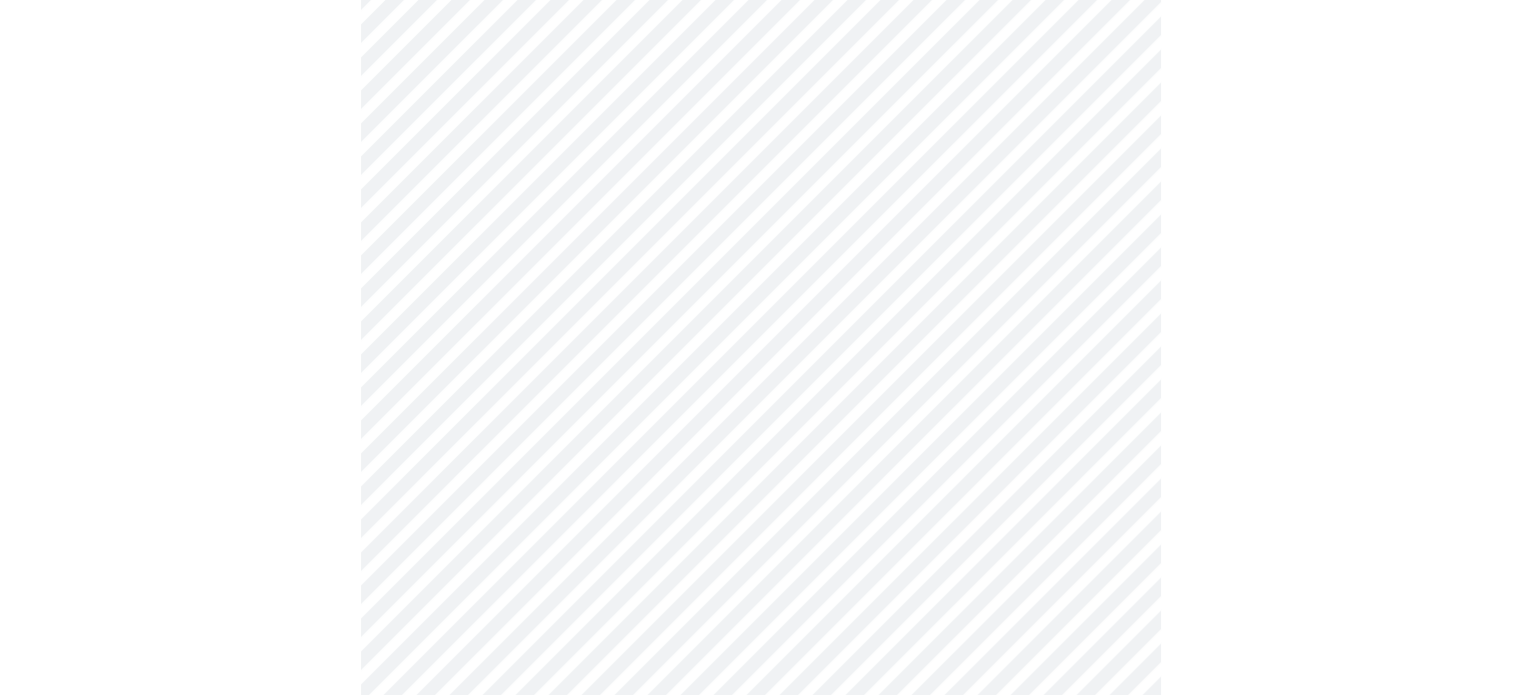 scroll, scrollTop: 1520, scrollLeft: 0, axis: vertical 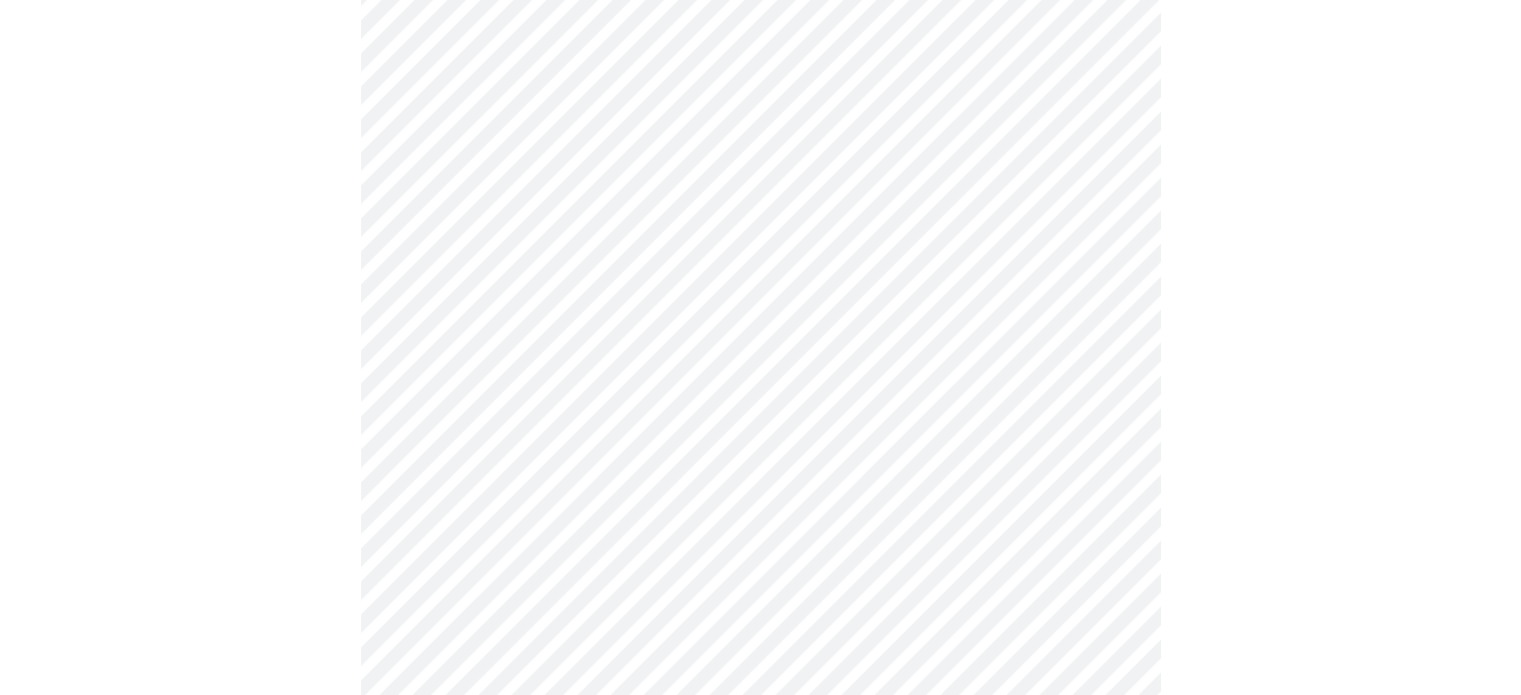 click at bounding box center (760, -135) 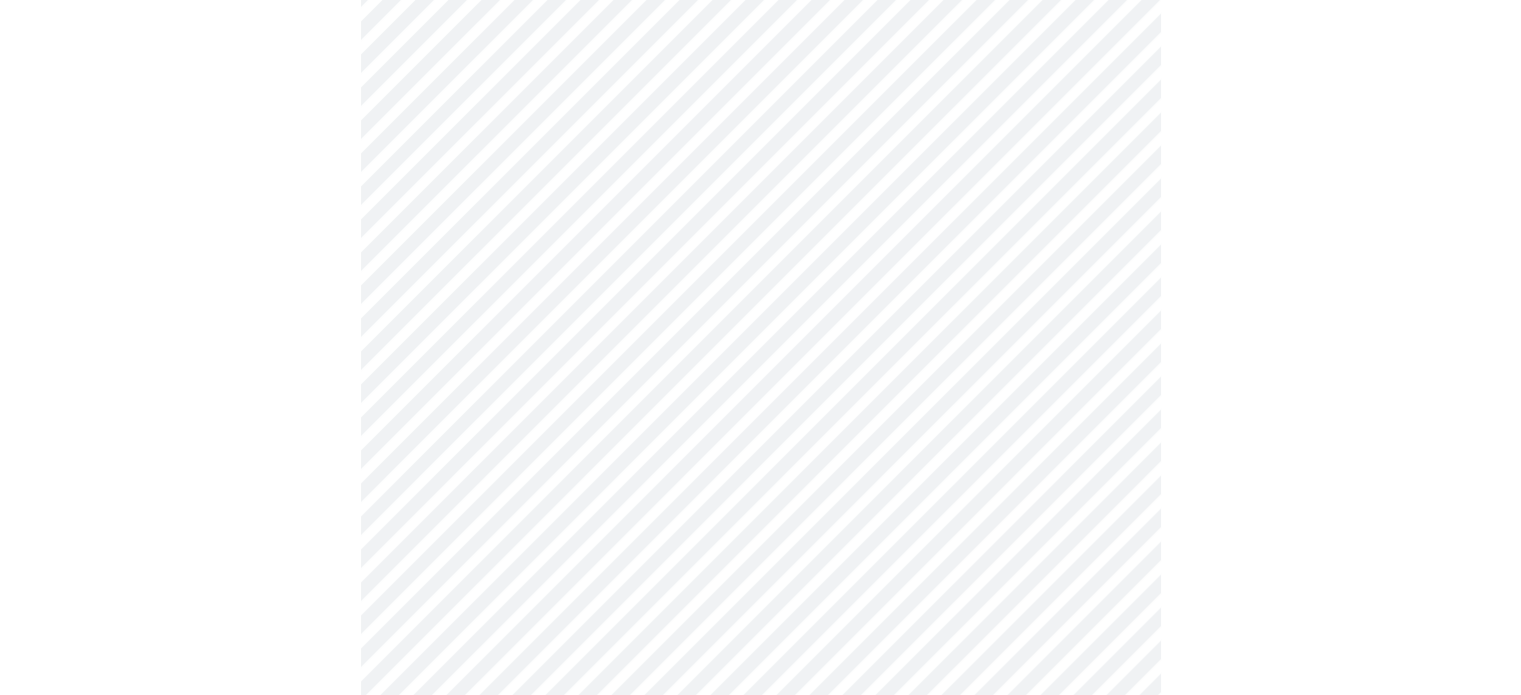 scroll, scrollTop: 1720, scrollLeft: 0, axis: vertical 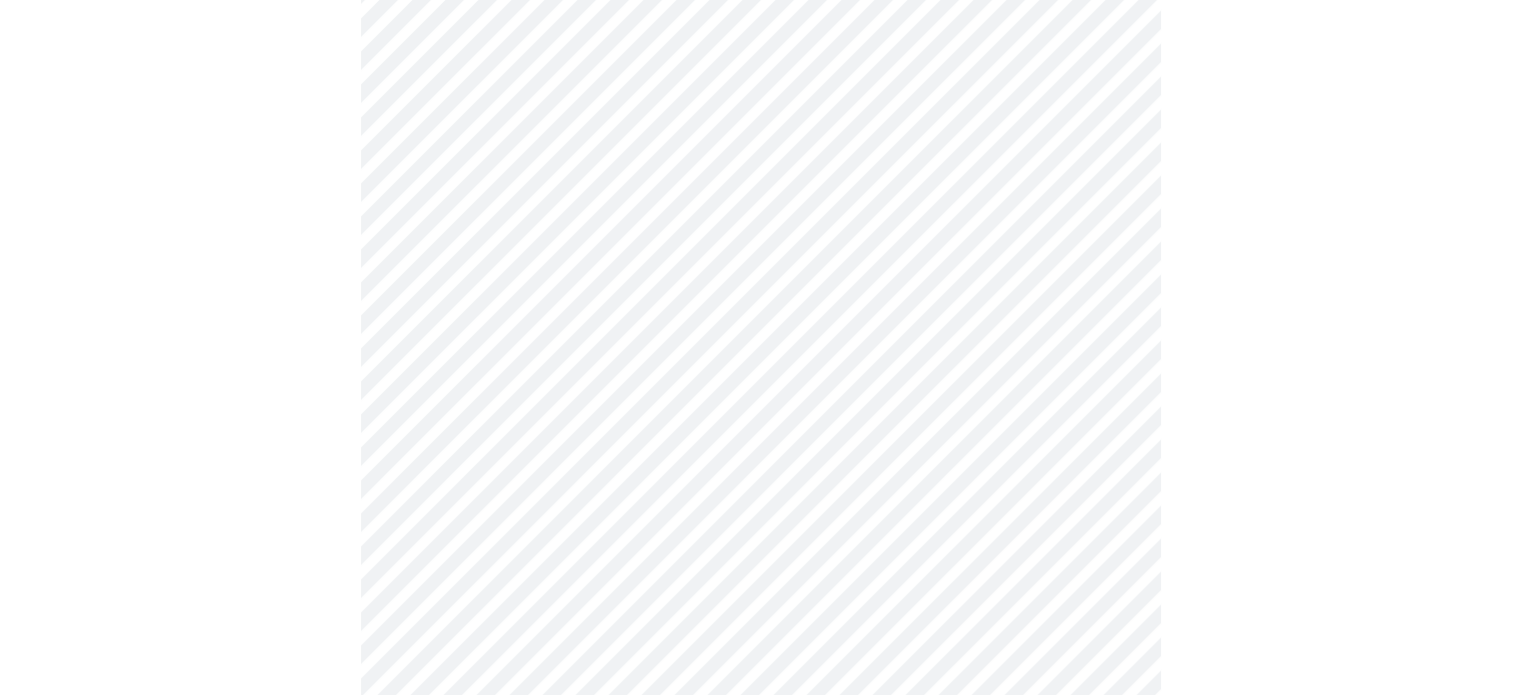 click on "MyMenopauseRx Appointments Messaging Labs Uploads Medications Community Refer a Friend Hi [PERSON_NAME]   Intake Questions for [DATE] 12:20pm-12:40pm 10  /  13 Settings Billing Invoices Log out" at bounding box center [760, -404] 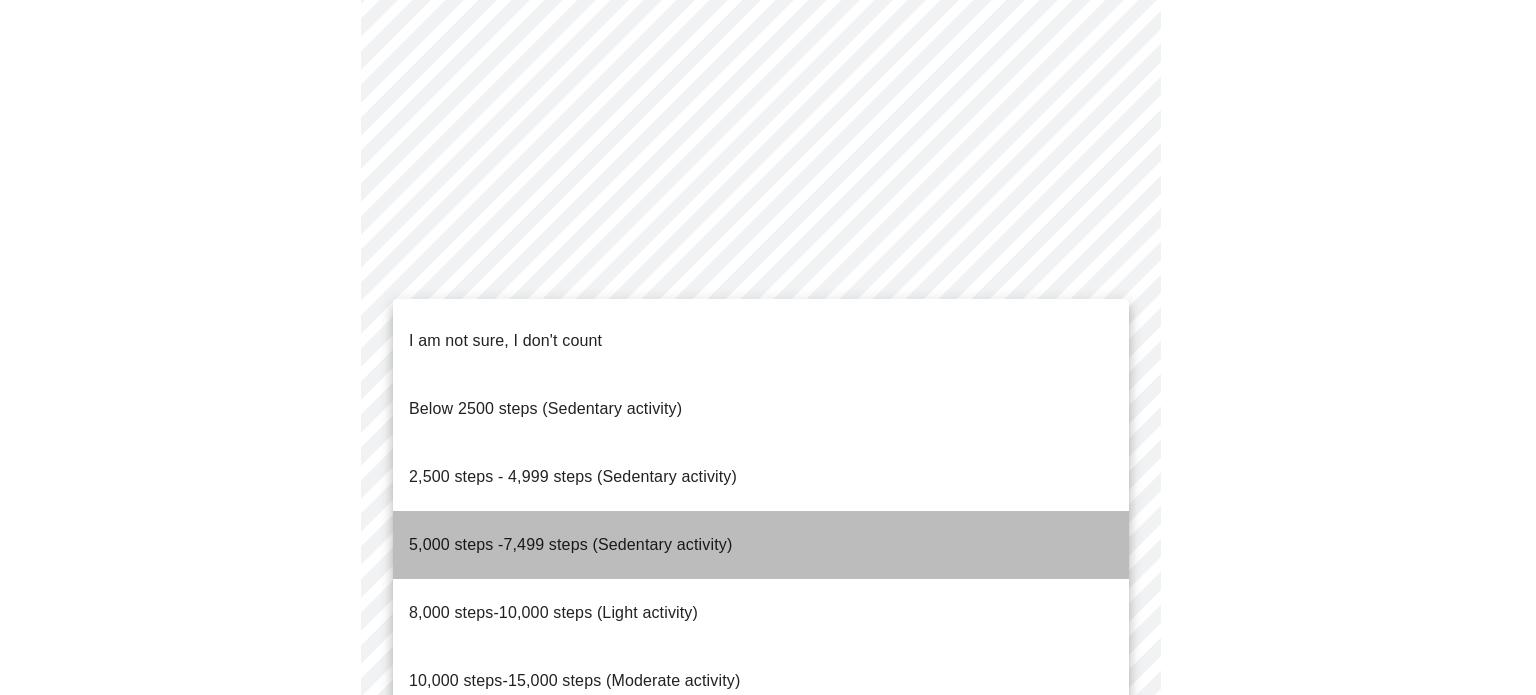 click on "5,000 steps -7,499 steps (Sedentary activity)" at bounding box center (570, 545) 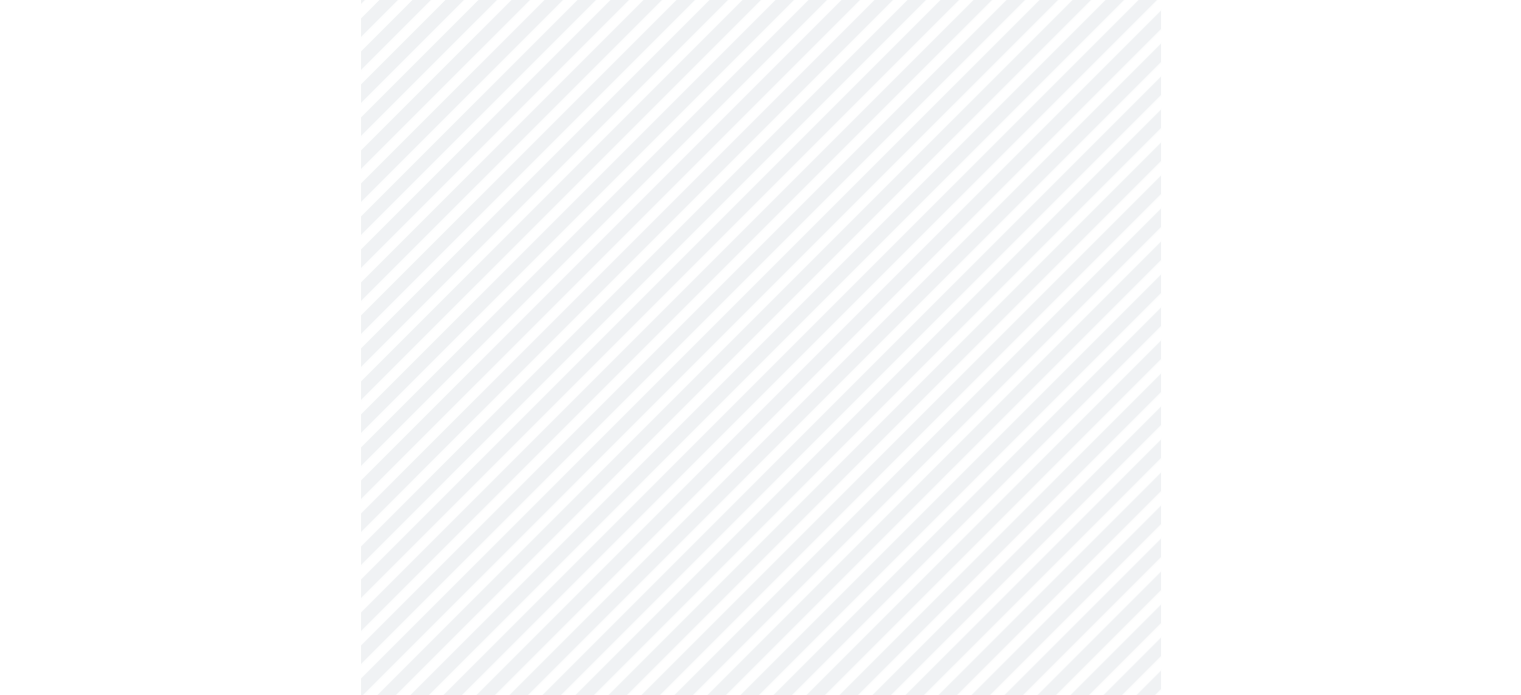 click at bounding box center (760, -341) 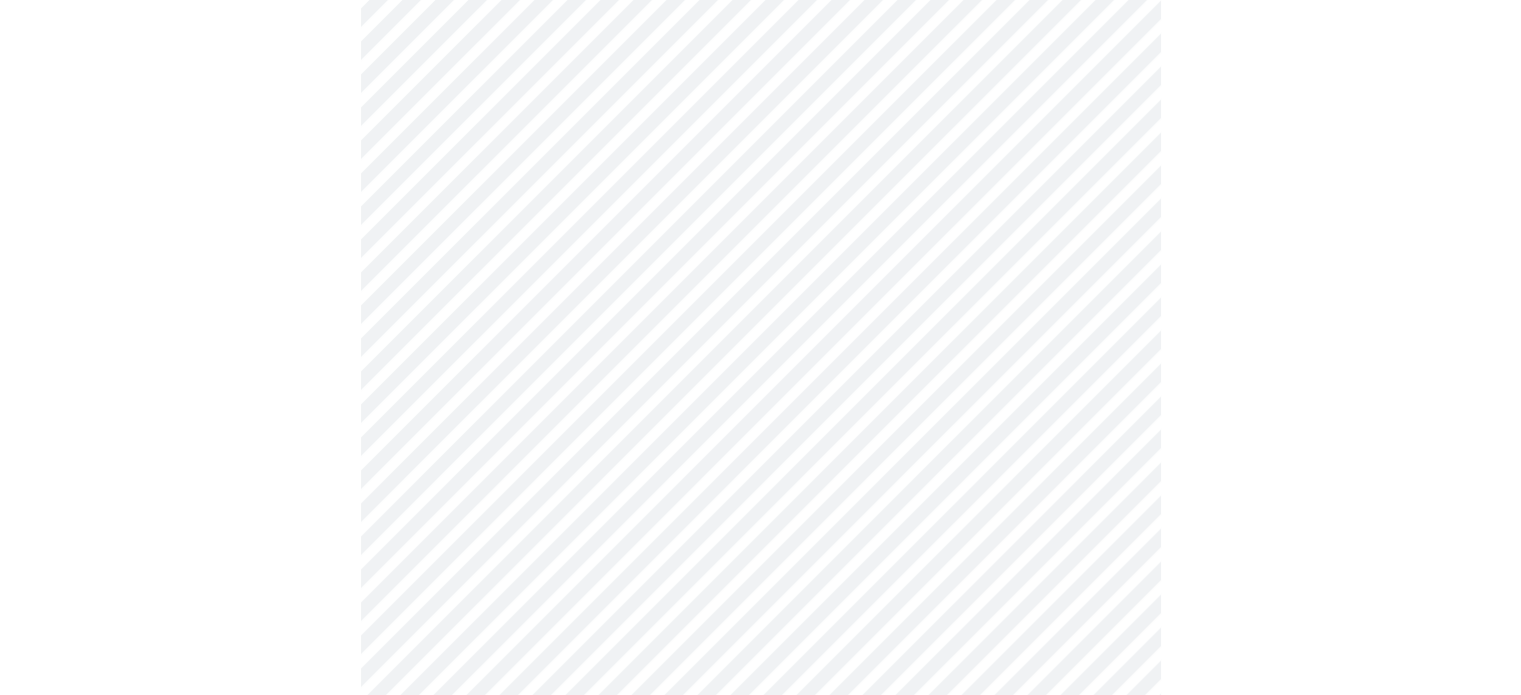 scroll, scrollTop: 1800, scrollLeft: 0, axis: vertical 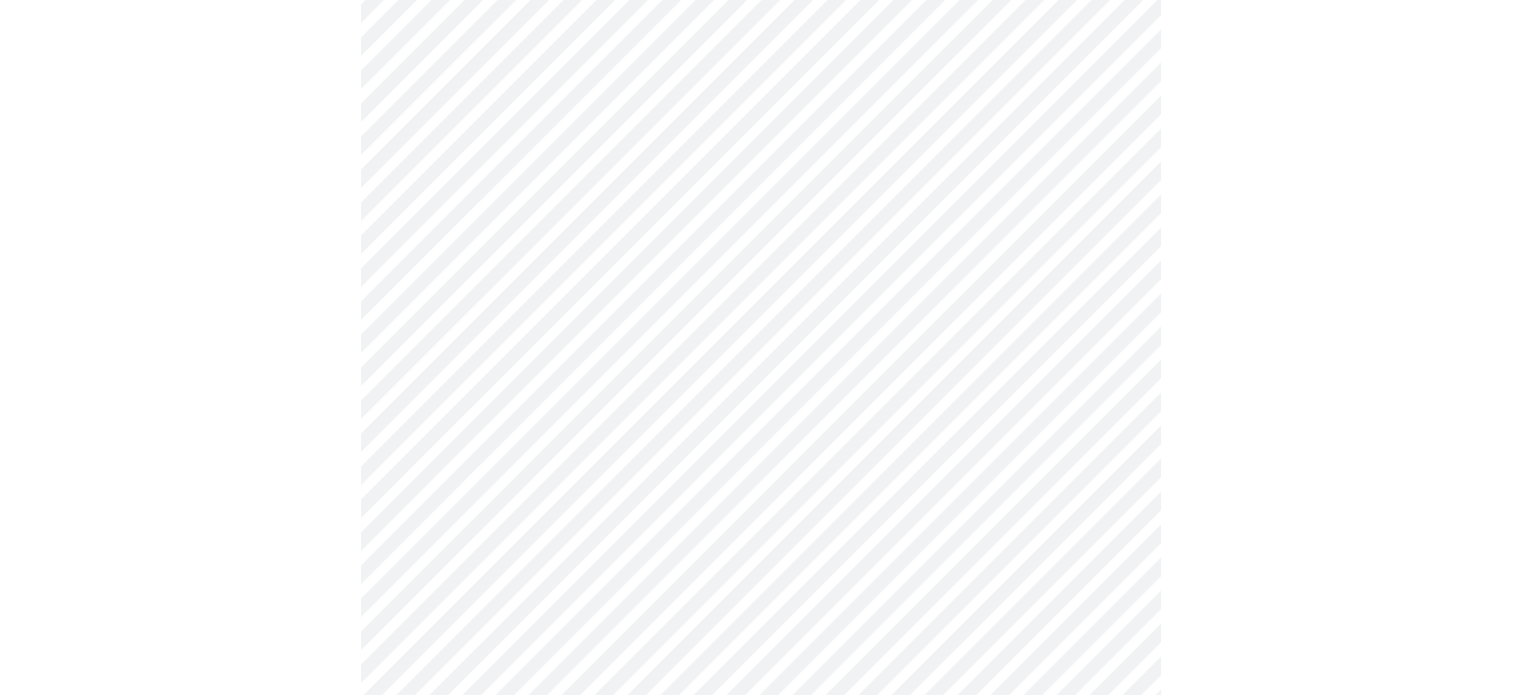 click on "MyMenopauseRx Appointments Messaging Labs Uploads Medications Community Refer a Friend Hi [PERSON_NAME]   Intake Questions for [DATE] 12:20pm-12:40pm 10  /  13 Settings Billing Invoices Log out" at bounding box center [760, -490] 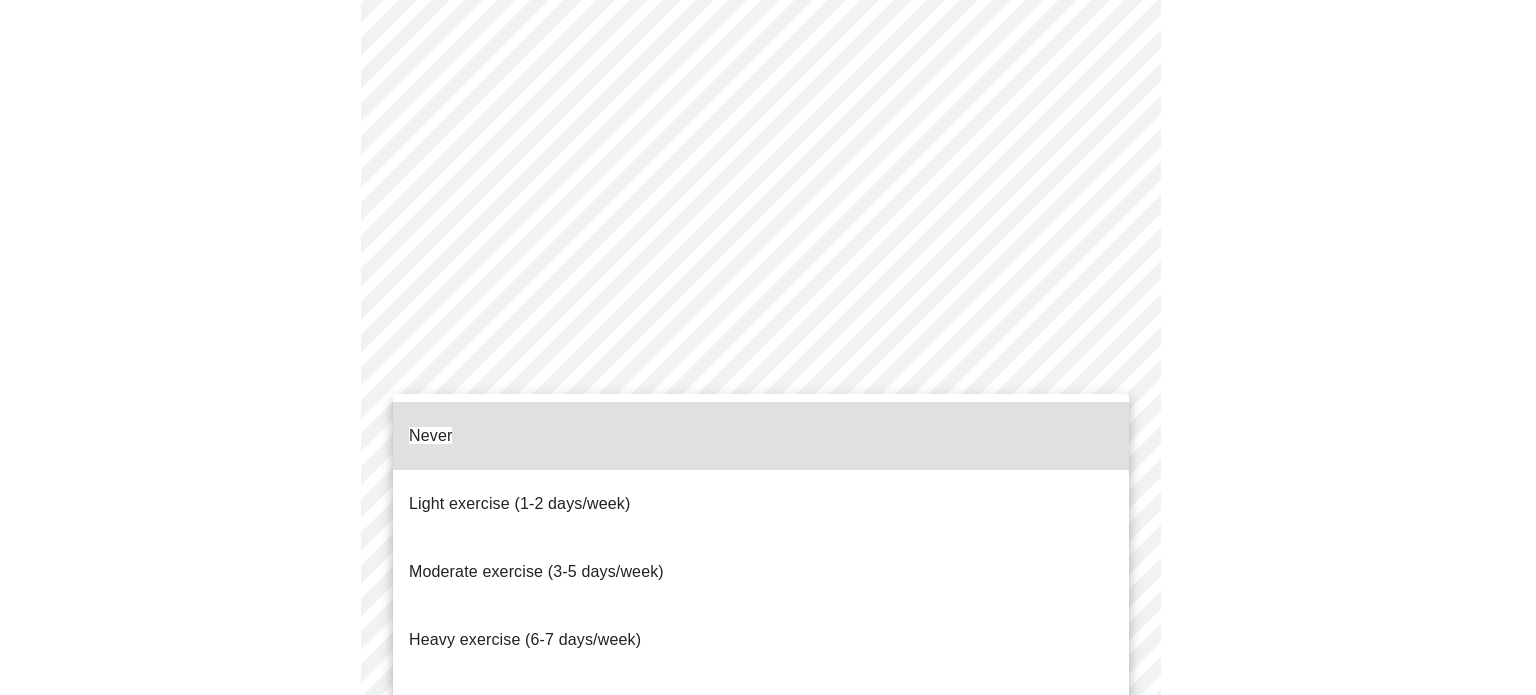 click on "Light exercise (1-2 days/week)" at bounding box center [520, 504] 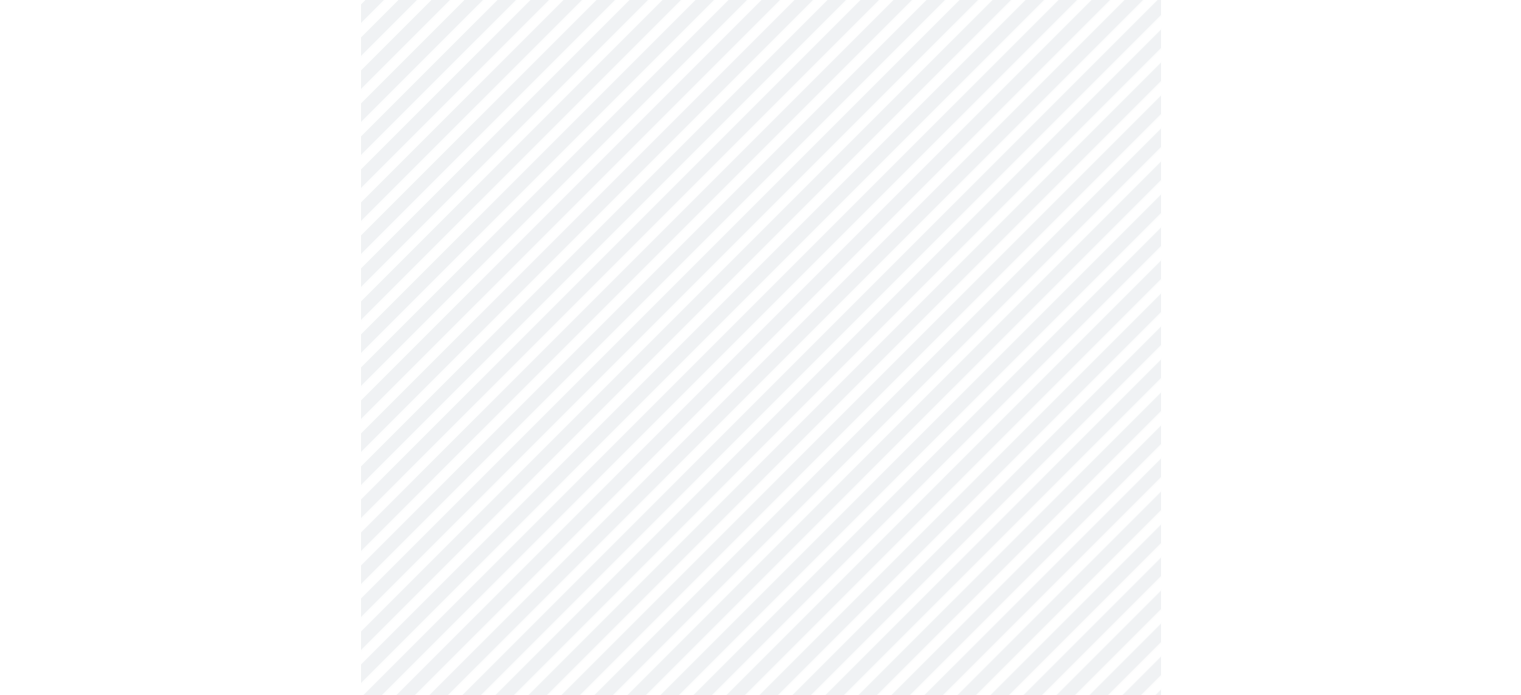 click at bounding box center (760, -427) 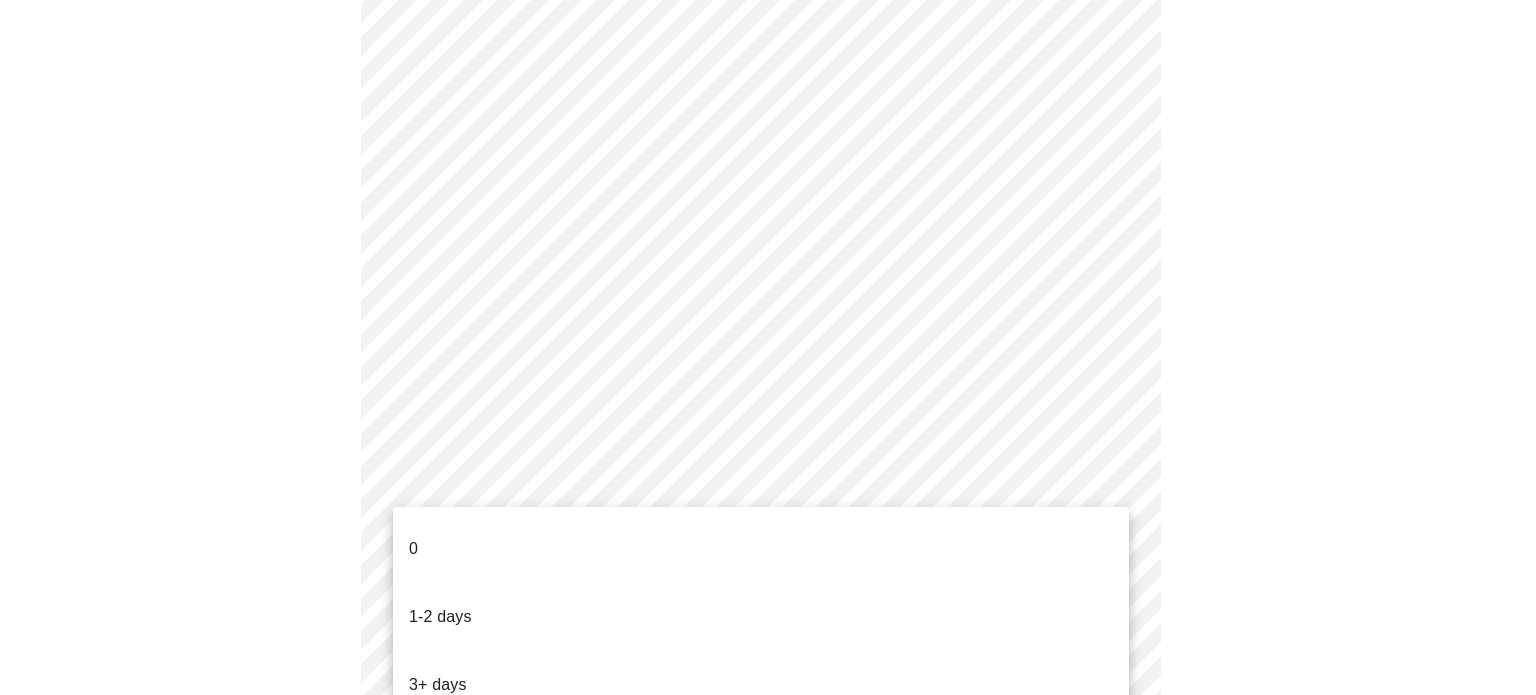 click on "MyMenopauseRx Appointments Messaging Labs Uploads Medications Community Refer a Friend Hi [PERSON_NAME]   Intake Questions for [DATE] 12:20pm-12:40pm 10  /  13 Settings Billing Invoices Log out 0
1-2 days
3+ days" at bounding box center (768, -496) 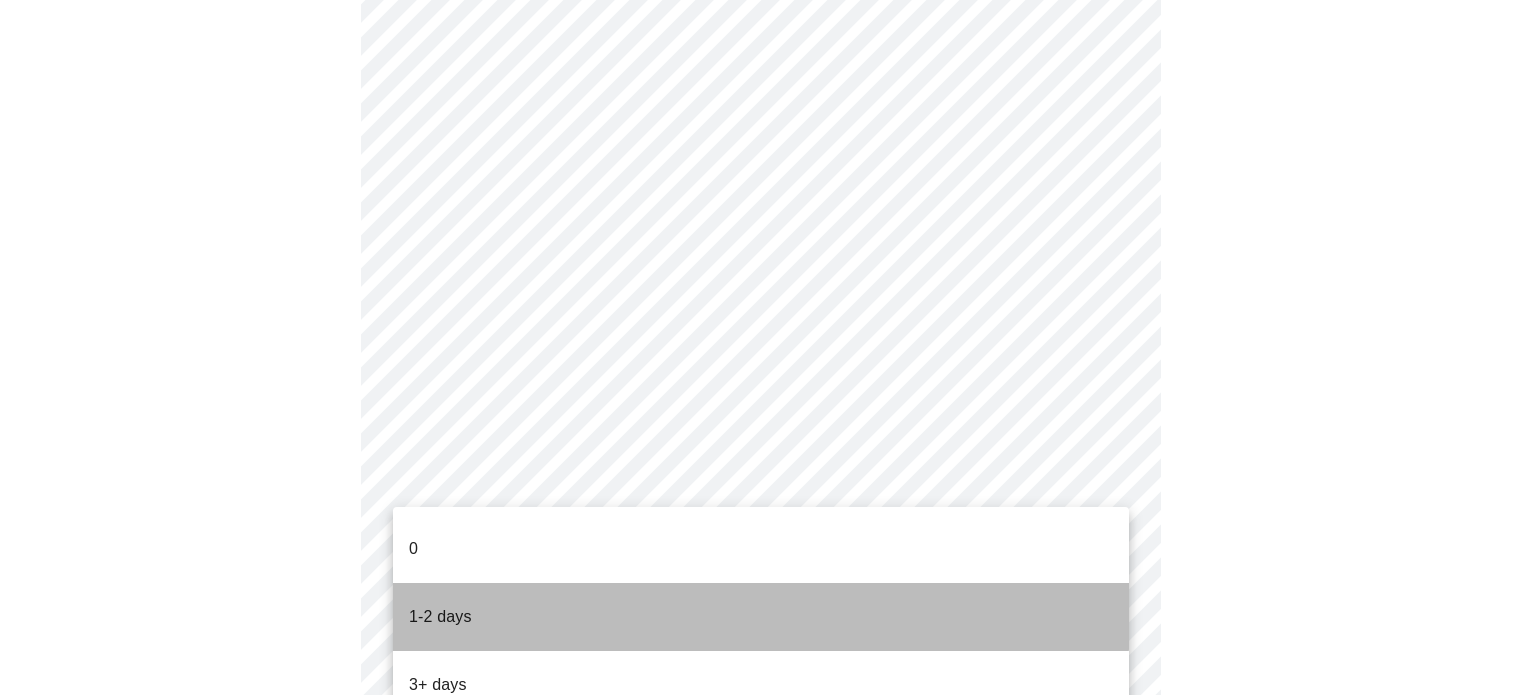 click on "1-2 days" at bounding box center (440, 617) 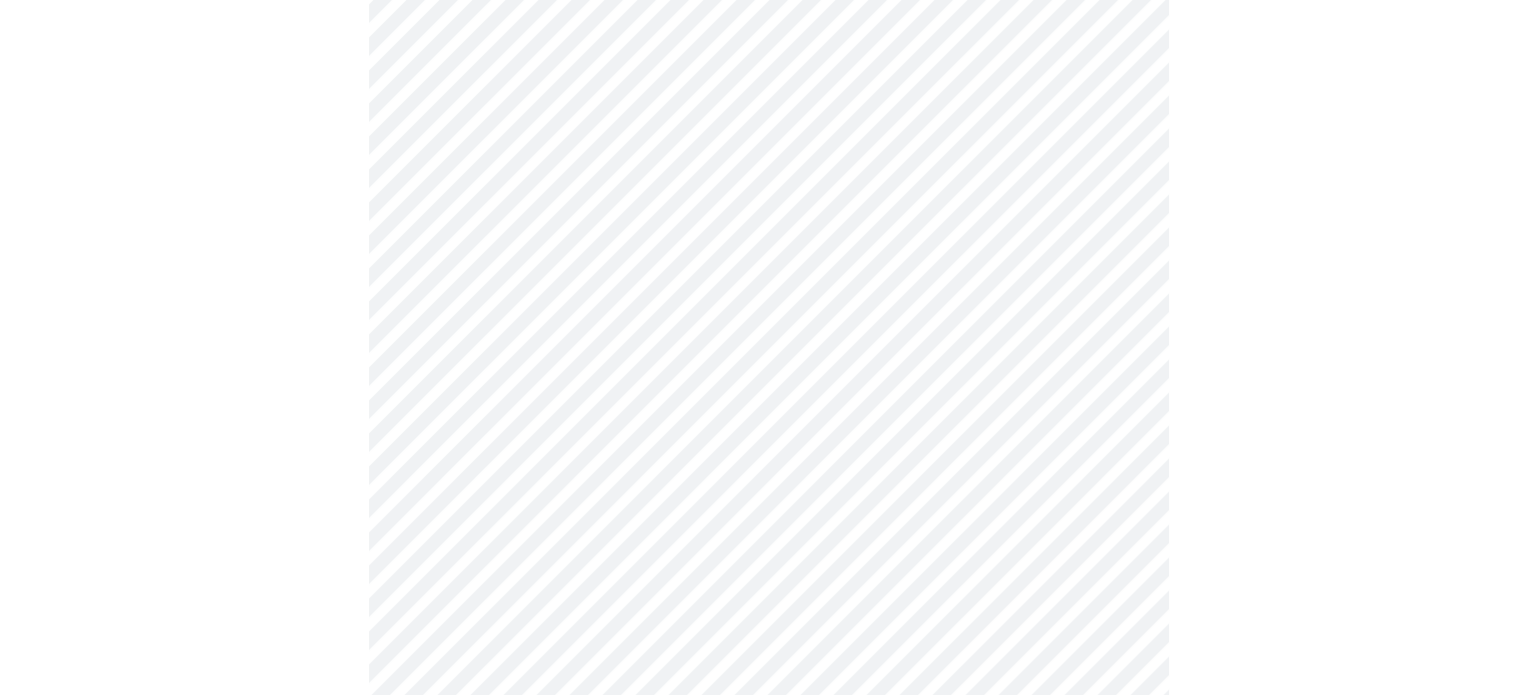 scroll, scrollTop: 0, scrollLeft: 0, axis: both 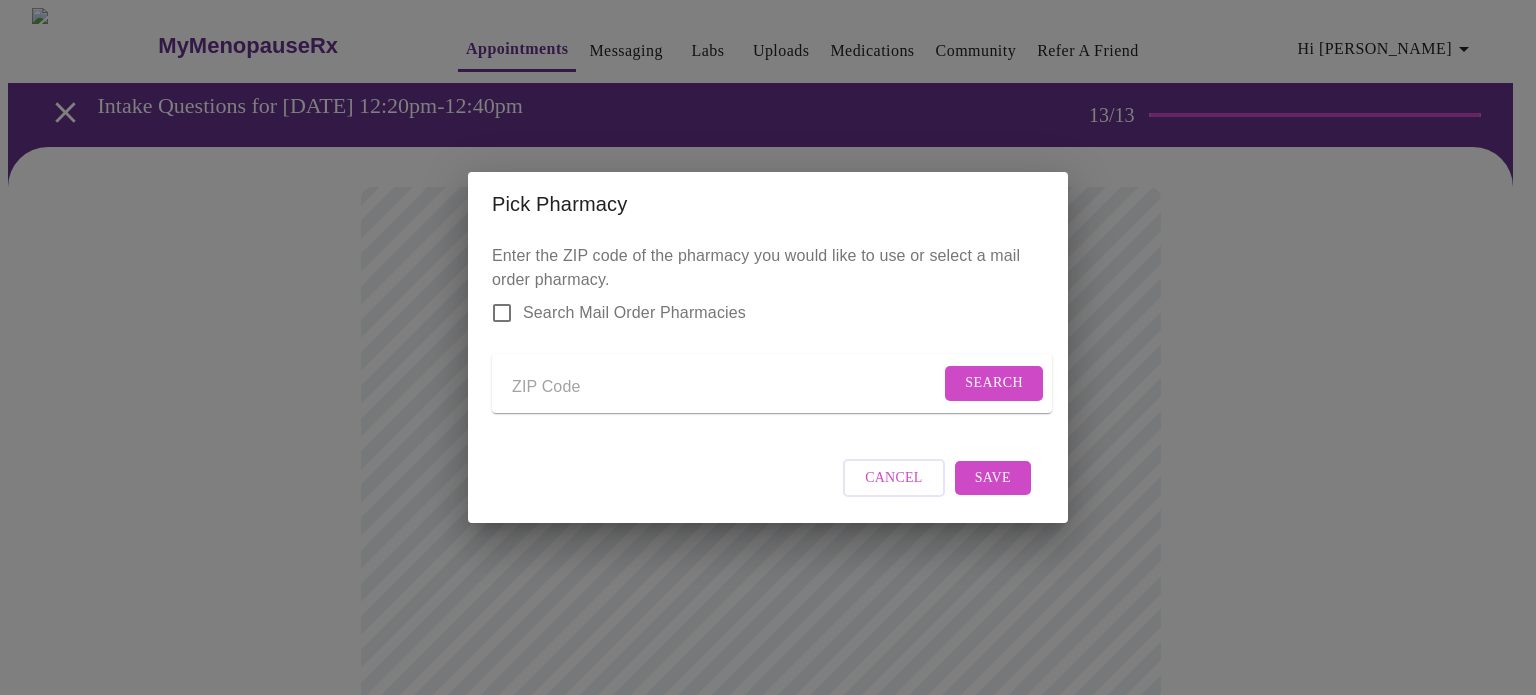 click at bounding box center [726, 387] 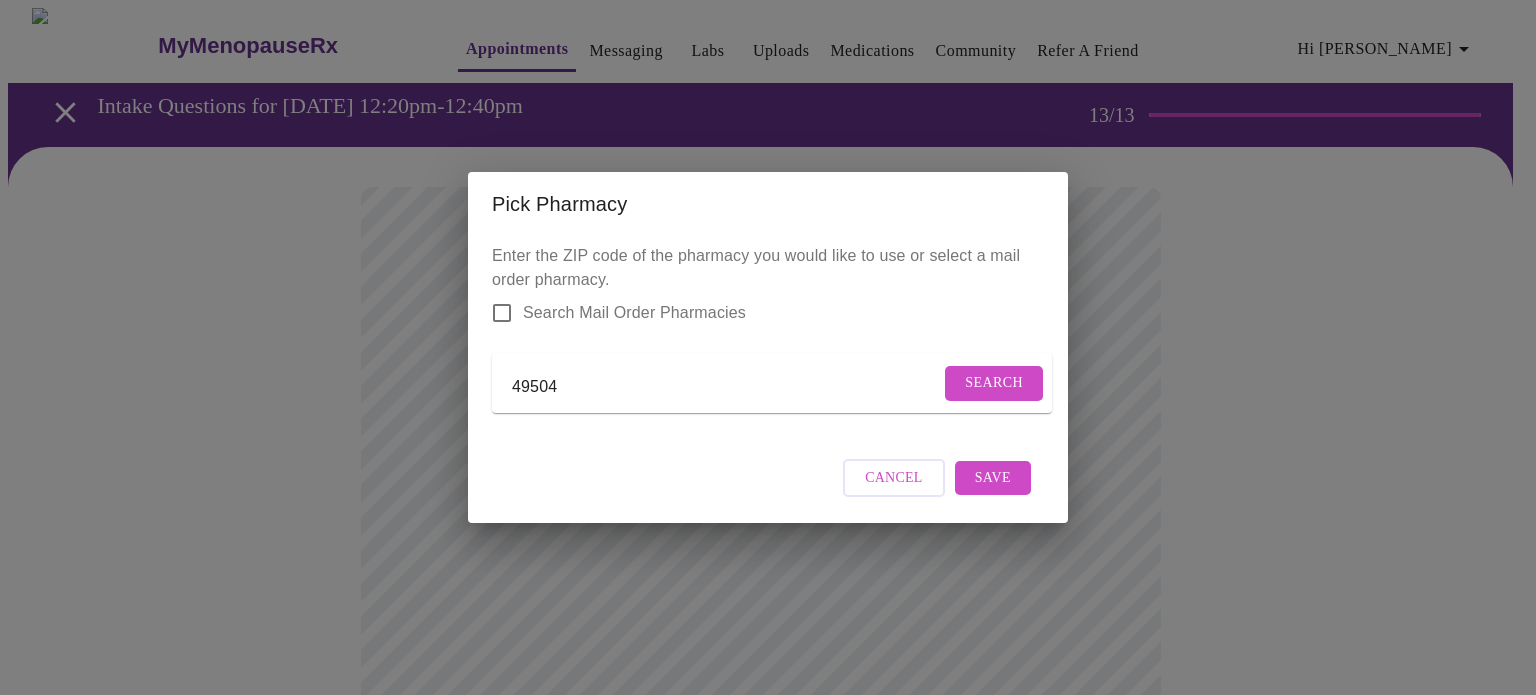 type on "49504" 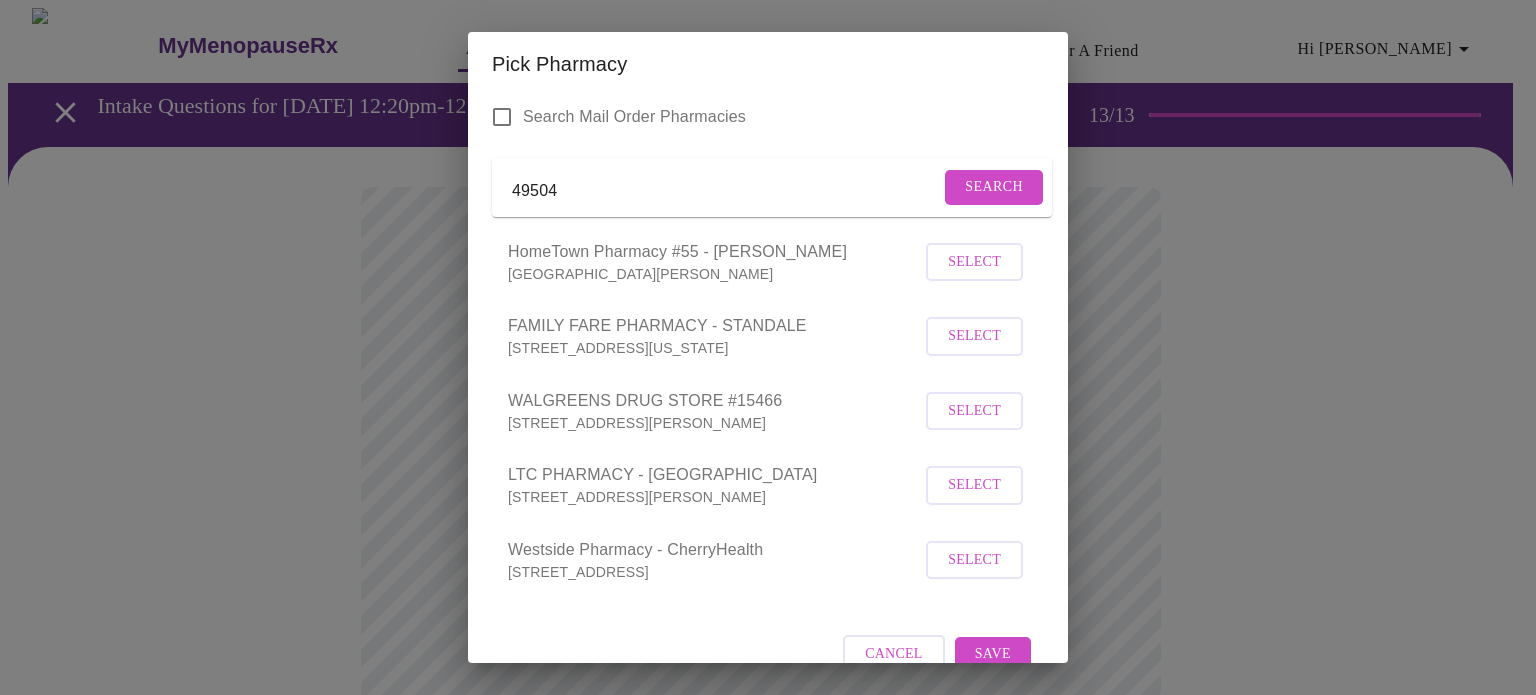 scroll, scrollTop: 115, scrollLeft: 0, axis: vertical 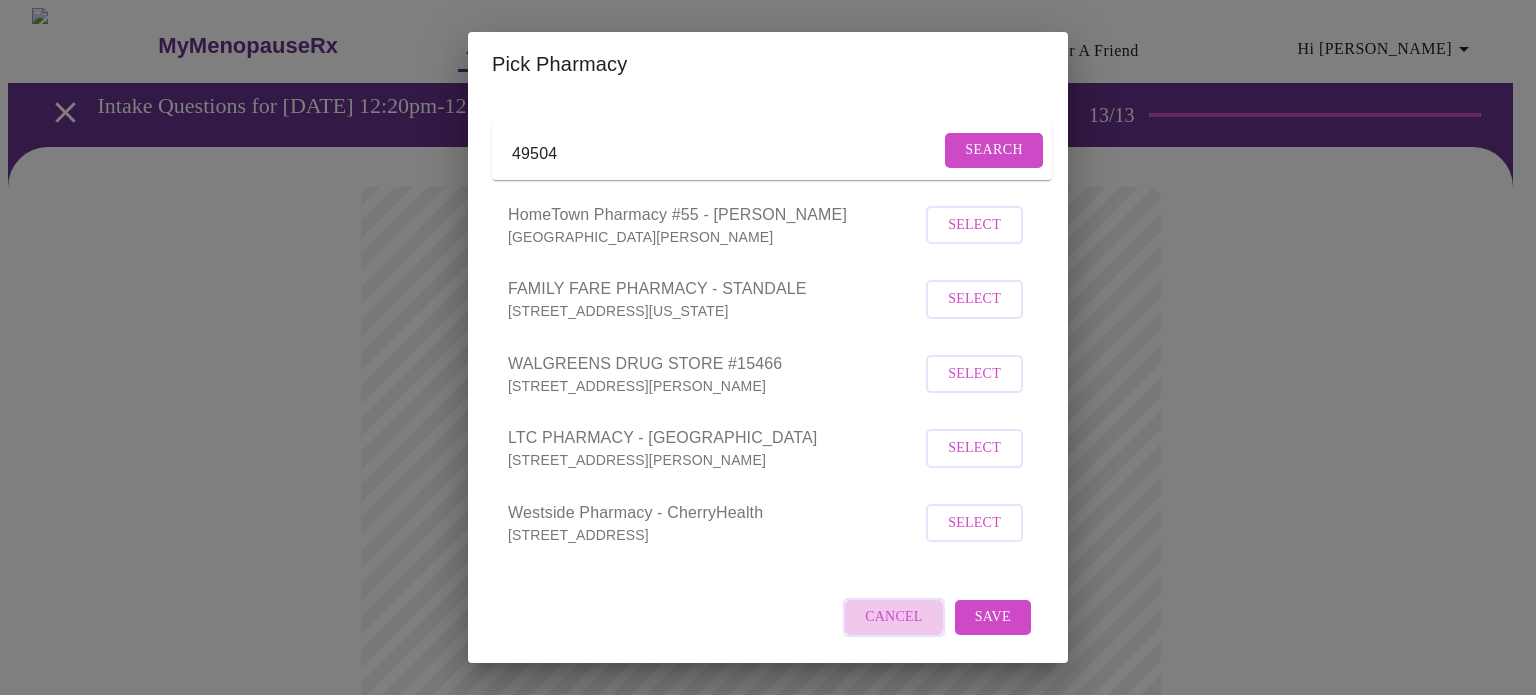 click on "Cancel" at bounding box center [894, 617] 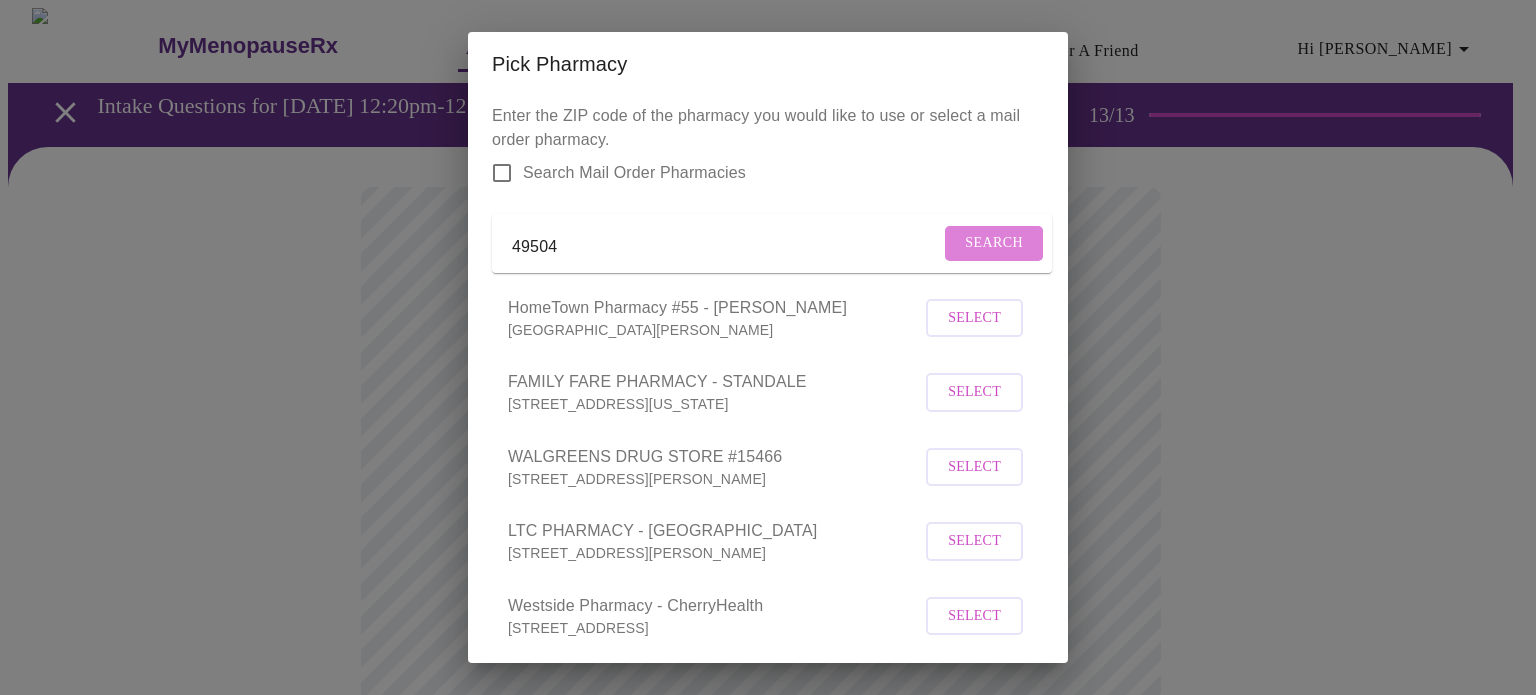 drag, startPoint x: 971, startPoint y: 248, endPoint x: 850, endPoint y: 170, distance: 143.9618 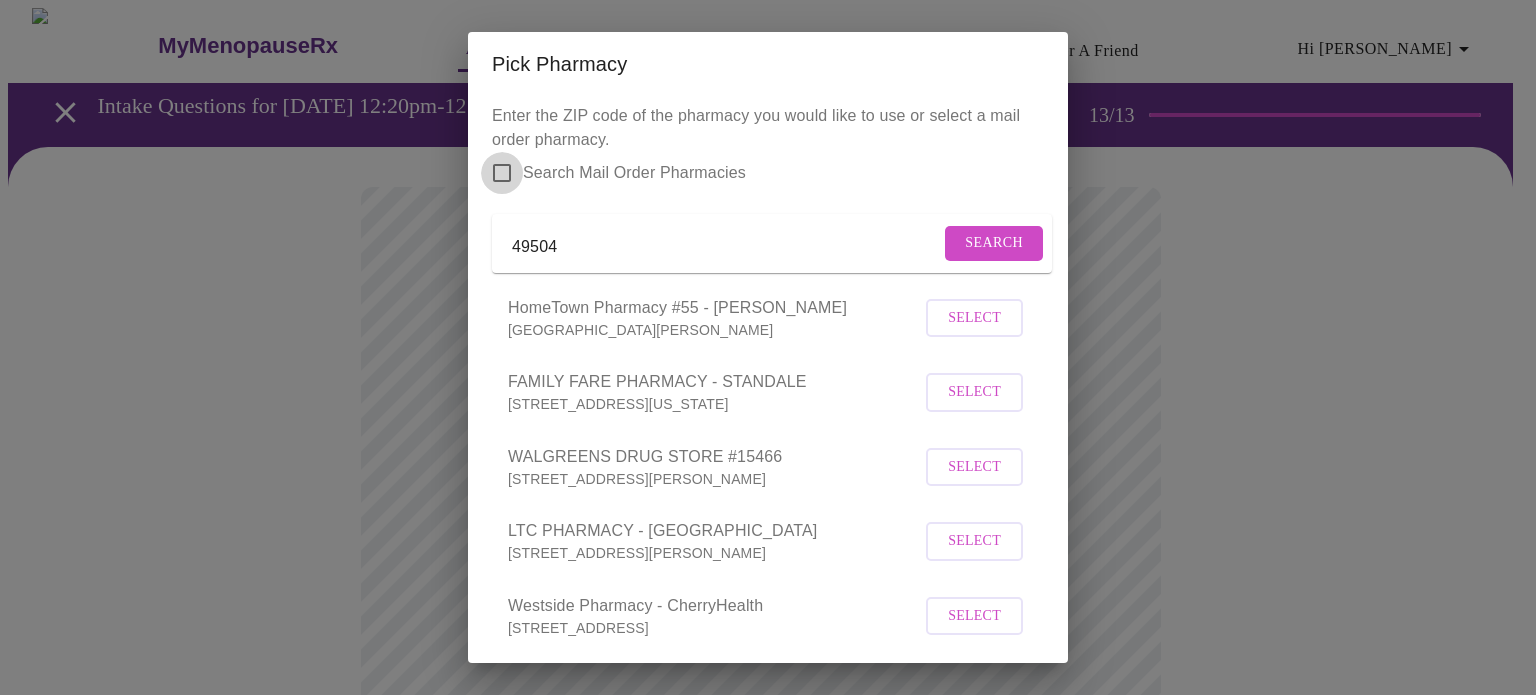 click on "Search Mail Order Pharmacies" at bounding box center (502, 173) 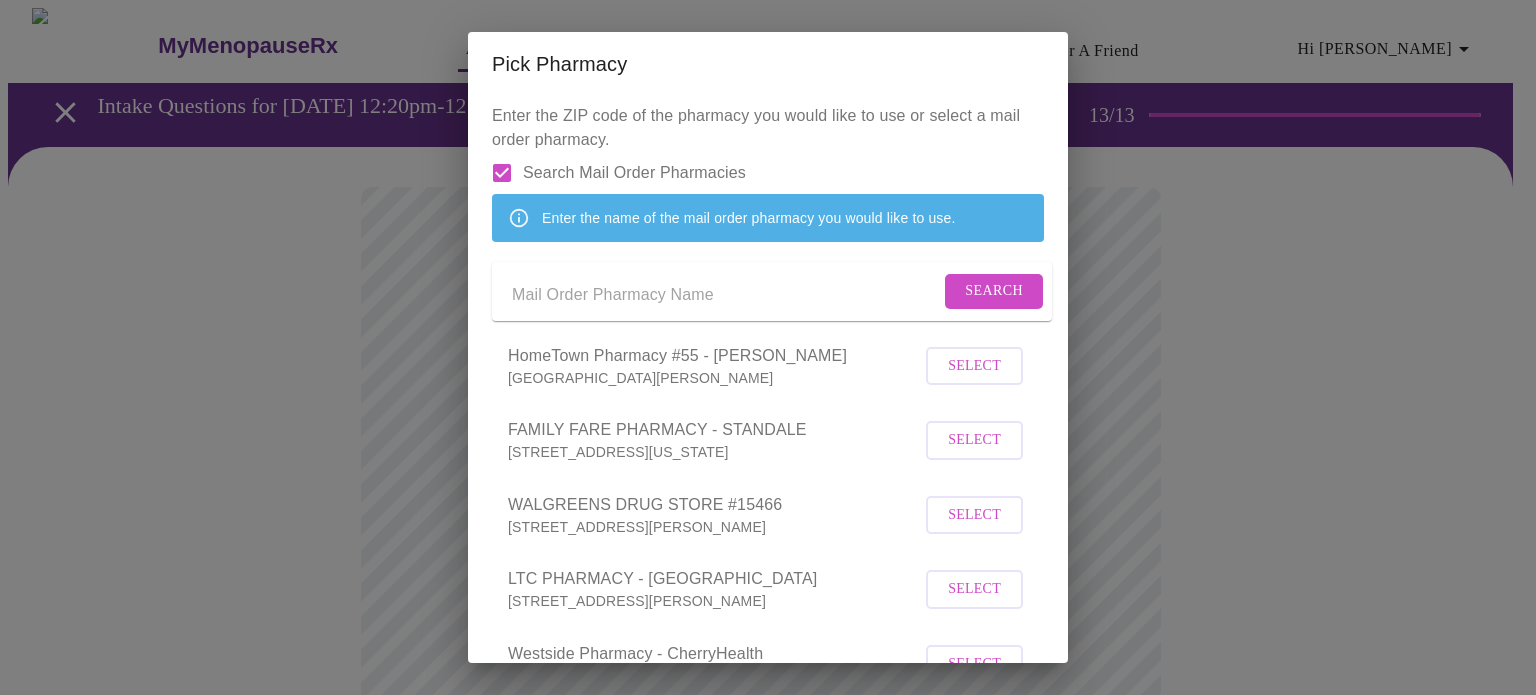 click on "Search" at bounding box center (994, 291) 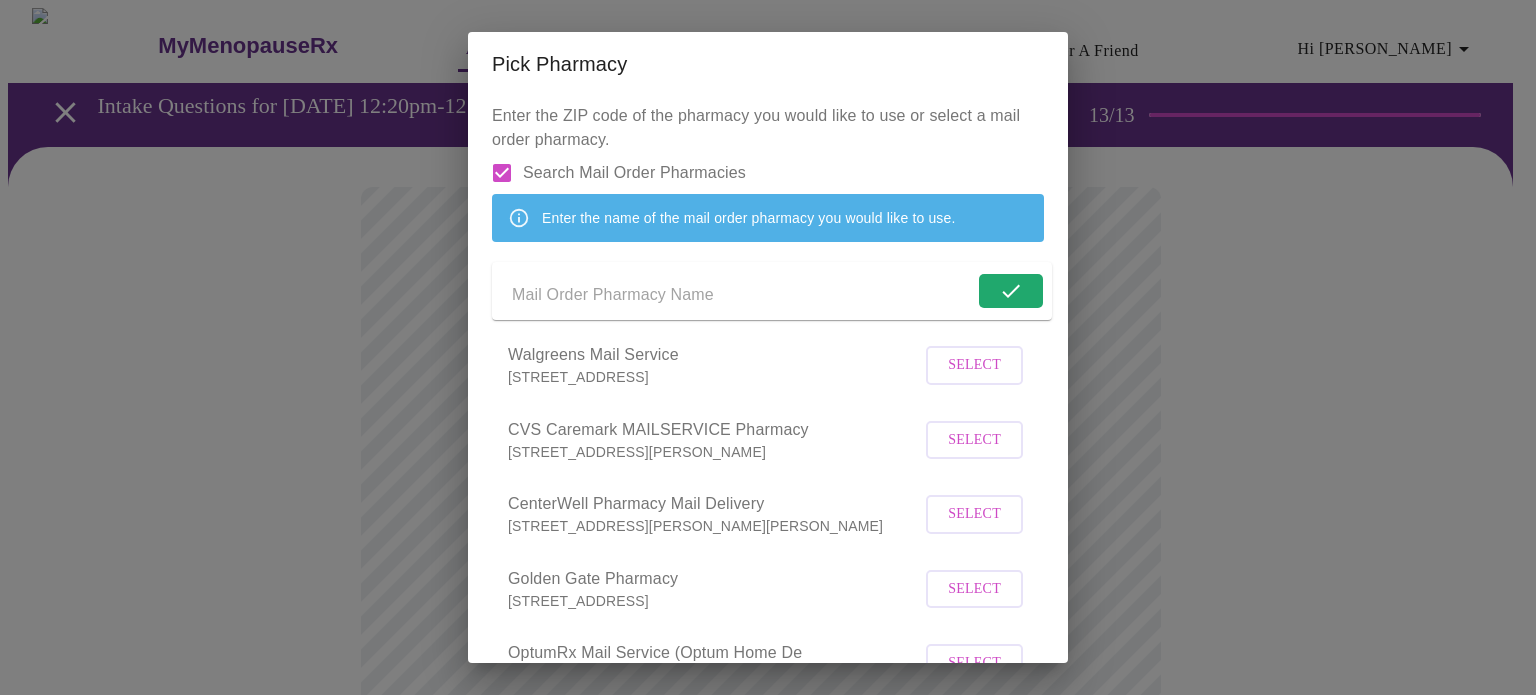 click on "Enter the ZIP code of the pharmacy you would like to use or select a mail order pharmacy. Search Mail Order Pharmacies Enter the name of the mail order pharmacy you would like to use. Walgreens Mail Service [STREET_ADDRESS] Select CVS Caremark MAILSERVICE Pharmacy [STREET_ADDRESS][PERSON_NAME] Select CenterWell Pharmacy Mail Delivery [STREET_ADDRESS][PERSON_NAME][PERSON_NAME] Select [GEOGRAPHIC_DATA] Pharmacy [STREET_ADDRESS] Select OptumRx Mail Service (Optum Home De [STREET_ADDRESS][PERSON_NAME]-6666 Select WALGREENS #02445 [STREET_ADDRESS] Select AcariaHealth #26, Inc [STREET_ADDRESS][PERSON_NAME] Select ADVENTHEALTH RX PLUS PHARMACY - MAI [STREET_ADDRESS][PERSON_NAME] Select Curant Health [US_STATE], LLC [STREET_ADDRESS] Select BioPlus Specialty Pharmacy - [PERSON_NAME] [STREET_ADDRESS][PERSON_NAME] Select FREEDOM FERTILITY PHCY Select Injured Workers Pharmacy RxDN" at bounding box center (768, 11926) 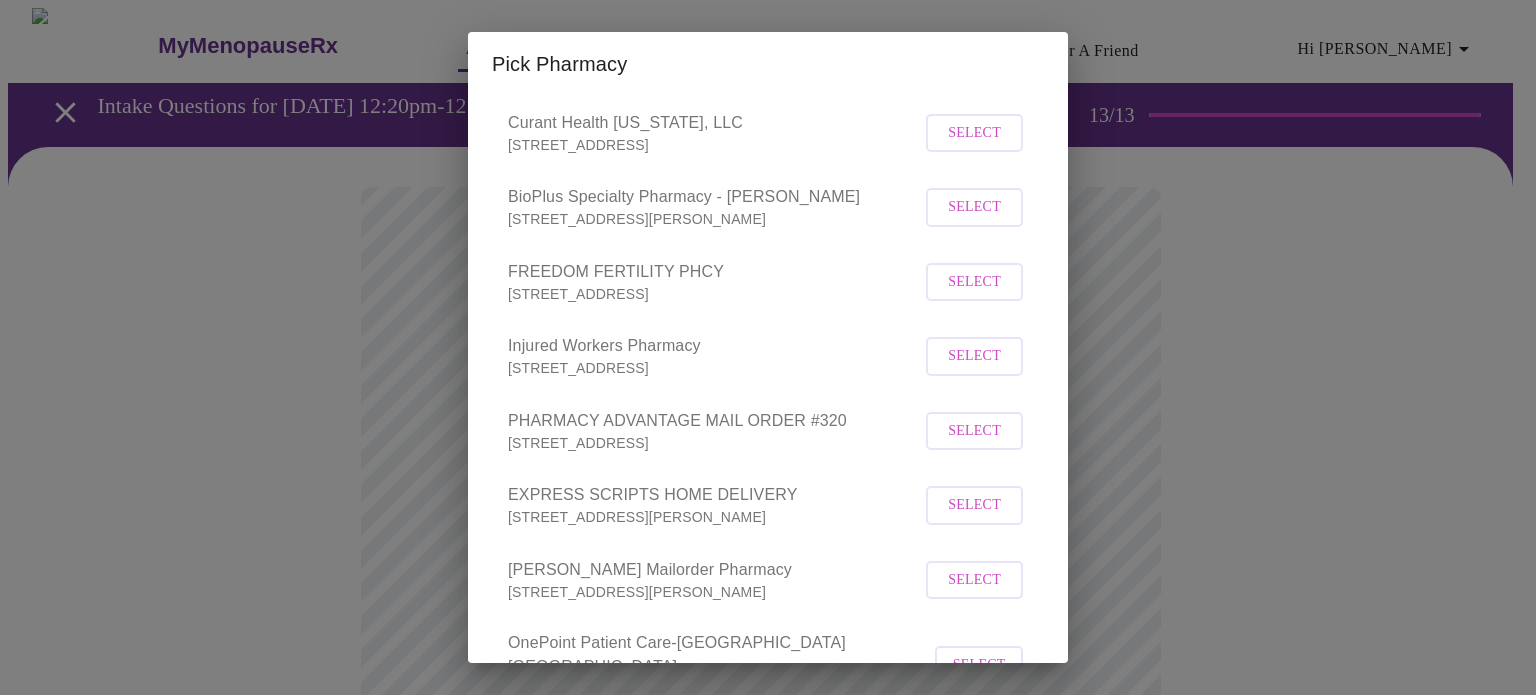 scroll, scrollTop: 936, scrollLeft: 0, axis: vertical 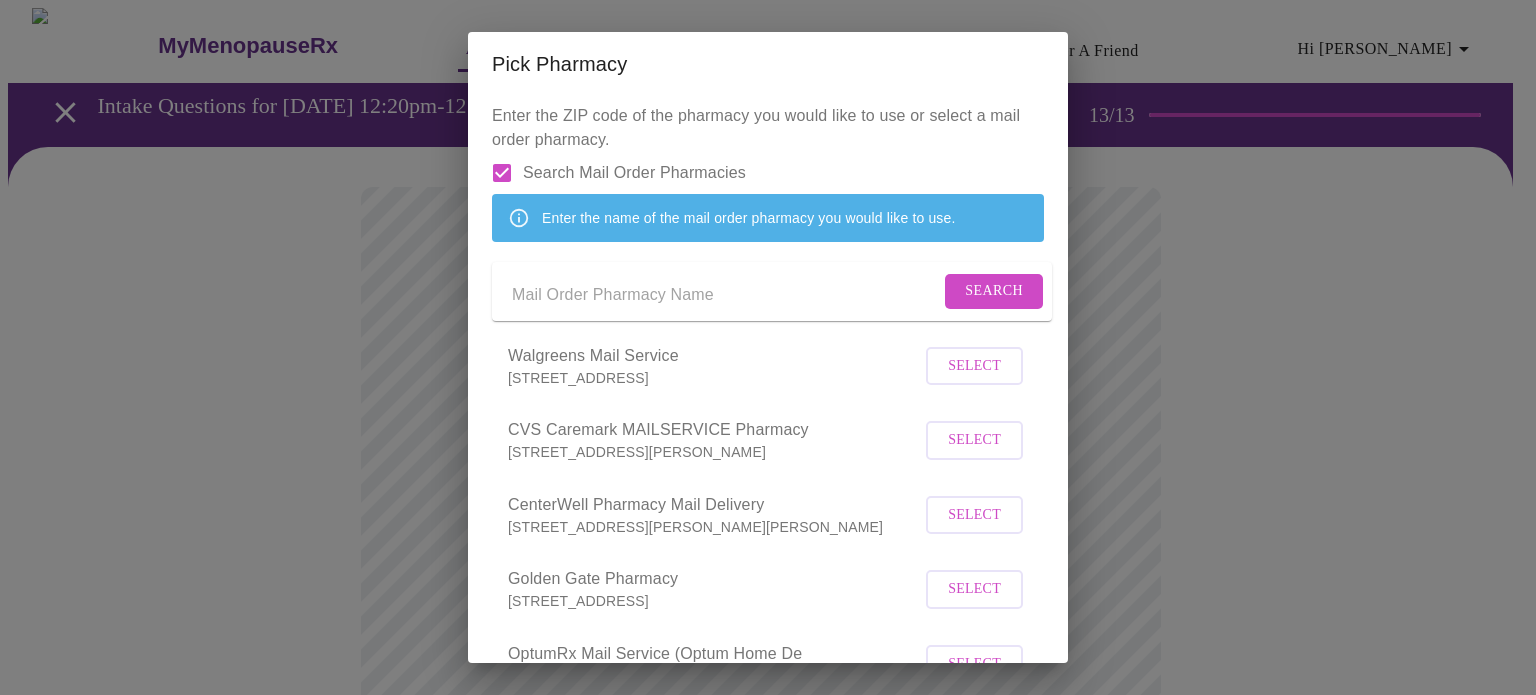 click on "Search Mail Order Pharmacies" at bounding box center [502, 173] 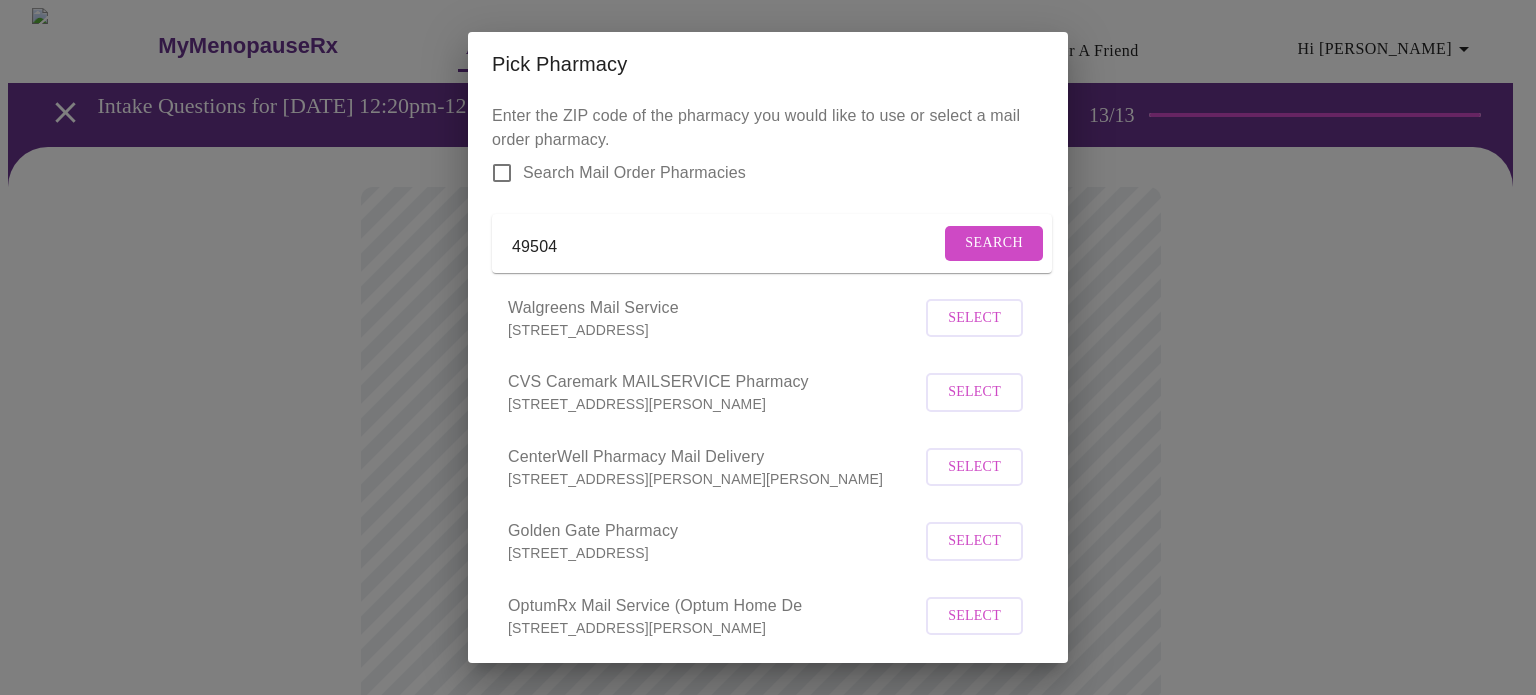 click on "Search" at bounding box center (994, 243) 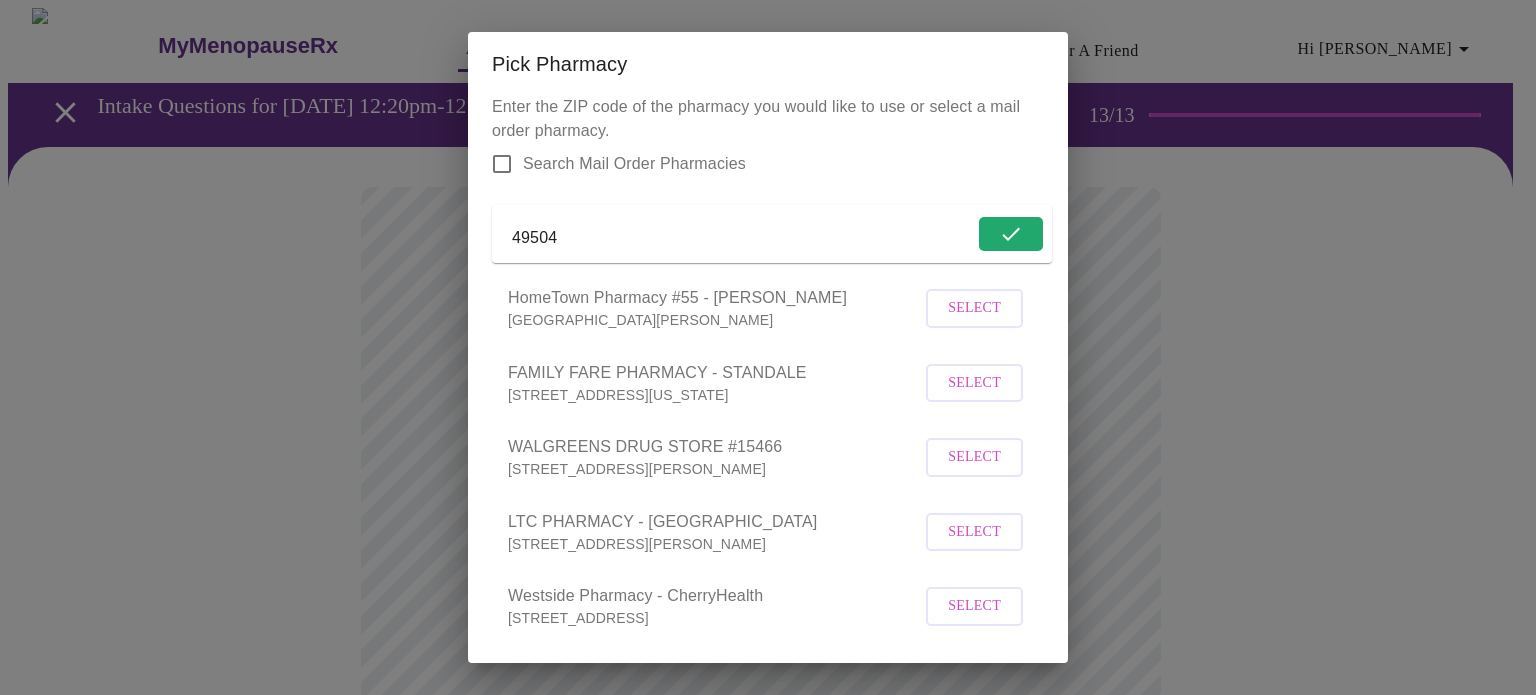 scroll, scrollTop: 11, scrollLeft: 0, axis: vertical 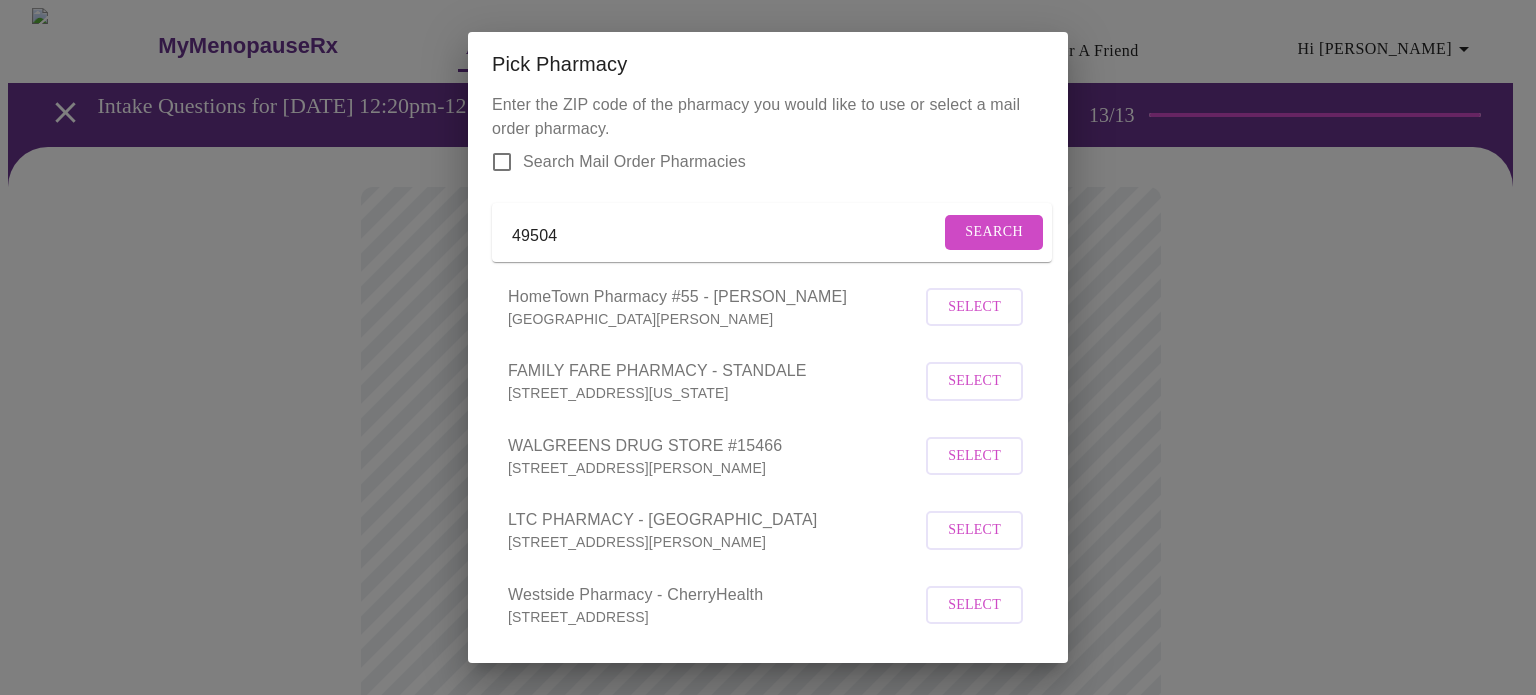 click on "Select" at bounding box center [974, 456] 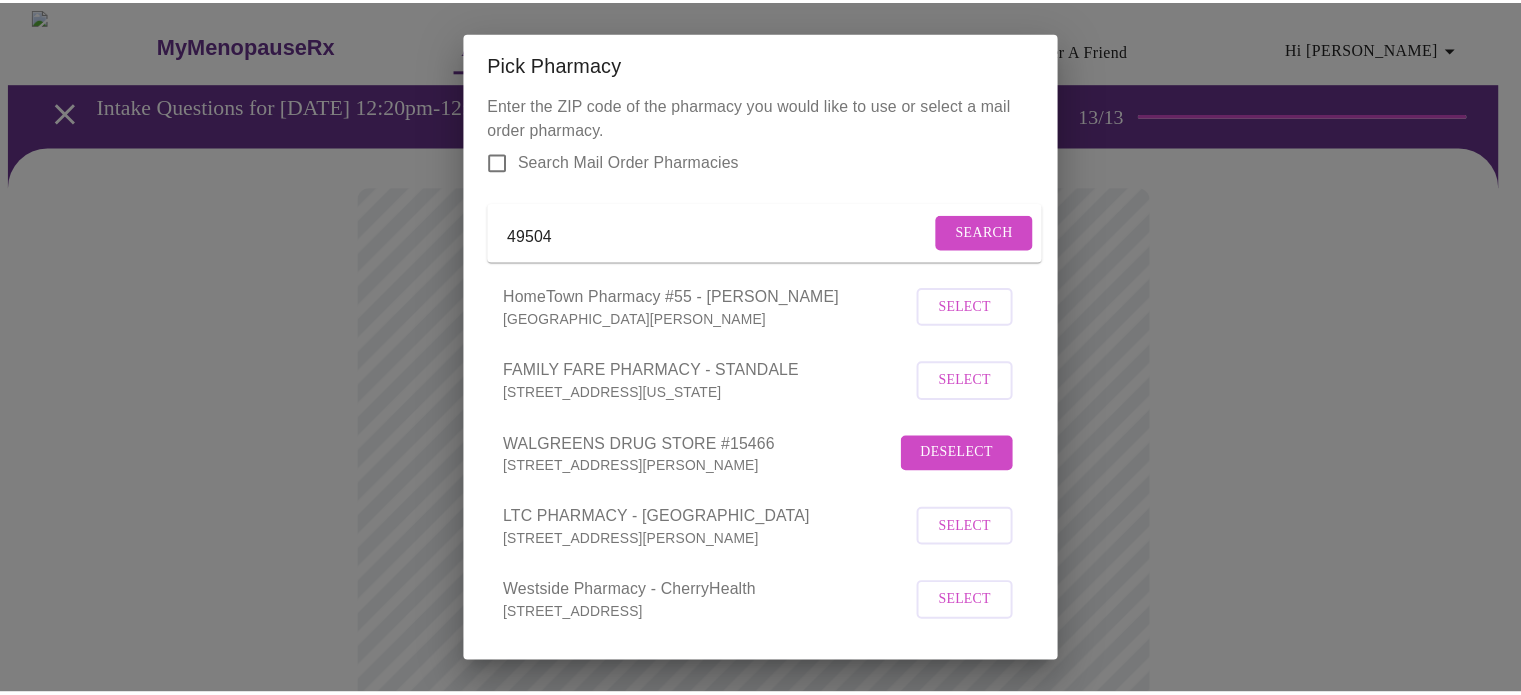 scroll, scrollTop: 113, scrollLeft: 0, axis: vertical 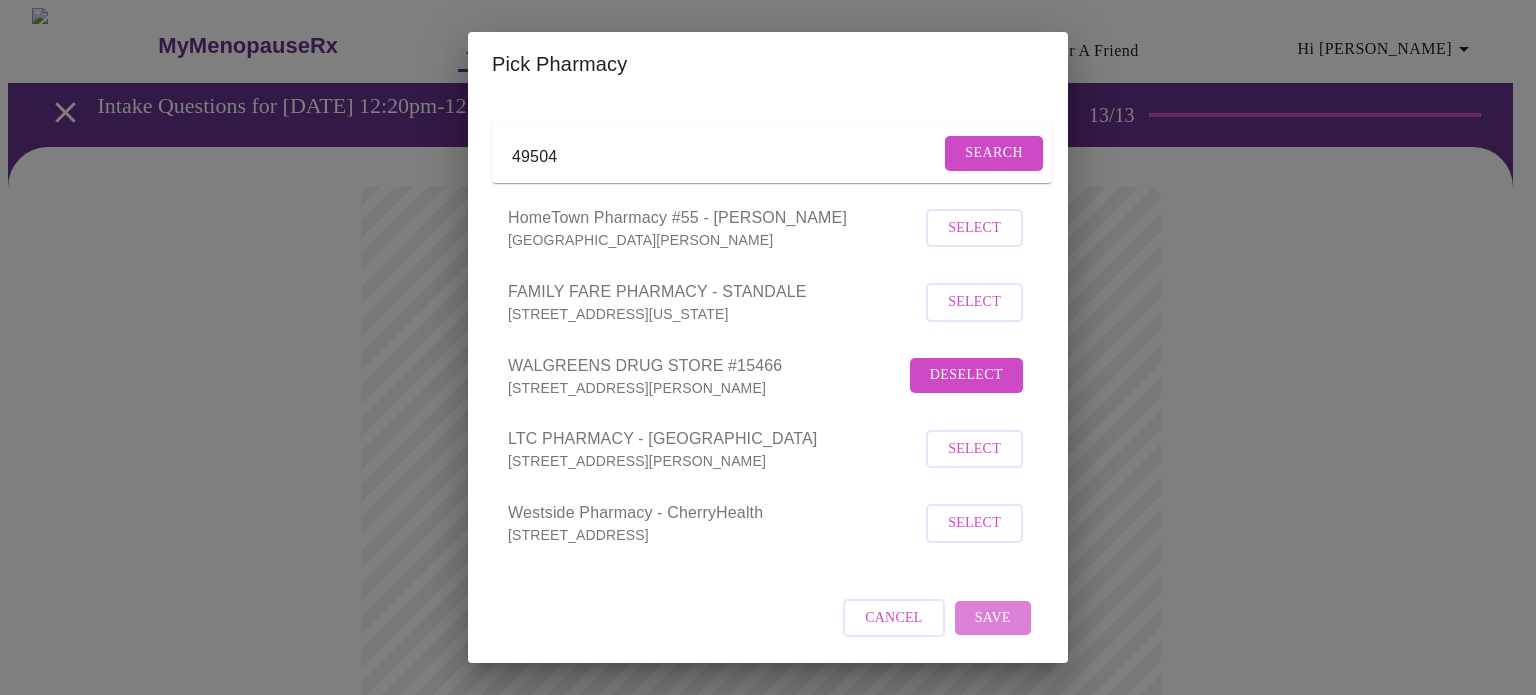 click on "Save" at bounding box center (993, 618) 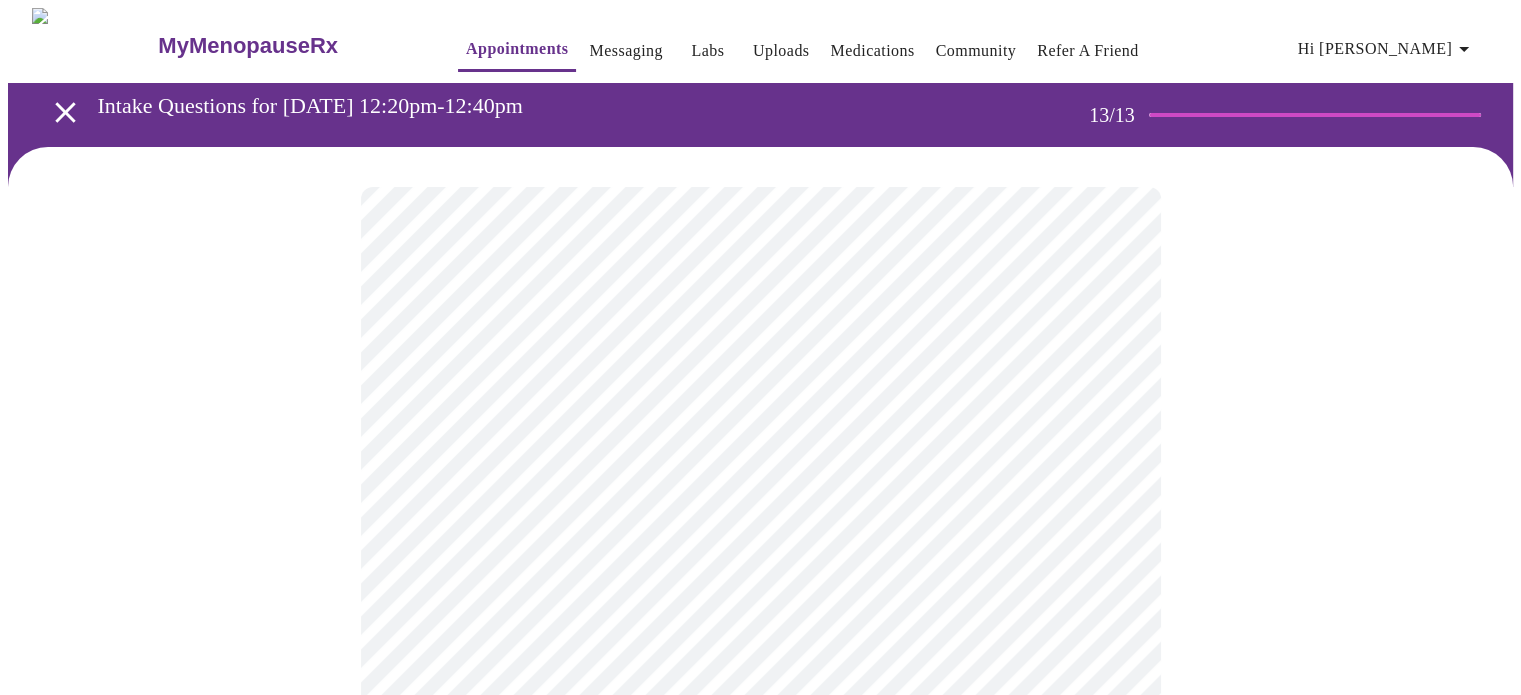 click at bounding box center (760, 828) 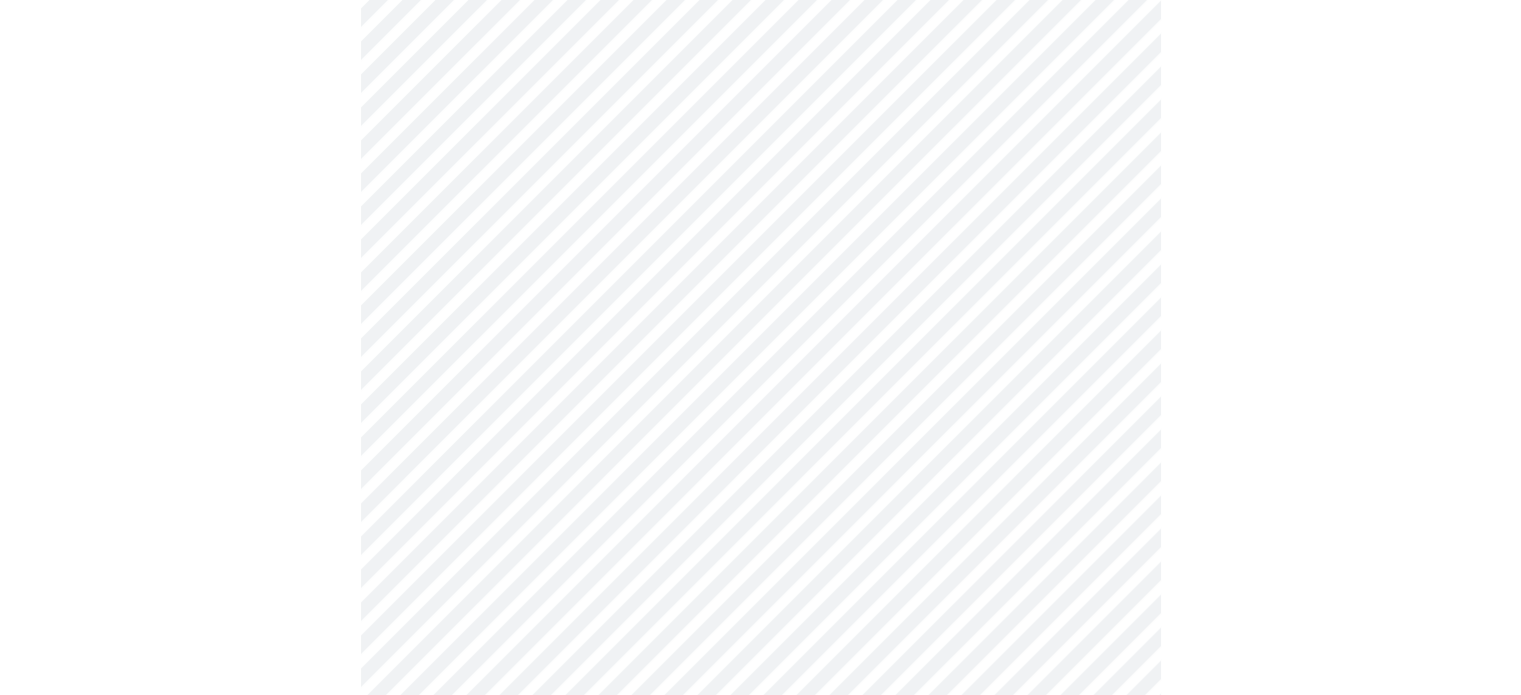 scroll, scrollTop: 800, scrollLeft: 0, axis: vertical 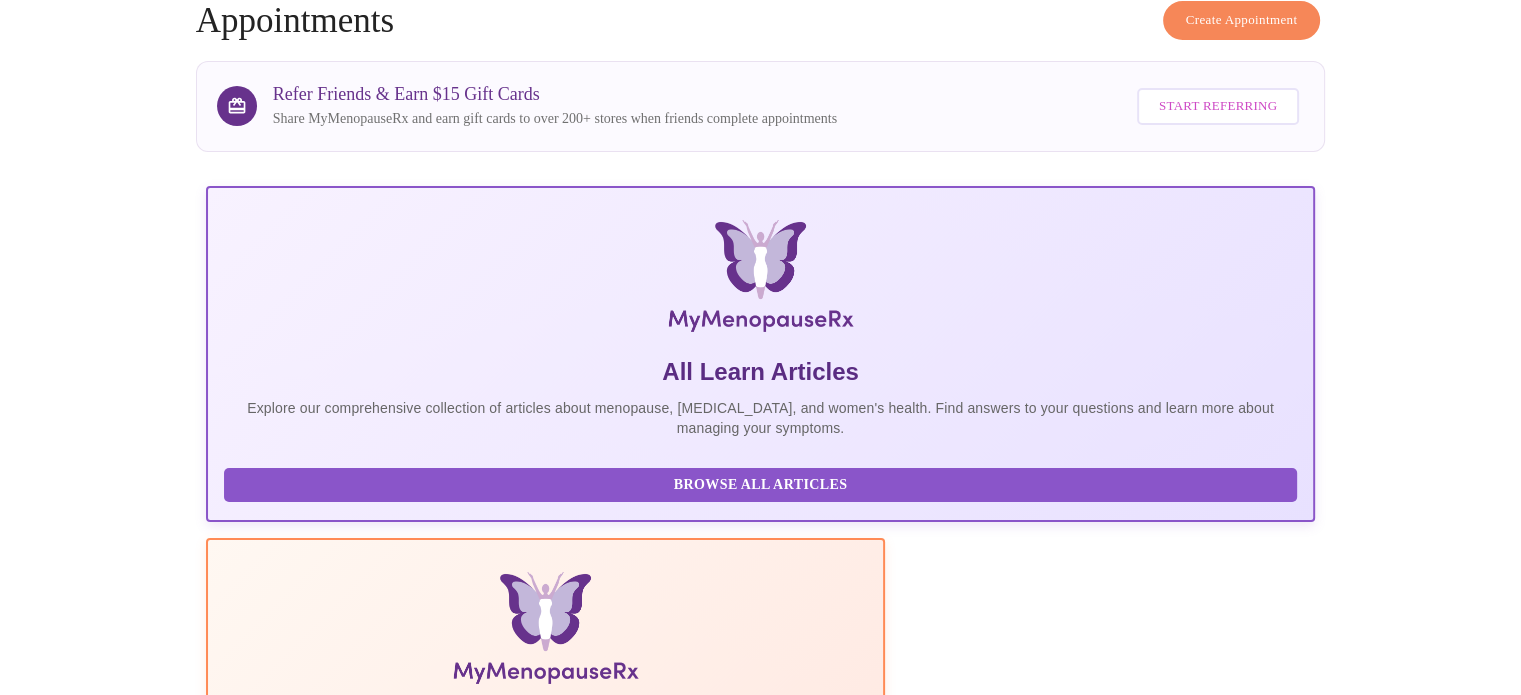 click on "Create Appointment Appointments  Refer Friends & Earn $15 Gift Cards Share MyMenopauseRx and earn gift cards to over 200+ stores when friends complete appointments Start Referring All Learn Articles Explore our comprehensive collection of articles about menopause, [MEDICAL_DATA], and women's health. Find answers to your questions and learn more about managing your symptoms. Browse All Articles The Menopause Manual The Menopause Manual is a comprehensive guide to menopause, written by the MMRx Clinical team. Read Manual The Top 34 Symptoms of Menopause Read More 8 Most Common [MEDICAL_DATA] Myths Read More What to Expect When Starting [MEDICAL_DATA] Read More What to Expect When Starting an SSRI Read More The Power of Psyllium Husk Fiber Read More Upcoming [DATE] 12:20pm - 12:40pm EDT With  [PERSON_NAME] DNP, WHNP-BC You're all set for now. We look forward to seeing you during your virtual visit! Please make sure you have Zoom installed prior to your visit. Scheduled Payment Waiting Room" at bounding box center (761, 1249) 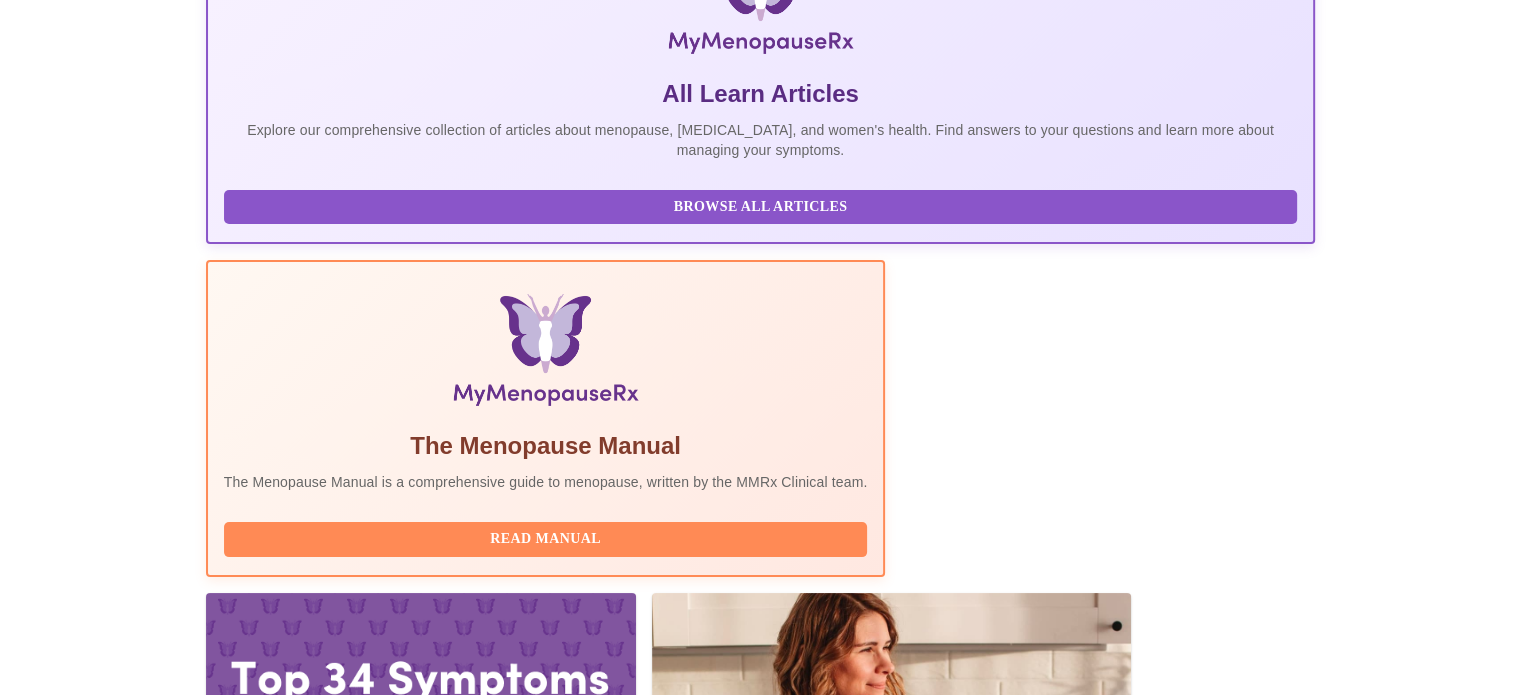 scroll, scrollTop: 396, scrollLeft: 0, axis: vertical 